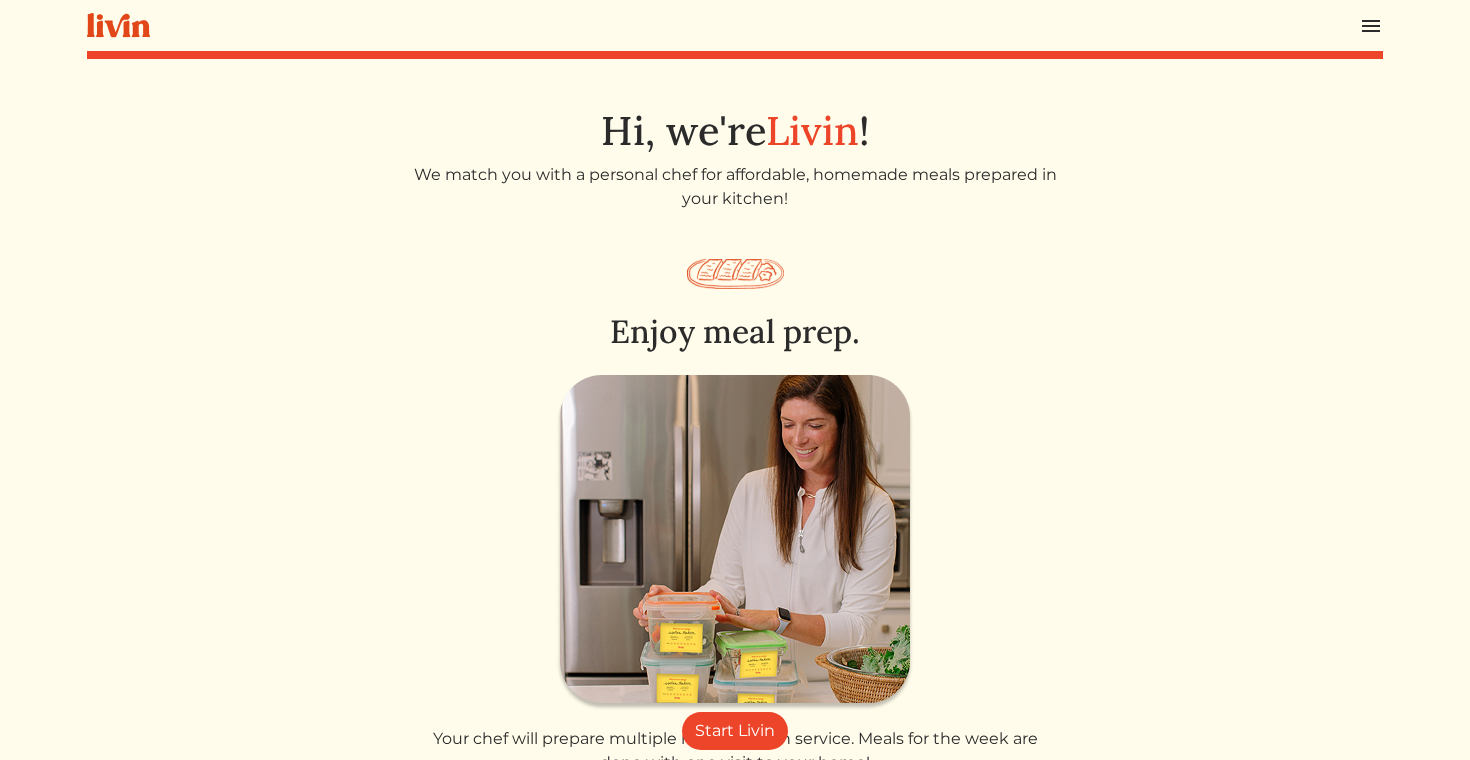 scroll, scrollTop: 0, scrollLeft: 0, axis: both 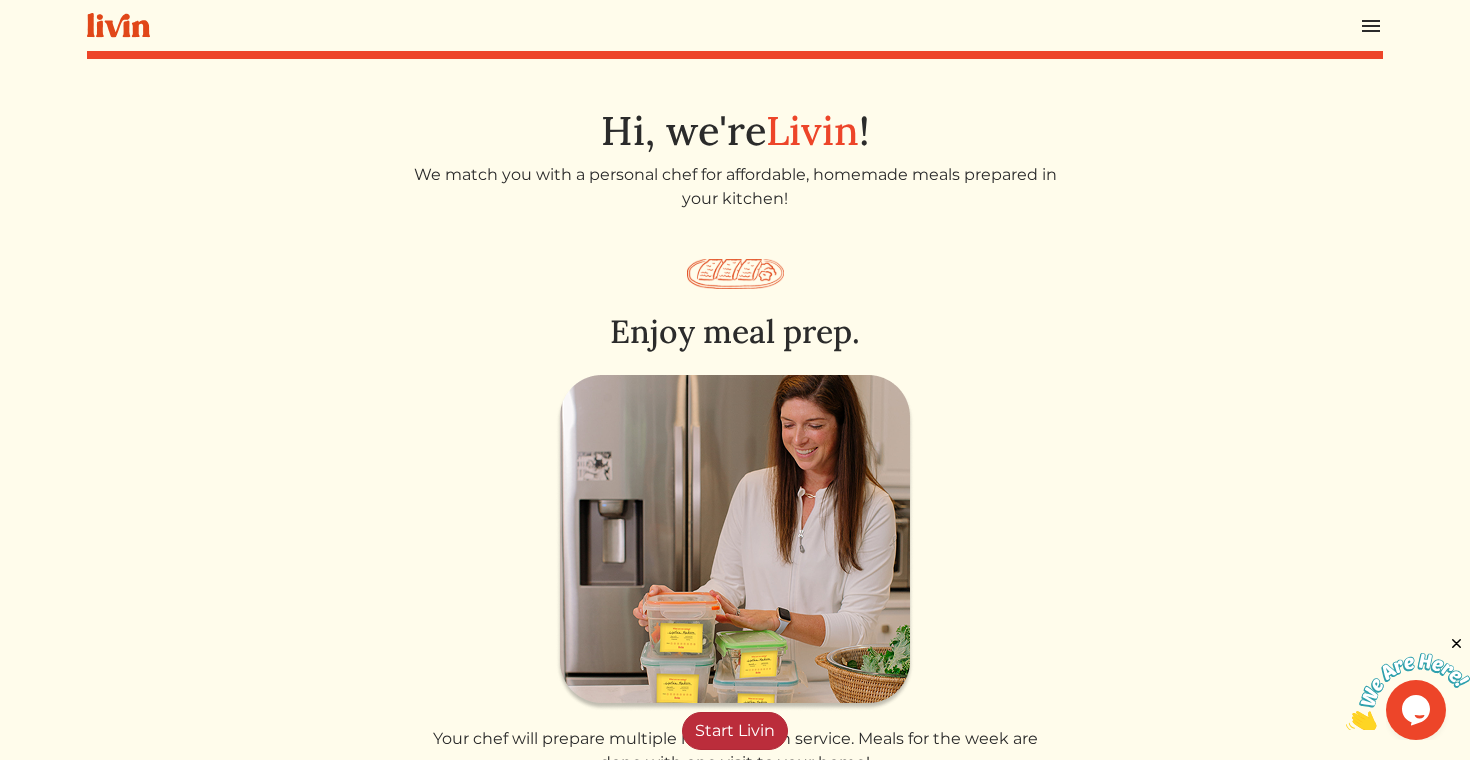 click on "Start Livin" at bounding box center [735, 731] 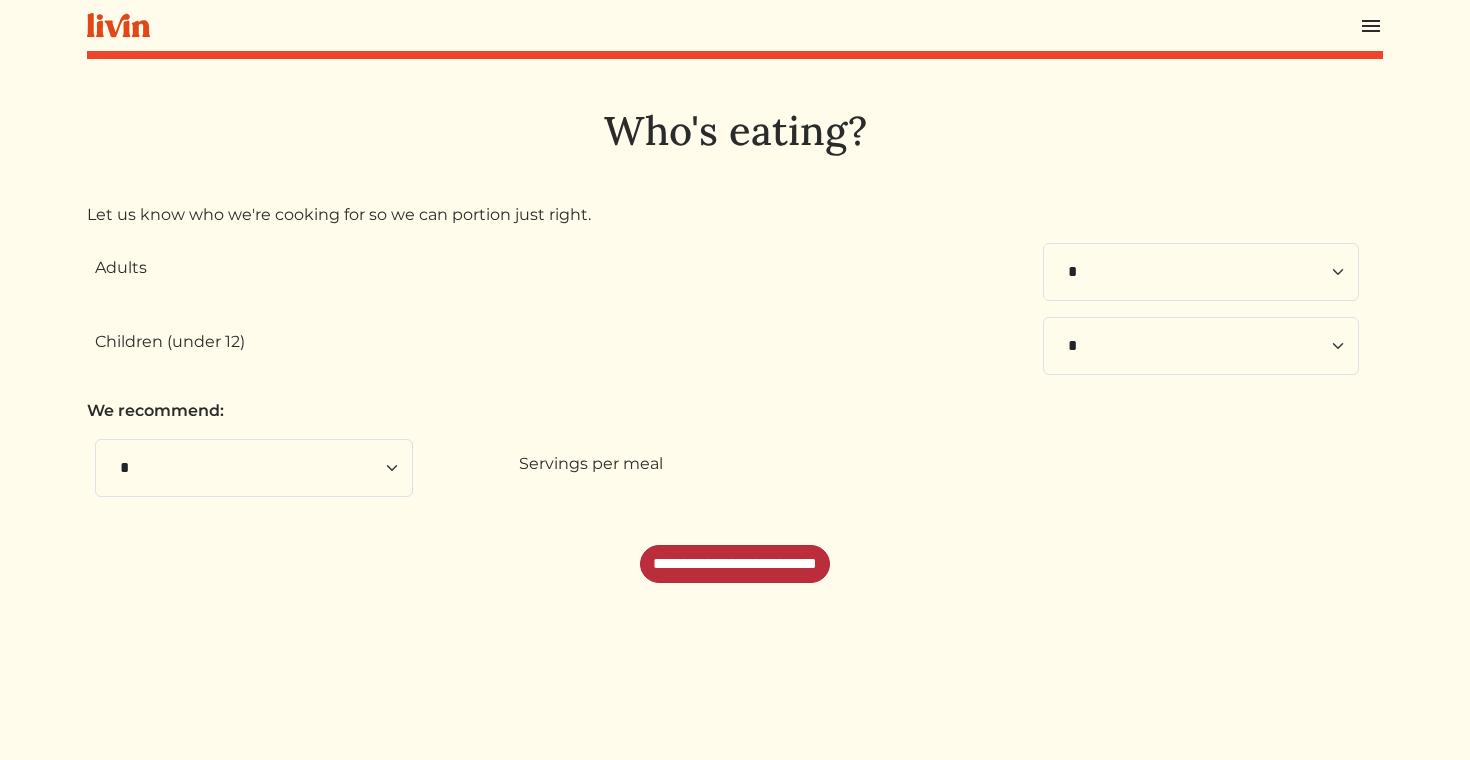 click on "**********" at bounding box center (735, 564) 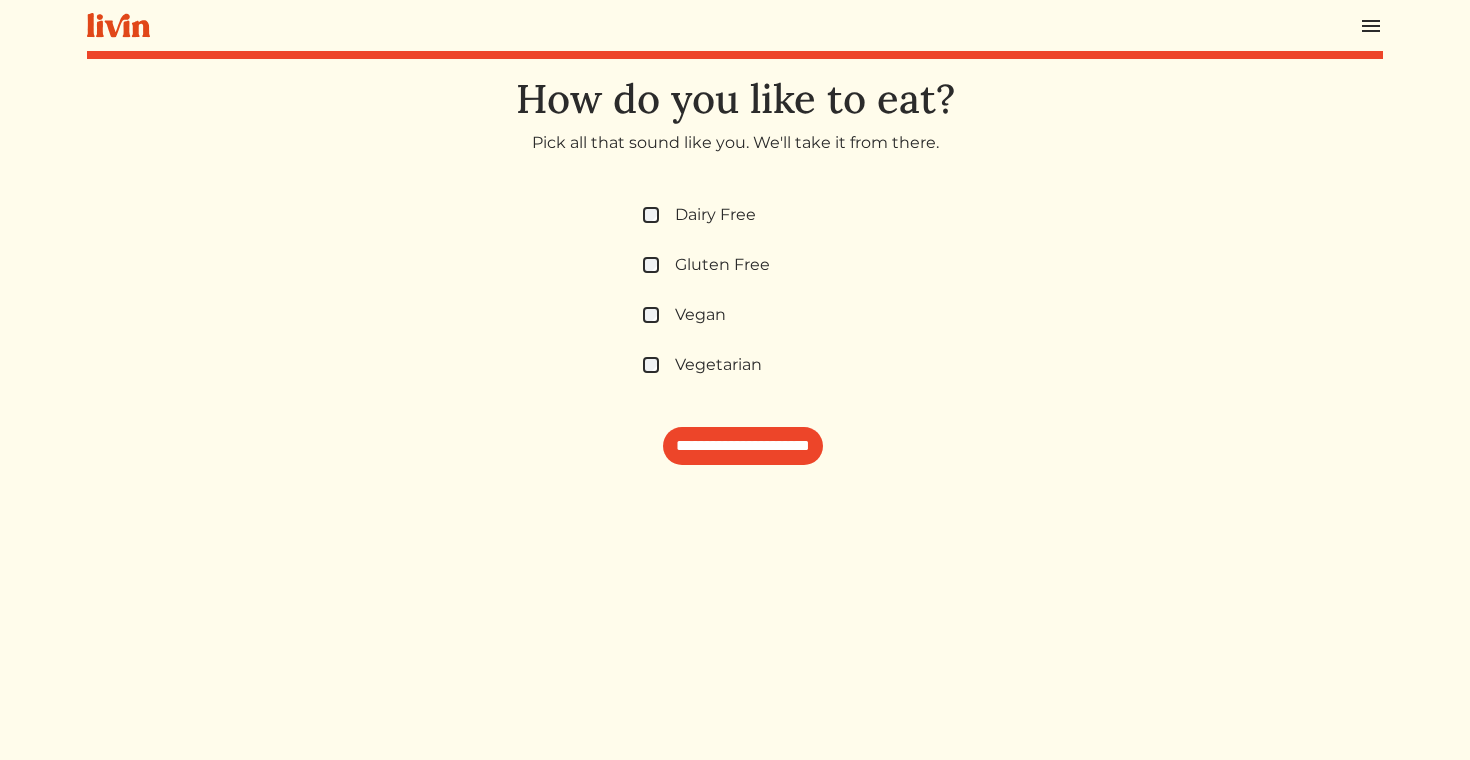 scroll, scrollTop: 0, scrollLeft: 0, axis: both 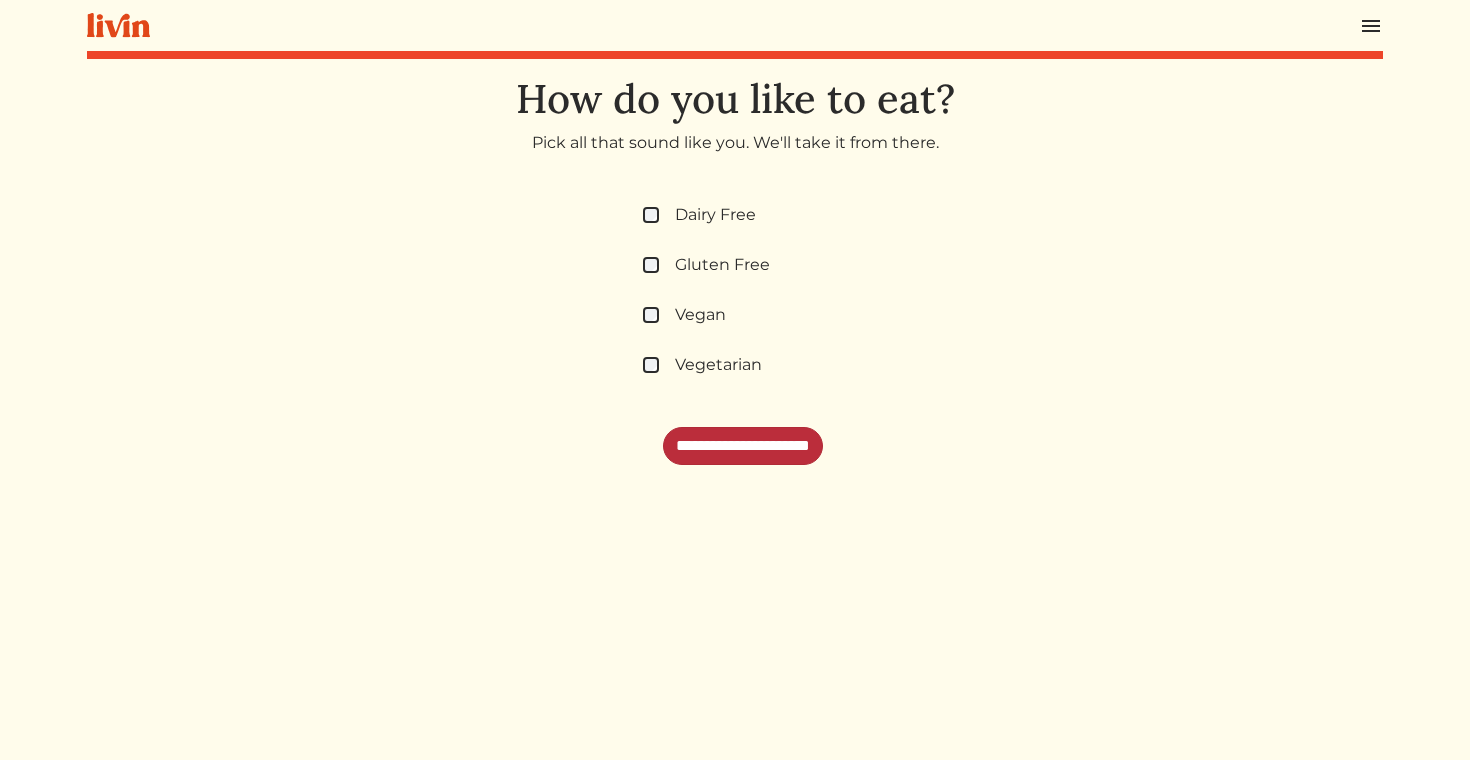click on "**********" at bounding box center (743, 446) 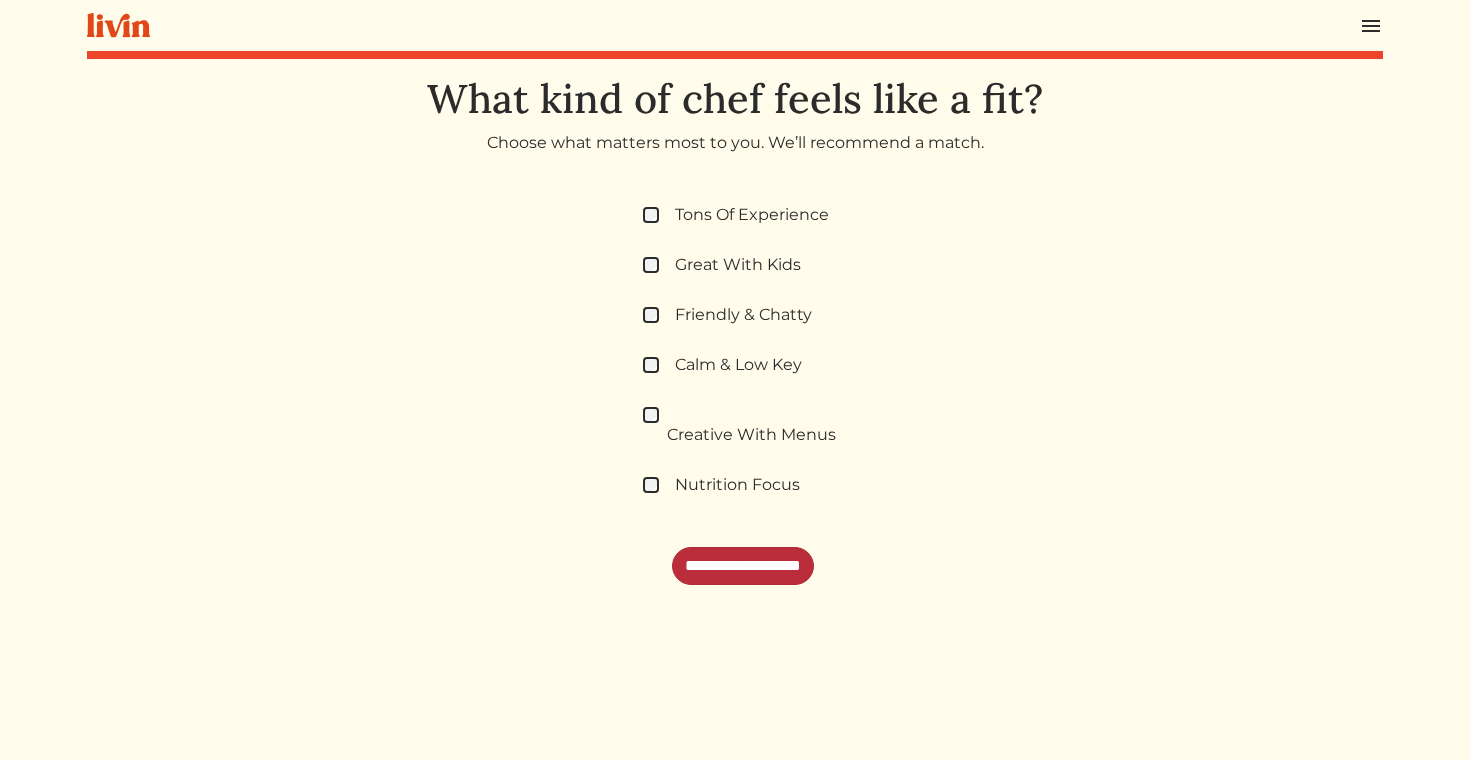 click on "**********" at bounding box center [743, 566] 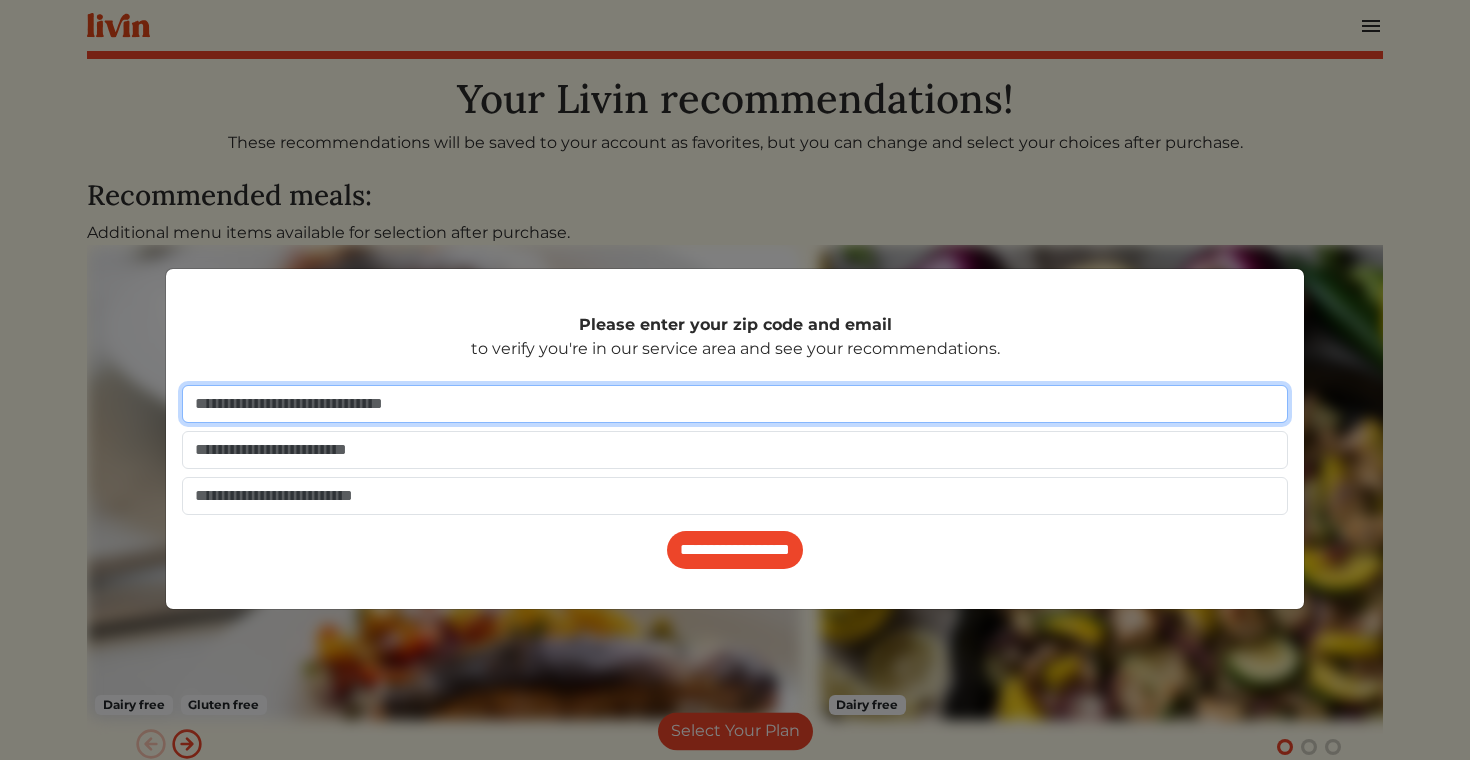click at bounding box center [735, 404] 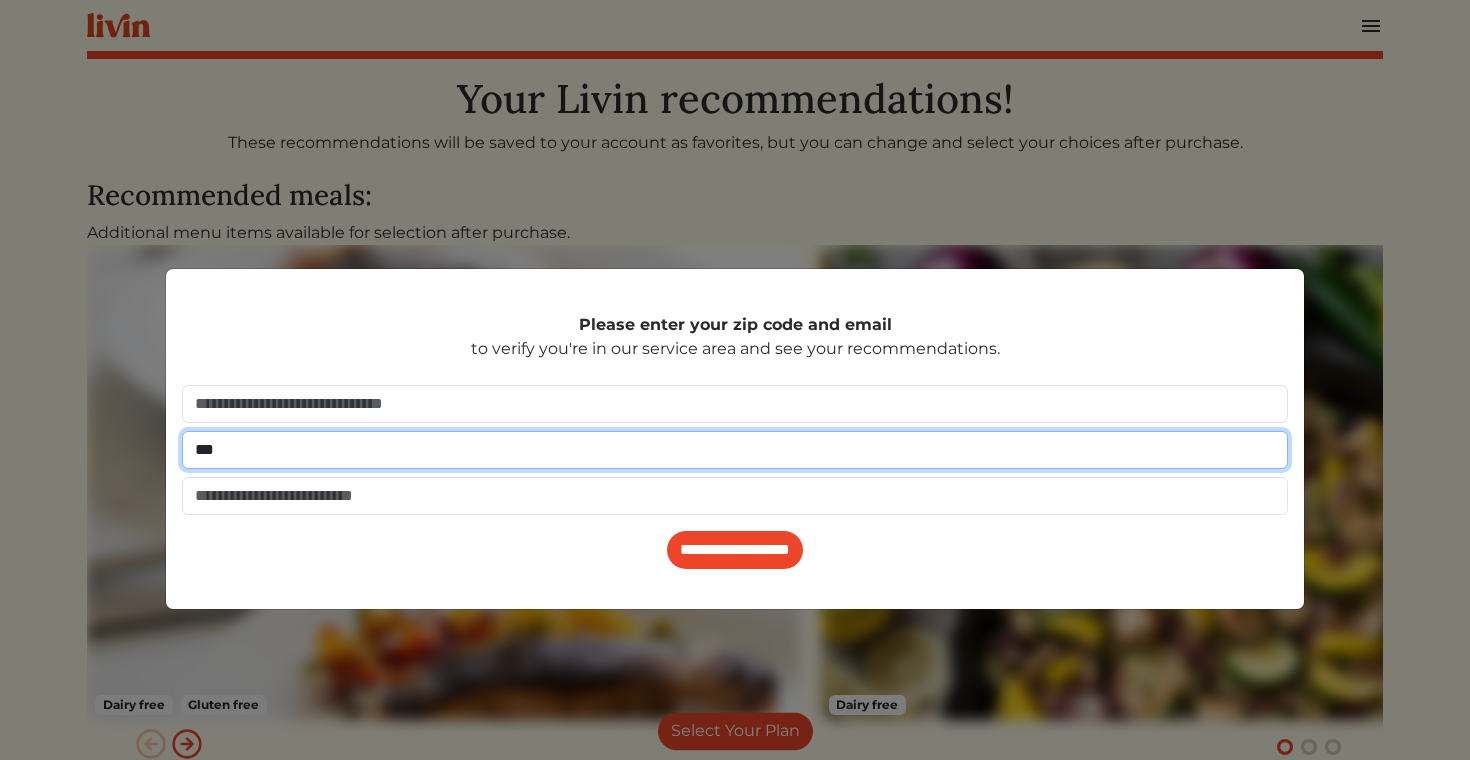 type on "**********" 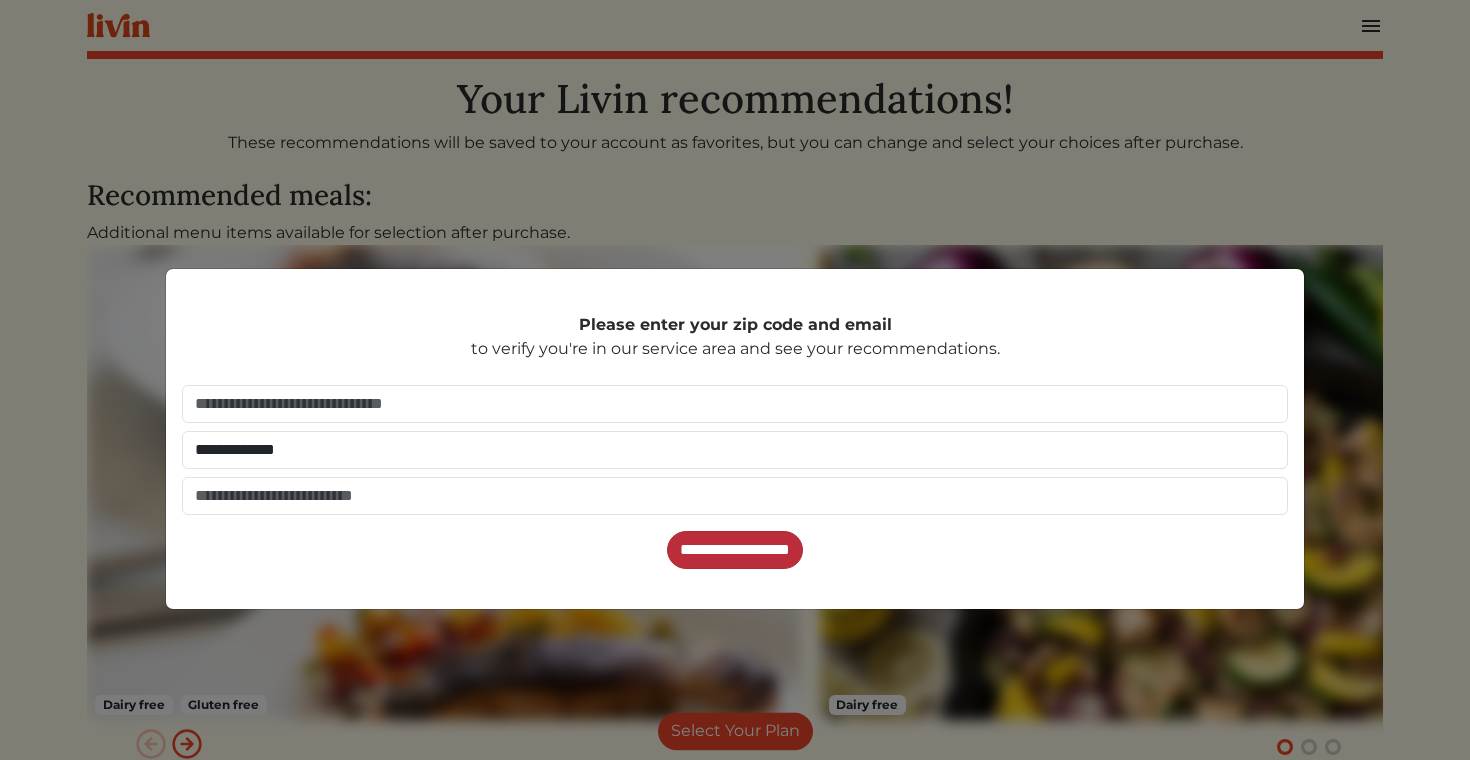 click on "**********" at bounding box center [735, 550] 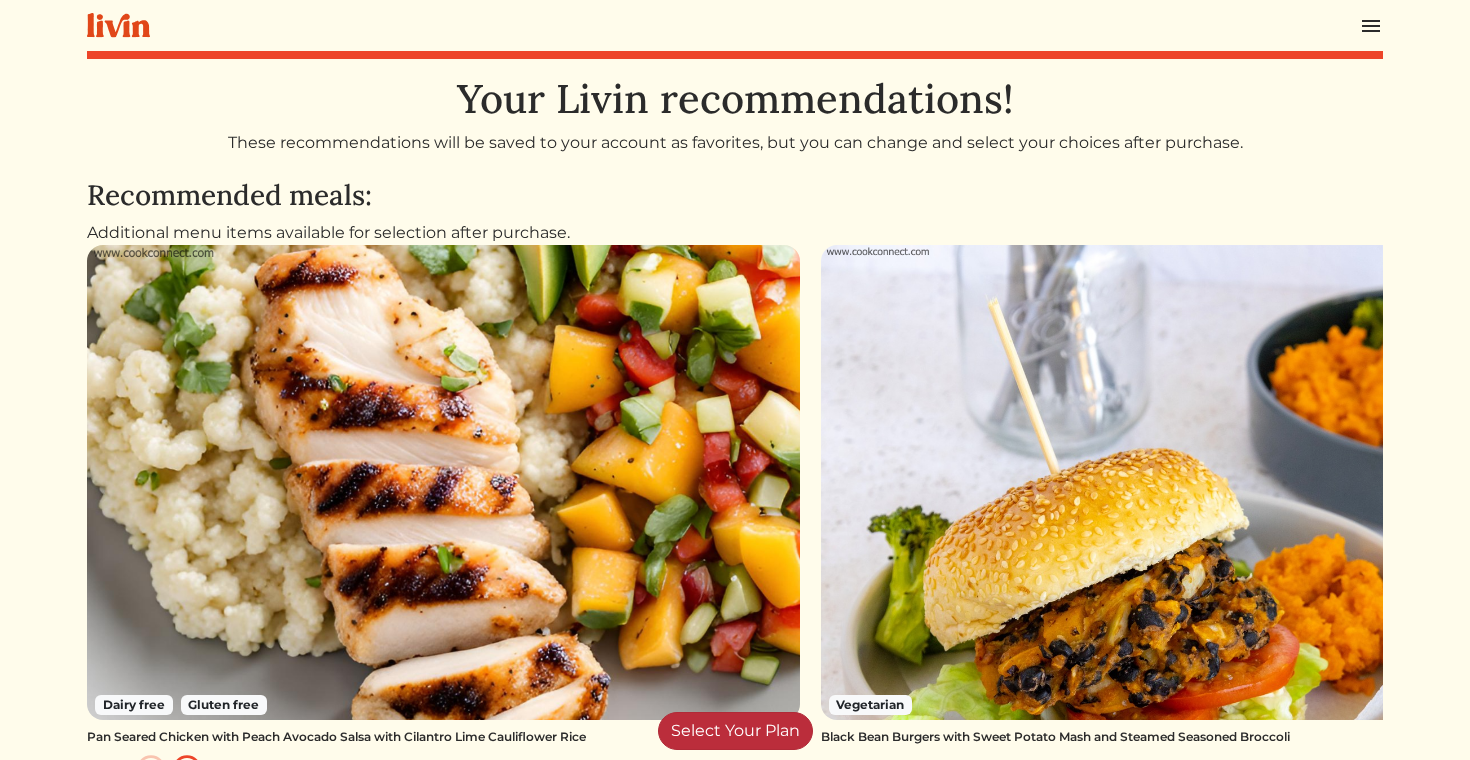 click on "Select Your Plan" at bounding box center [735, 731] 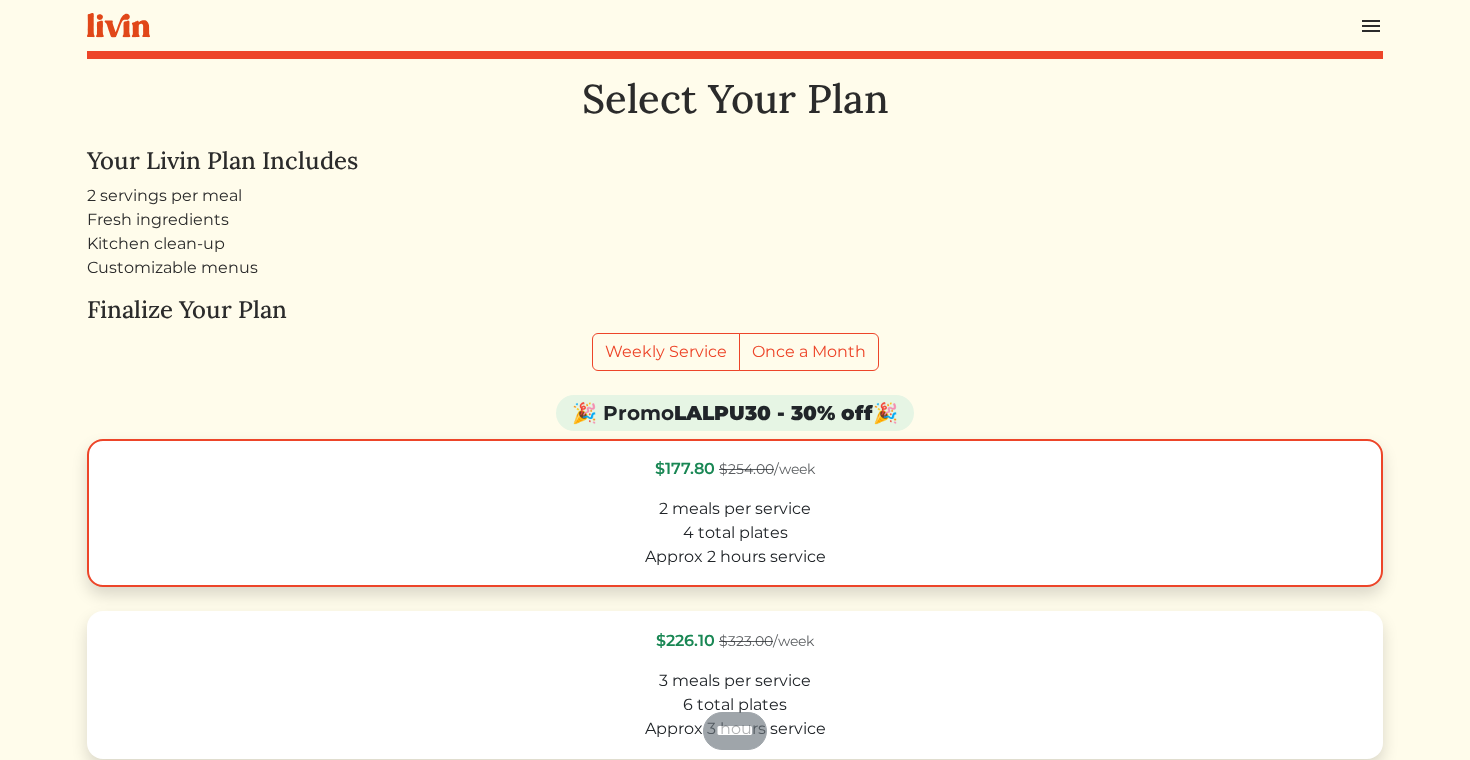 click on "Approx 2 hours service" at bounding box center (735, 557) 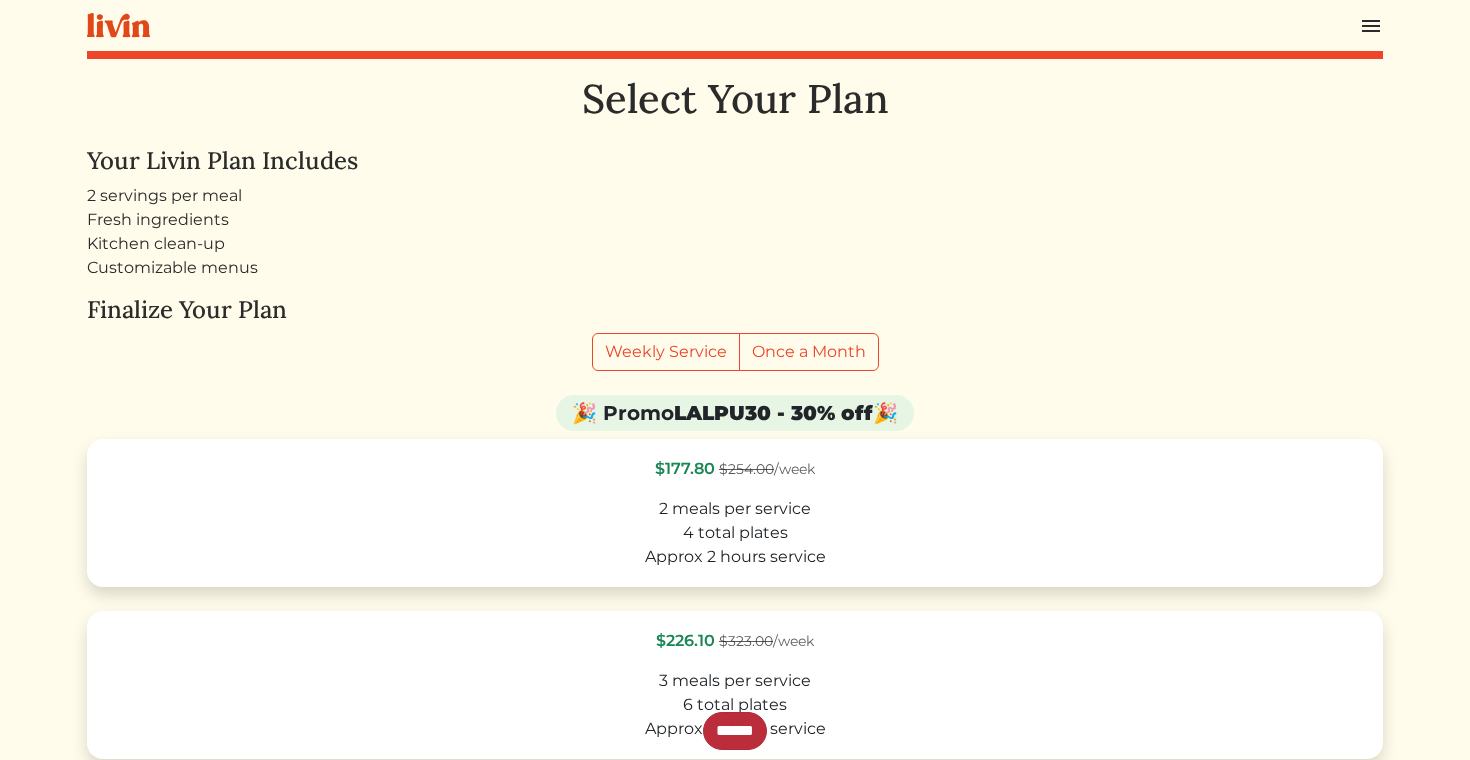 click on "******" at bounding box center (735, 731) 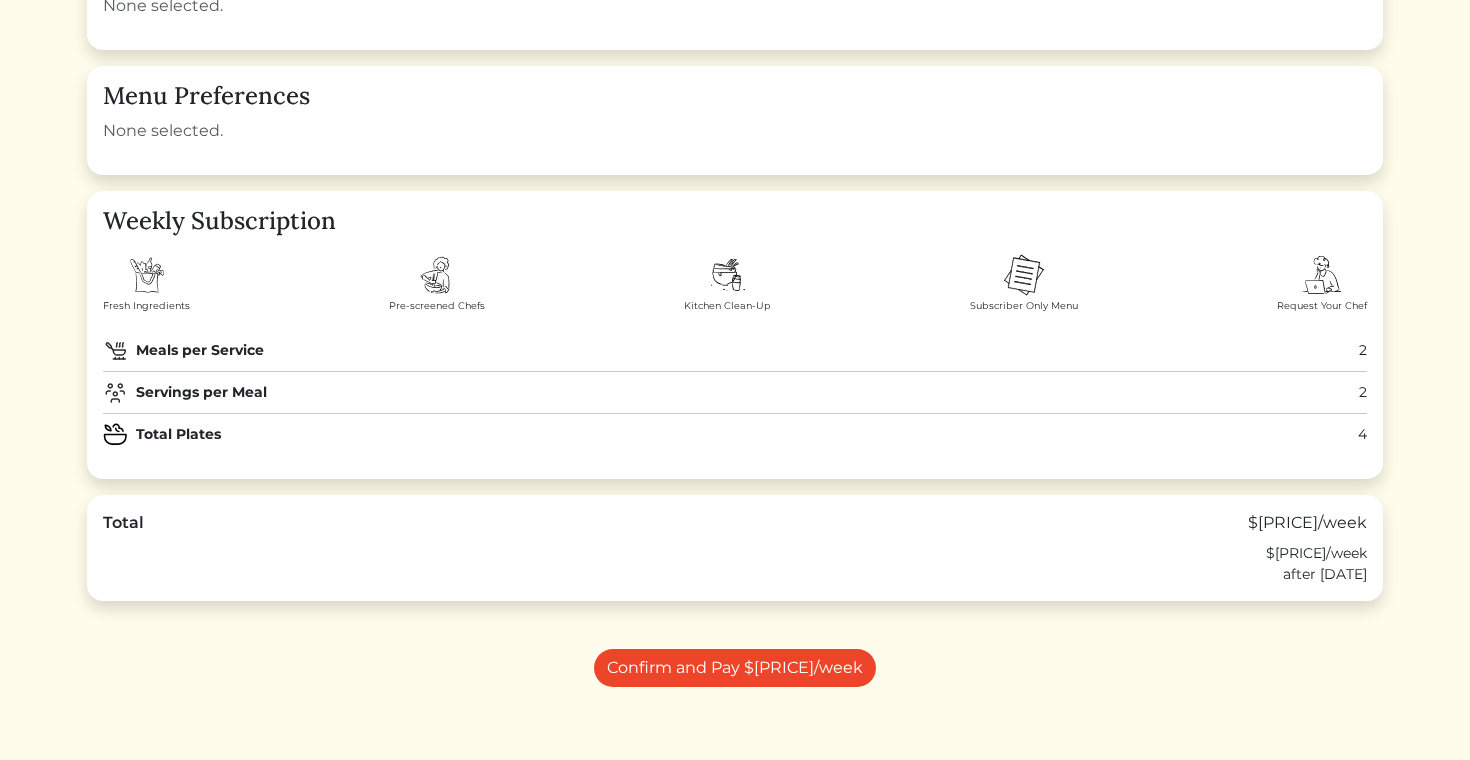 scroll, scrollTop: 208, scrollLeft: 0, axis: vertical 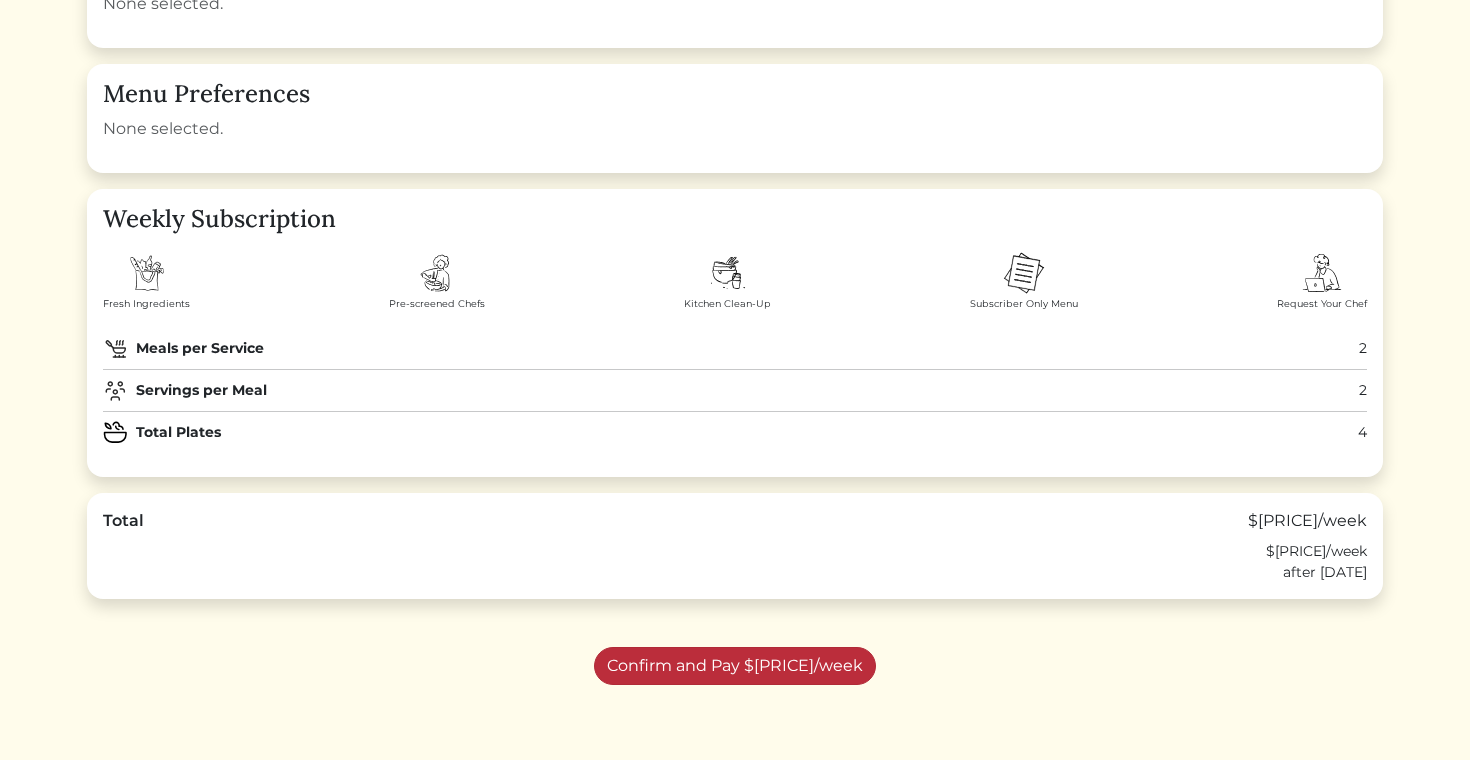 click on "Confirm and Pay $[PRICE]/week" at bounding box center [735, 666] 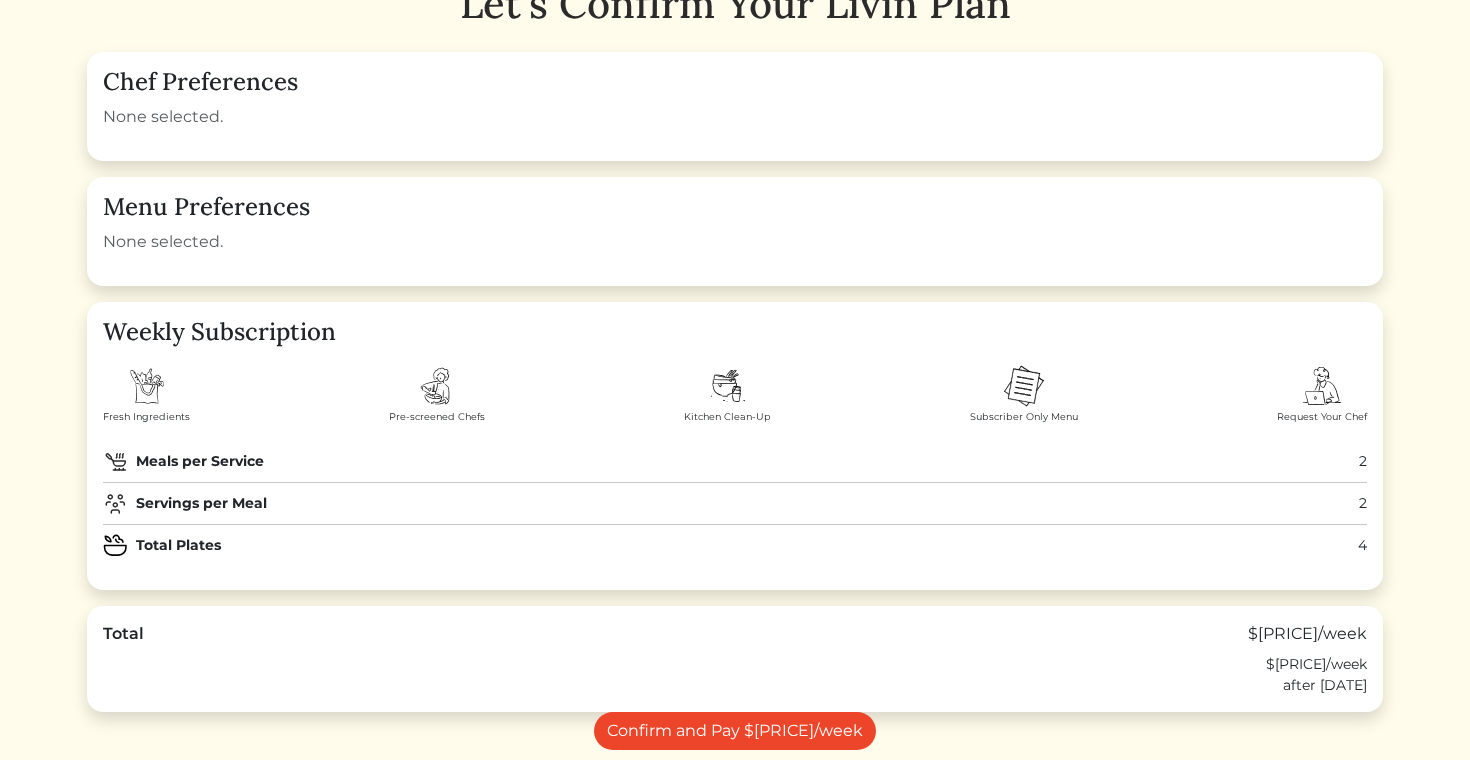 scroll, scrollTop: 208, scrollLeft: 0, axis: vertical 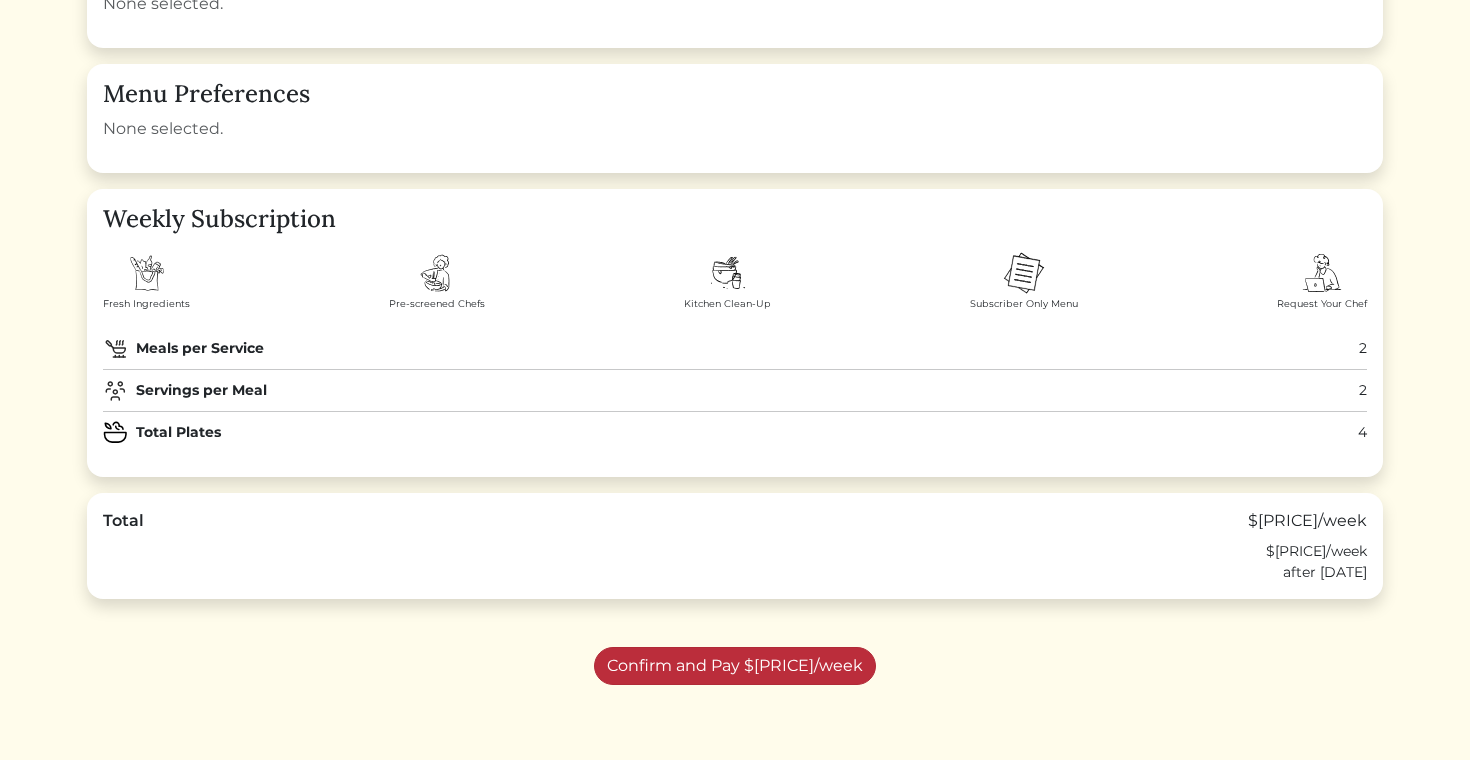 click on "Confirm and Pay $177.80/week" at bounding box center (735, 666) 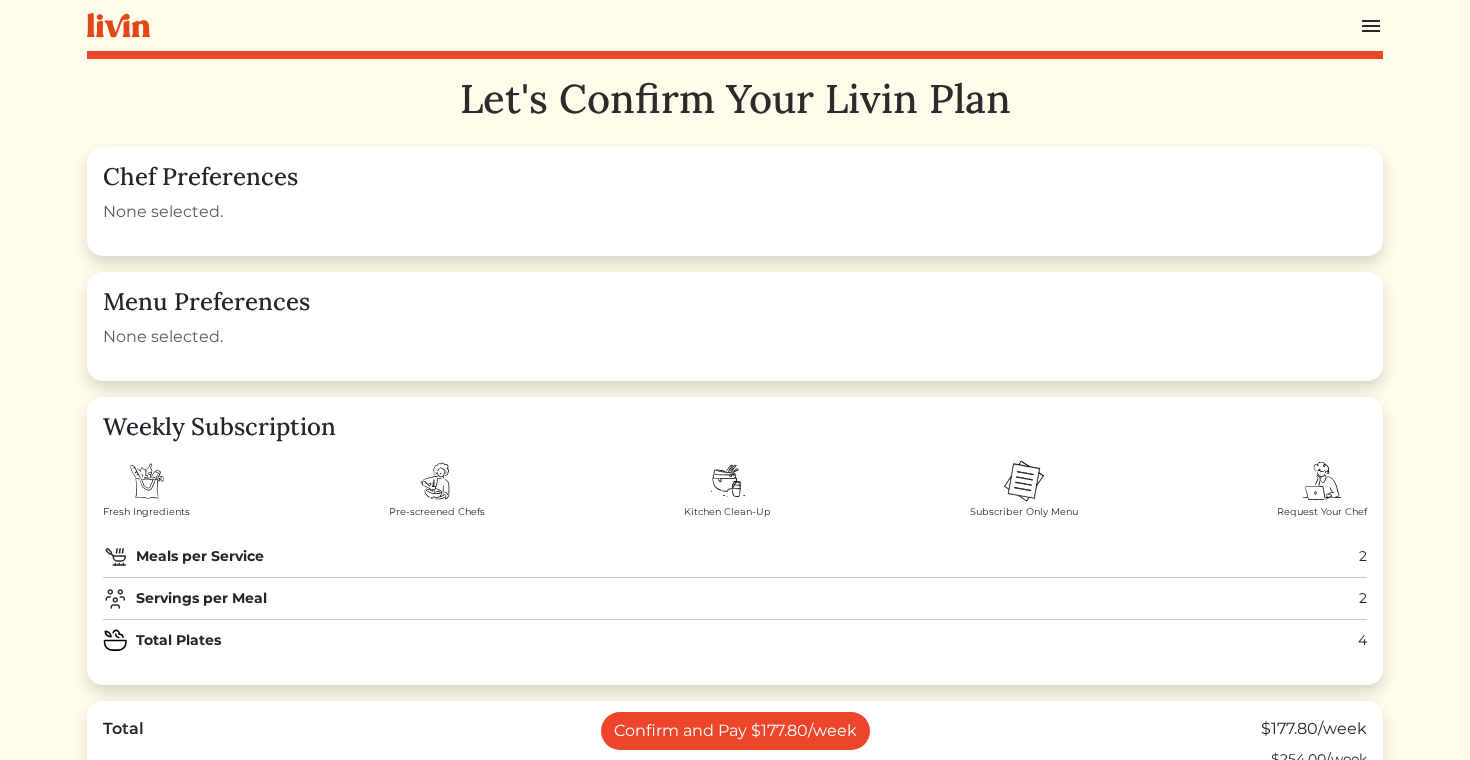 scroll, scrollTop: 0, scrollLeft: 0, axis: both 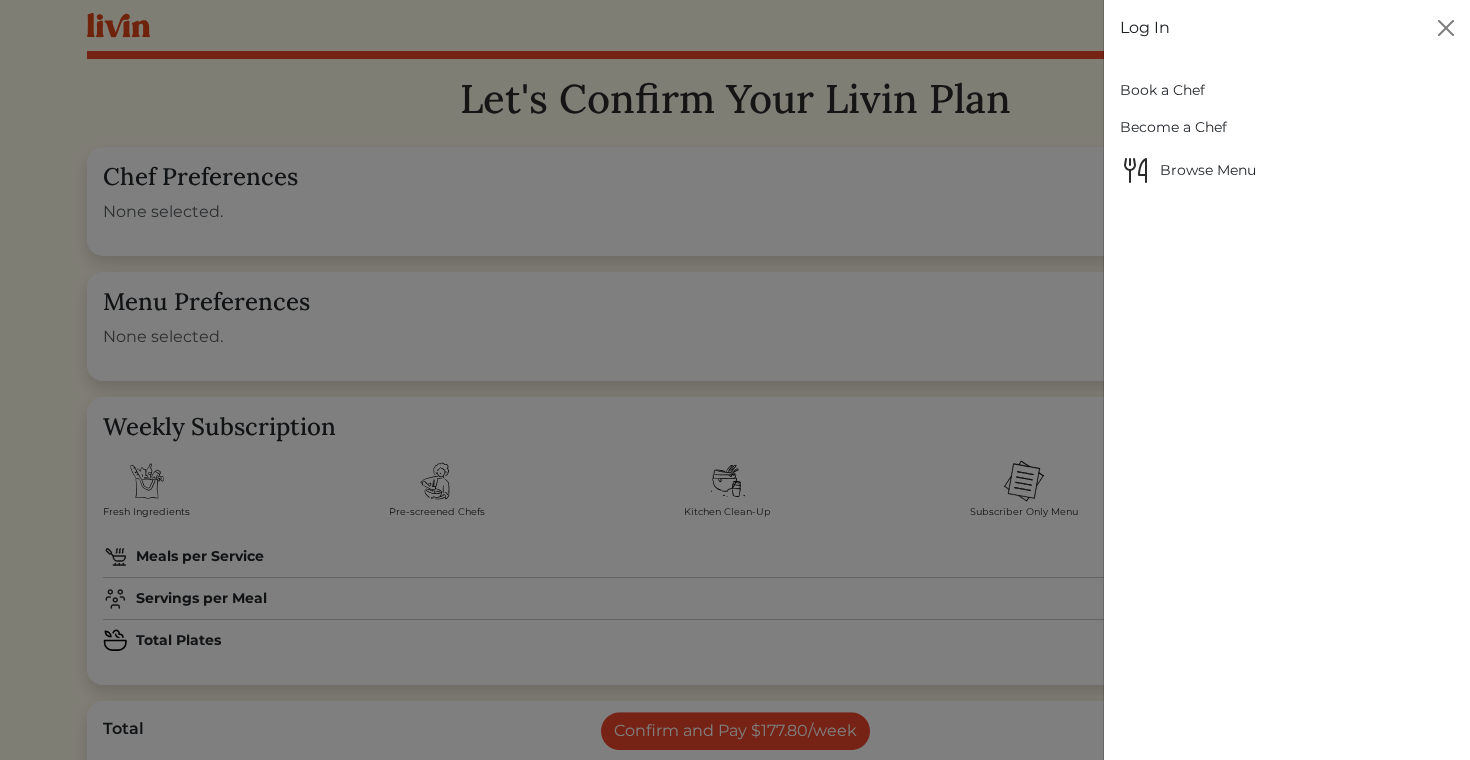click on "Log In" at bounding box center (1145, 28) 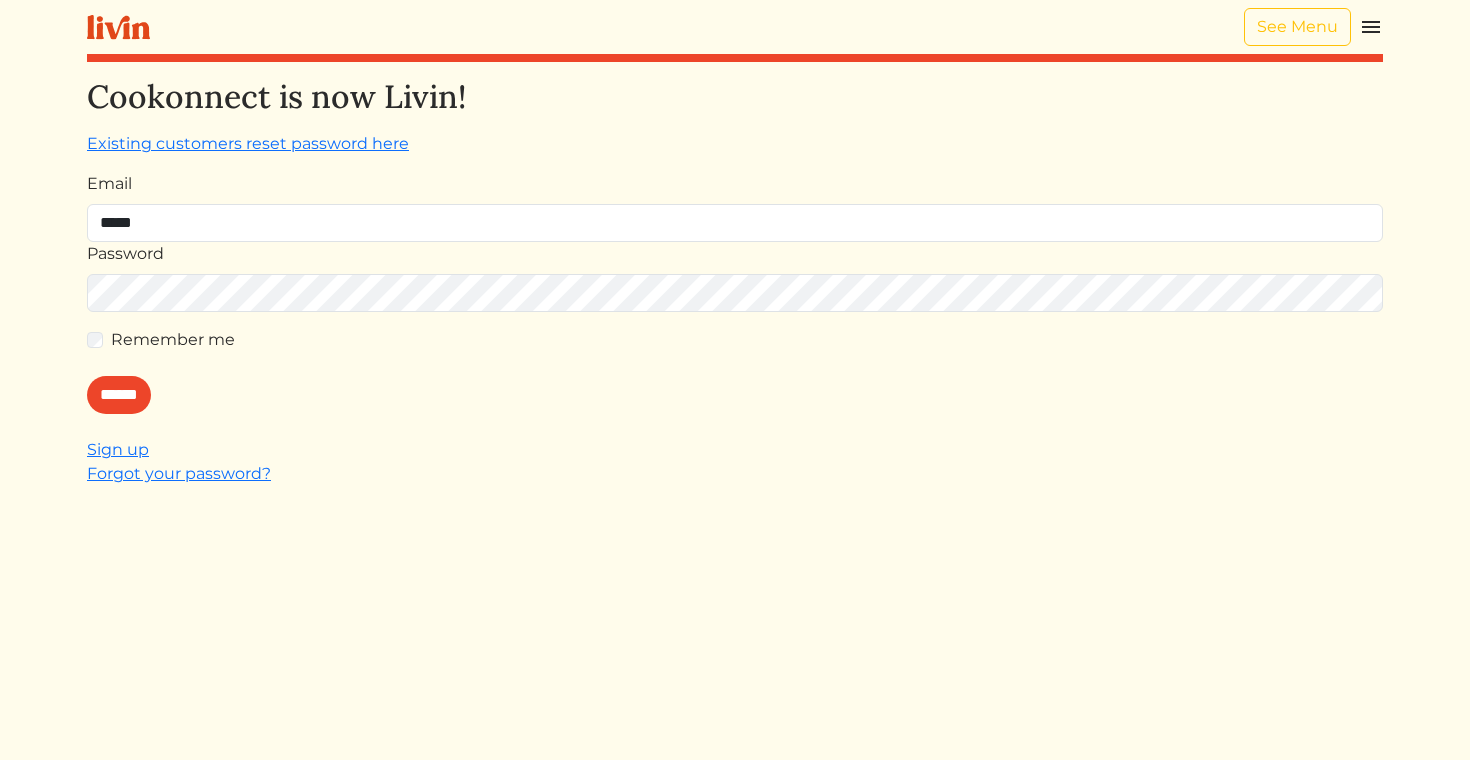 type on "**********" 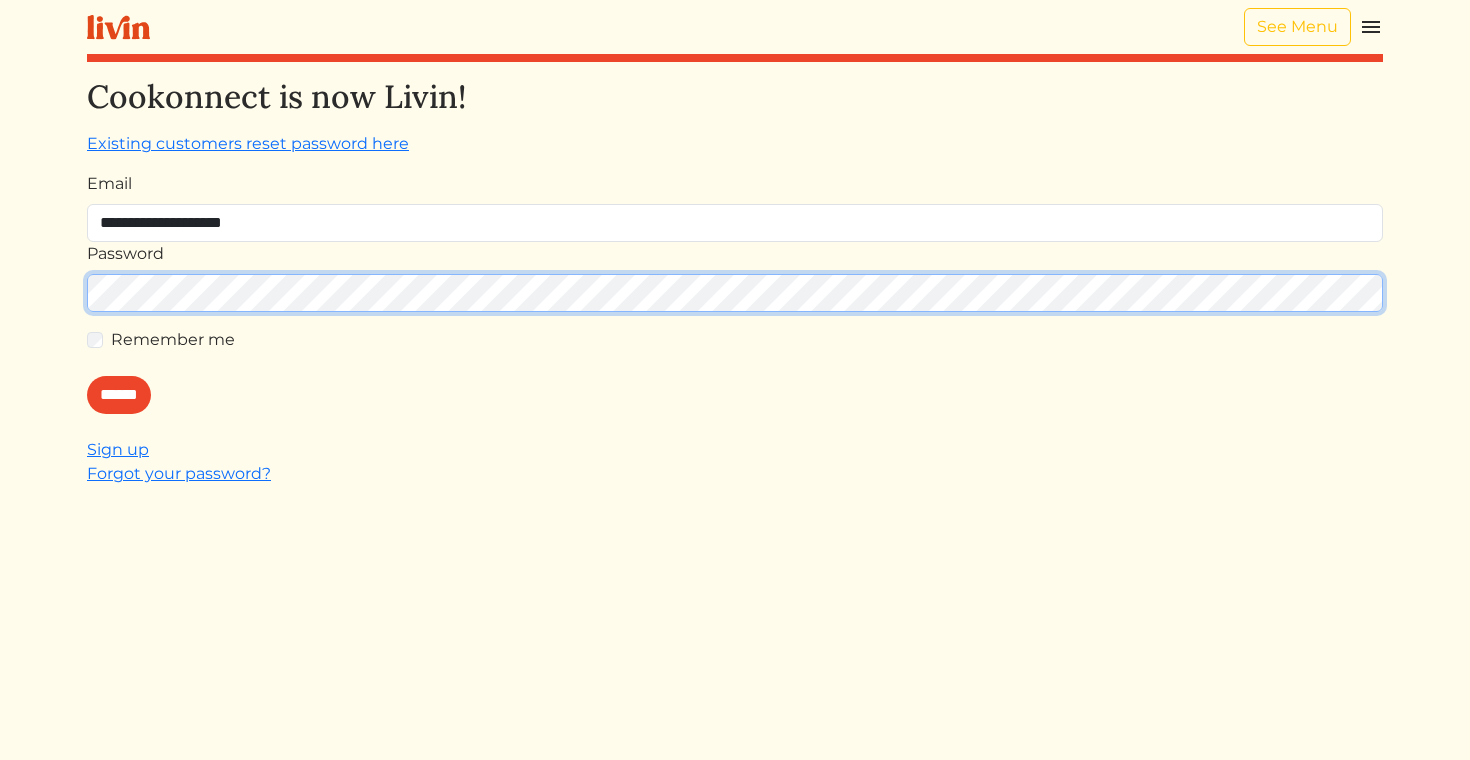 click on "******" at bounding box center [119, 395] 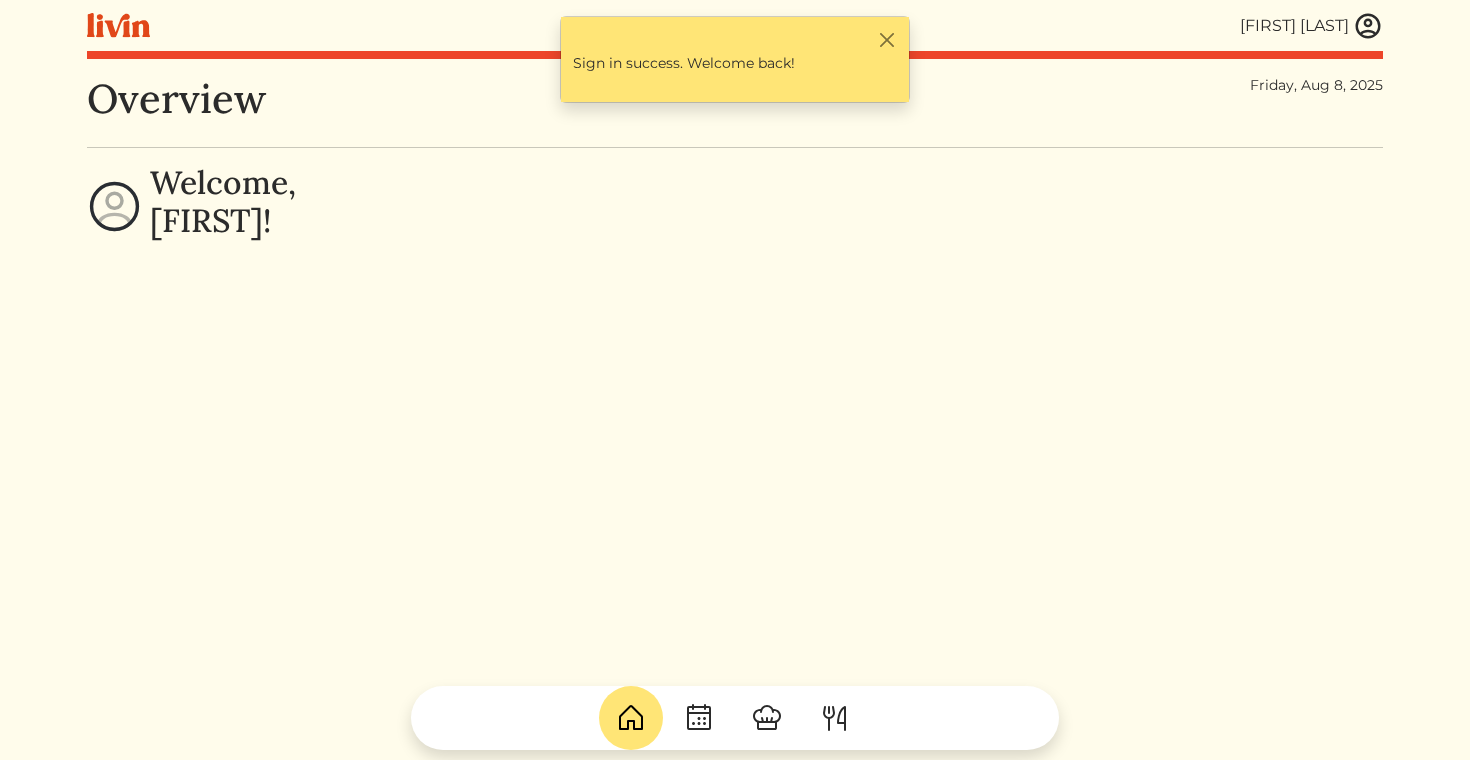 click at bounding box center [1368, 26] 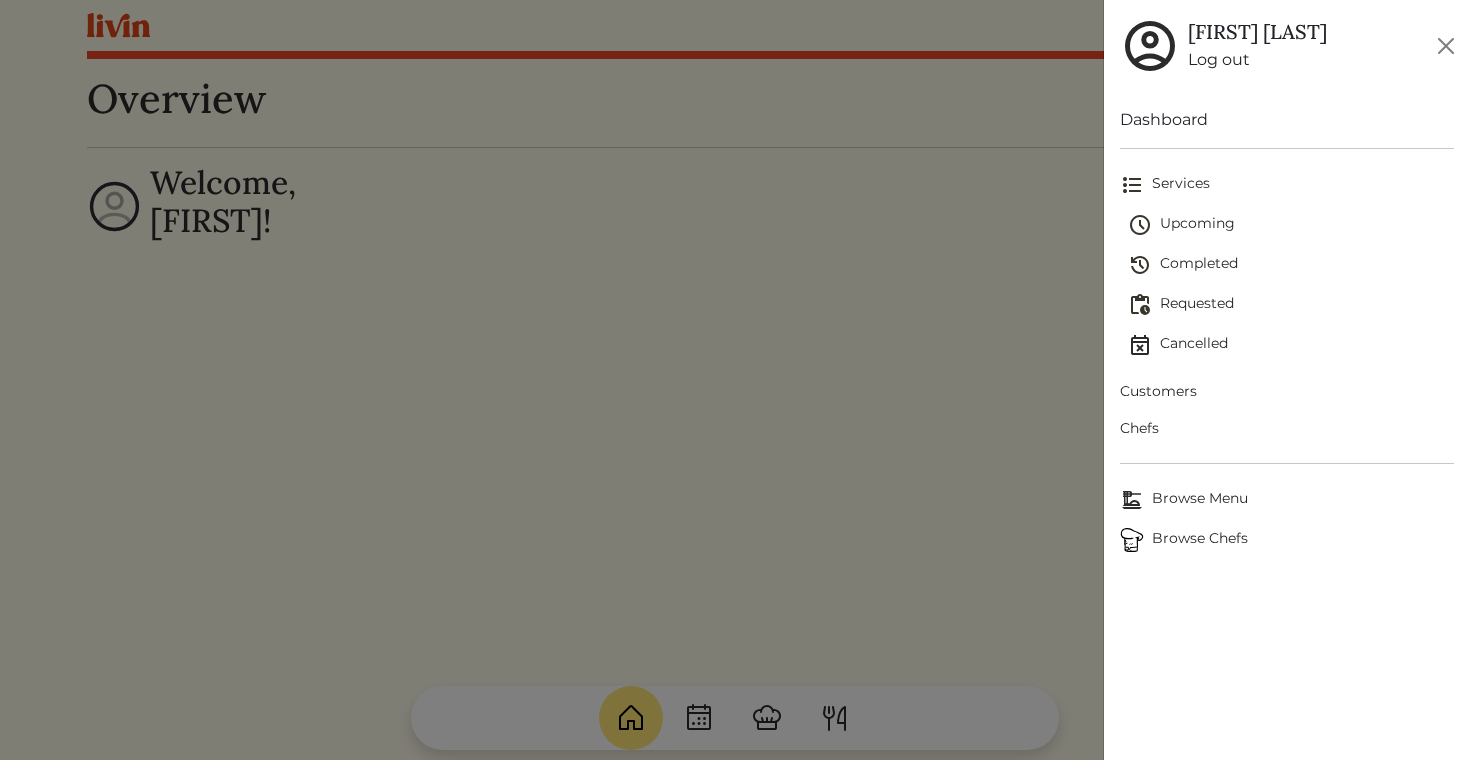 click on "Customers" at bounding box center [1287, 391] 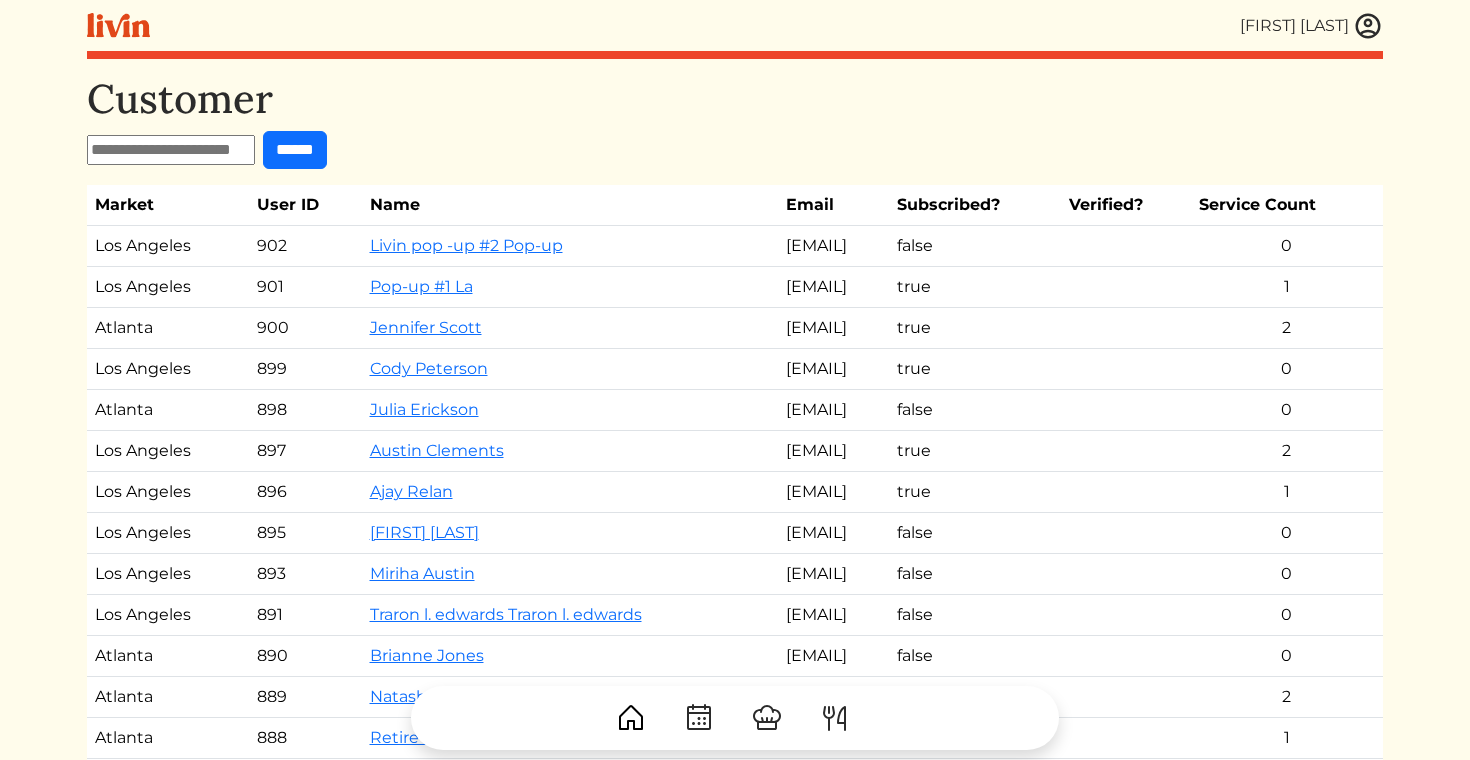 click at bounding box center (171, 150) 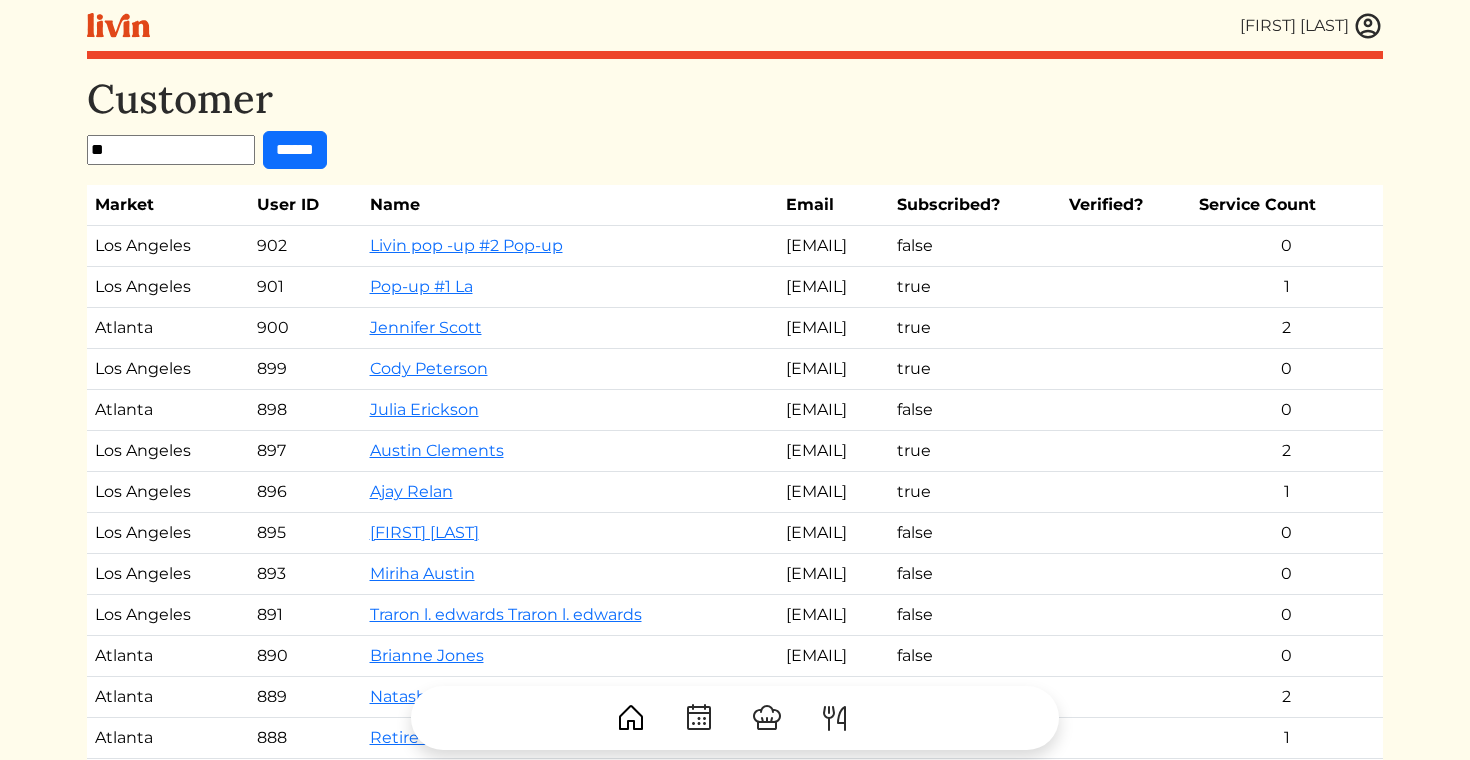 type on "*" 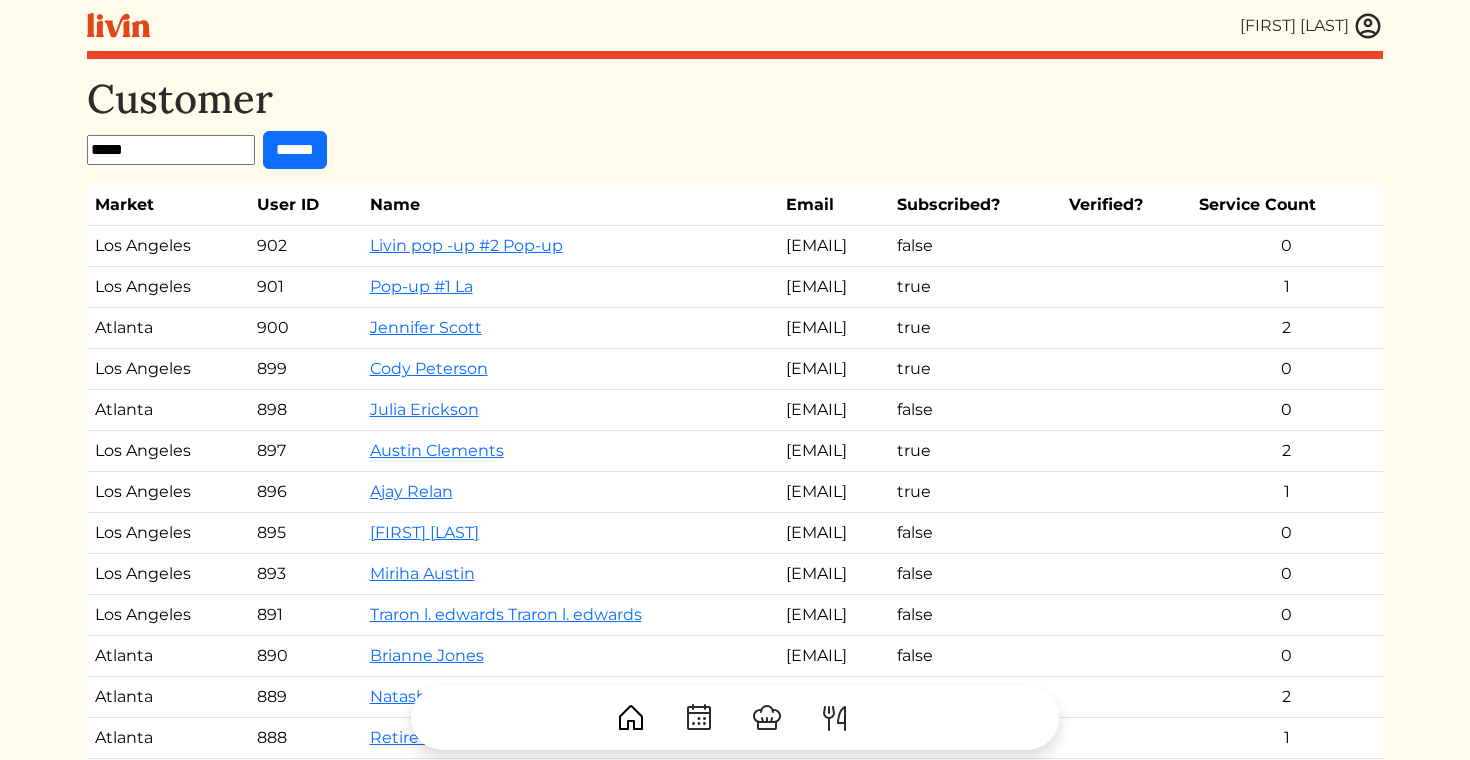 type on "*****" 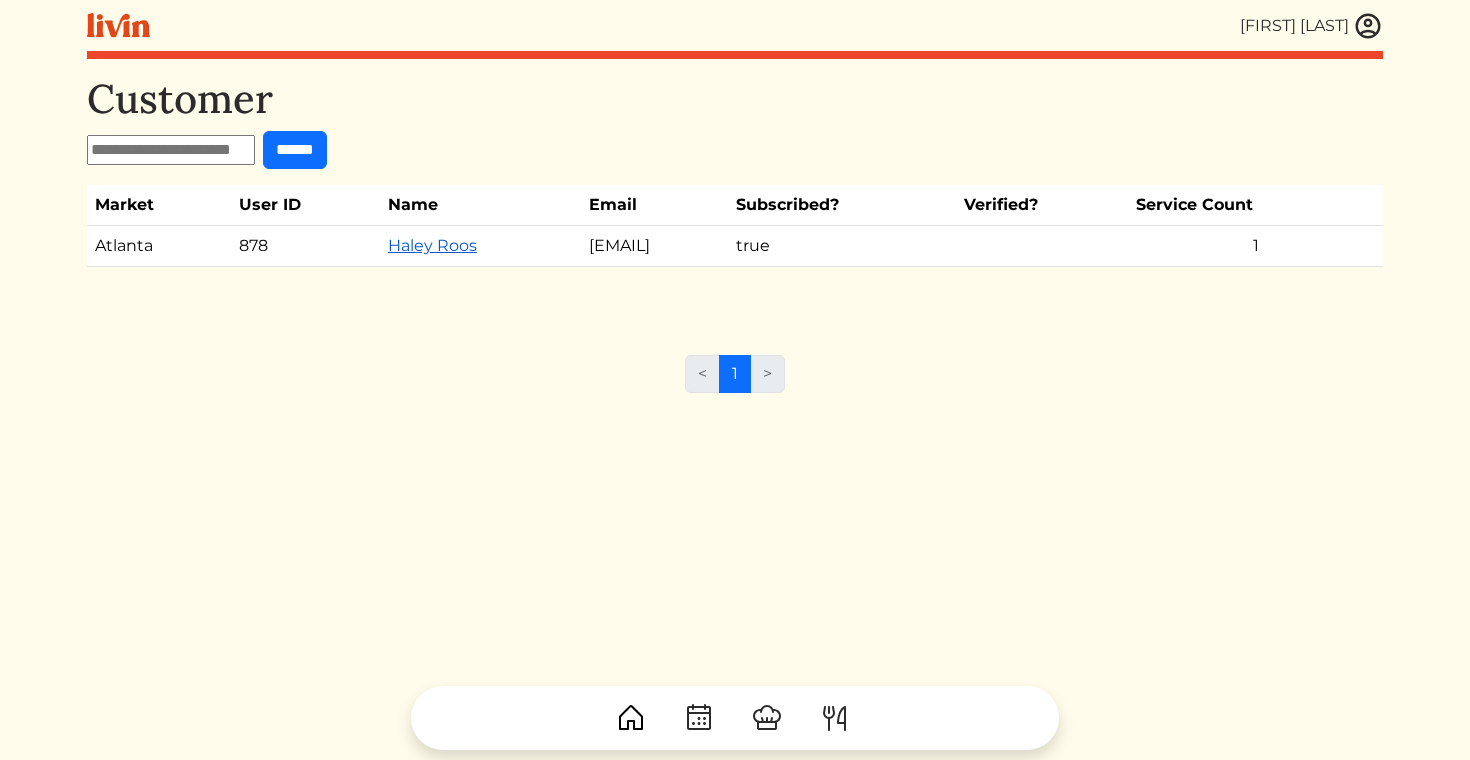 click on "Haley Roos" at bounding box center [432, 245] 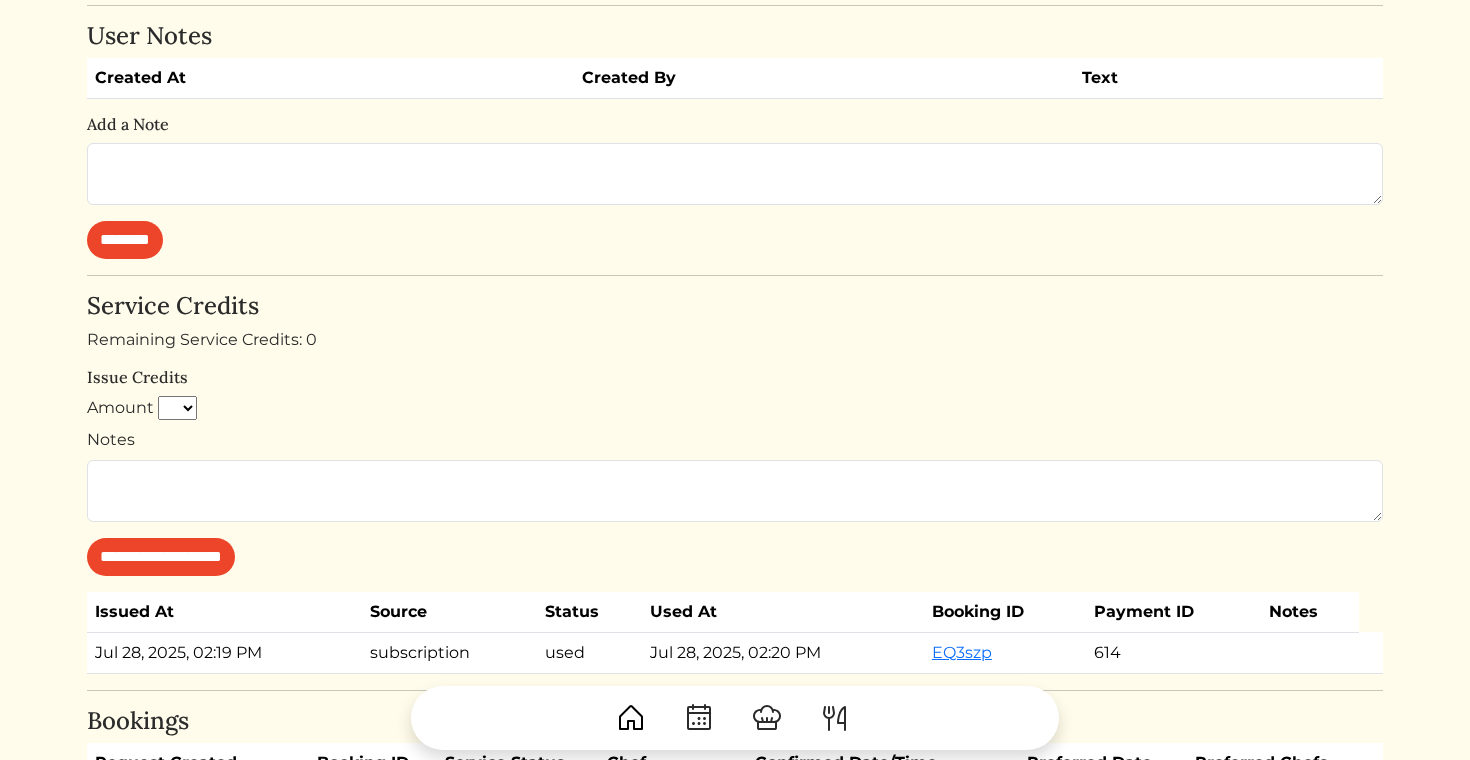 scroll, scrollTop: 0, scrollLeft: 0, axis: both 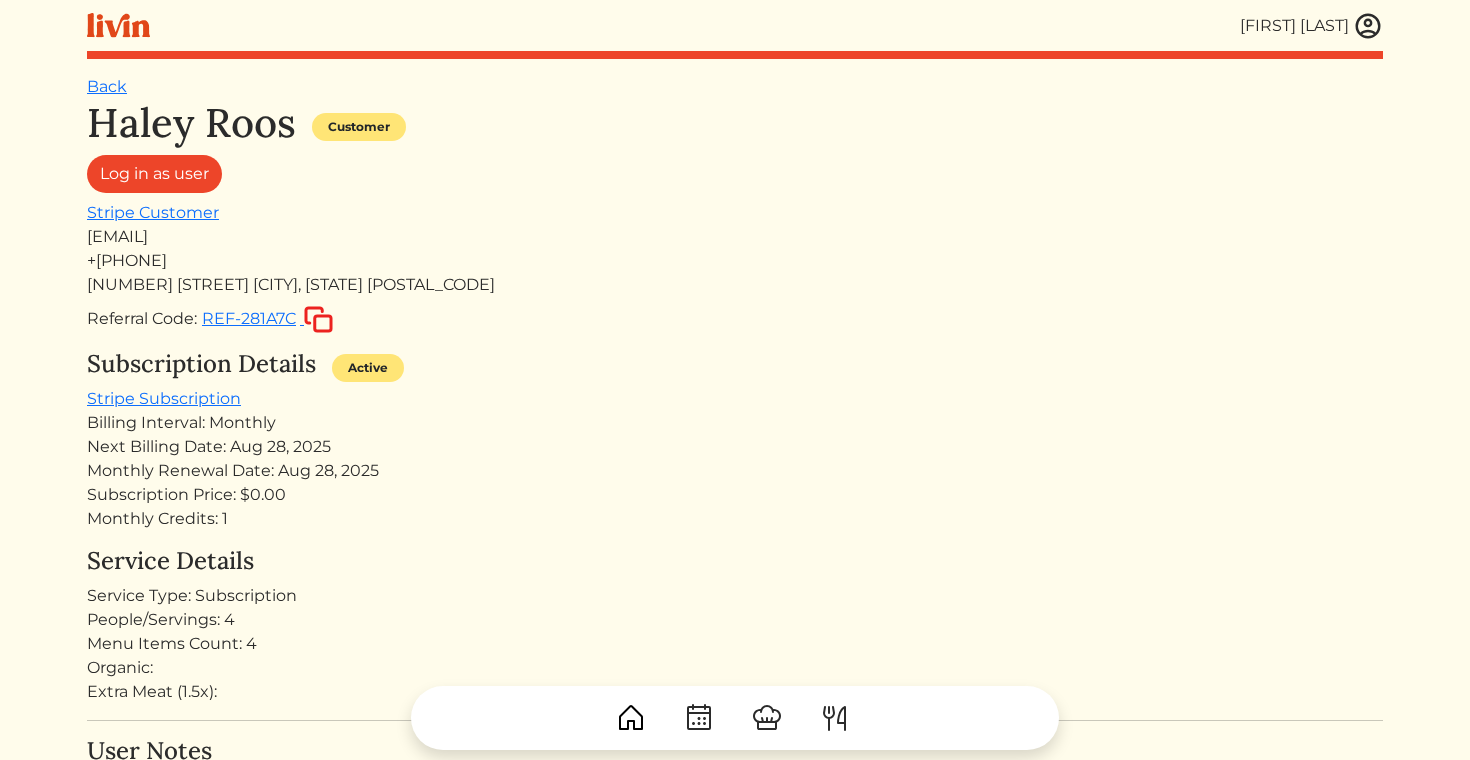 click at bounding box center [1368, 26] 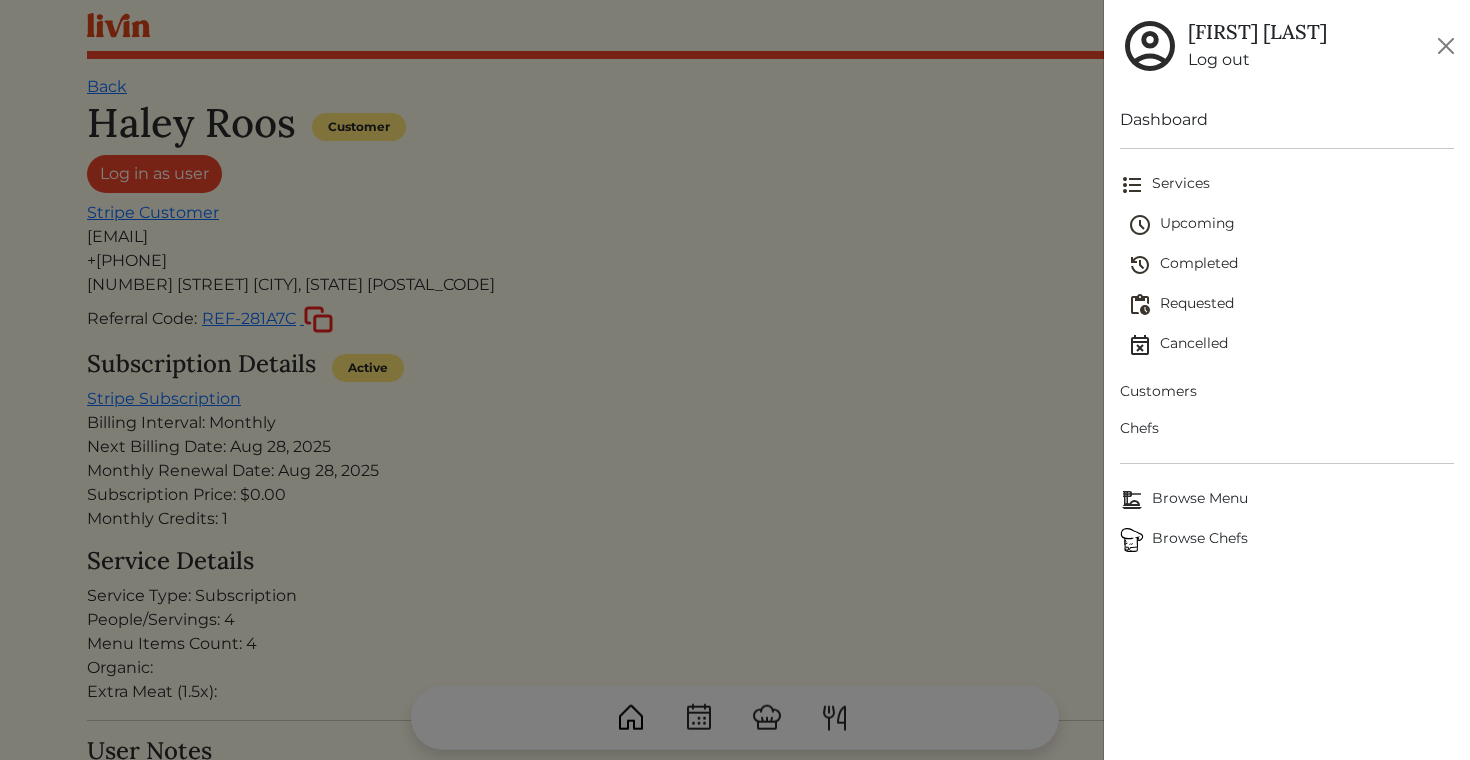 click on "Browse Chefs" at bounding box center (1287, 540) 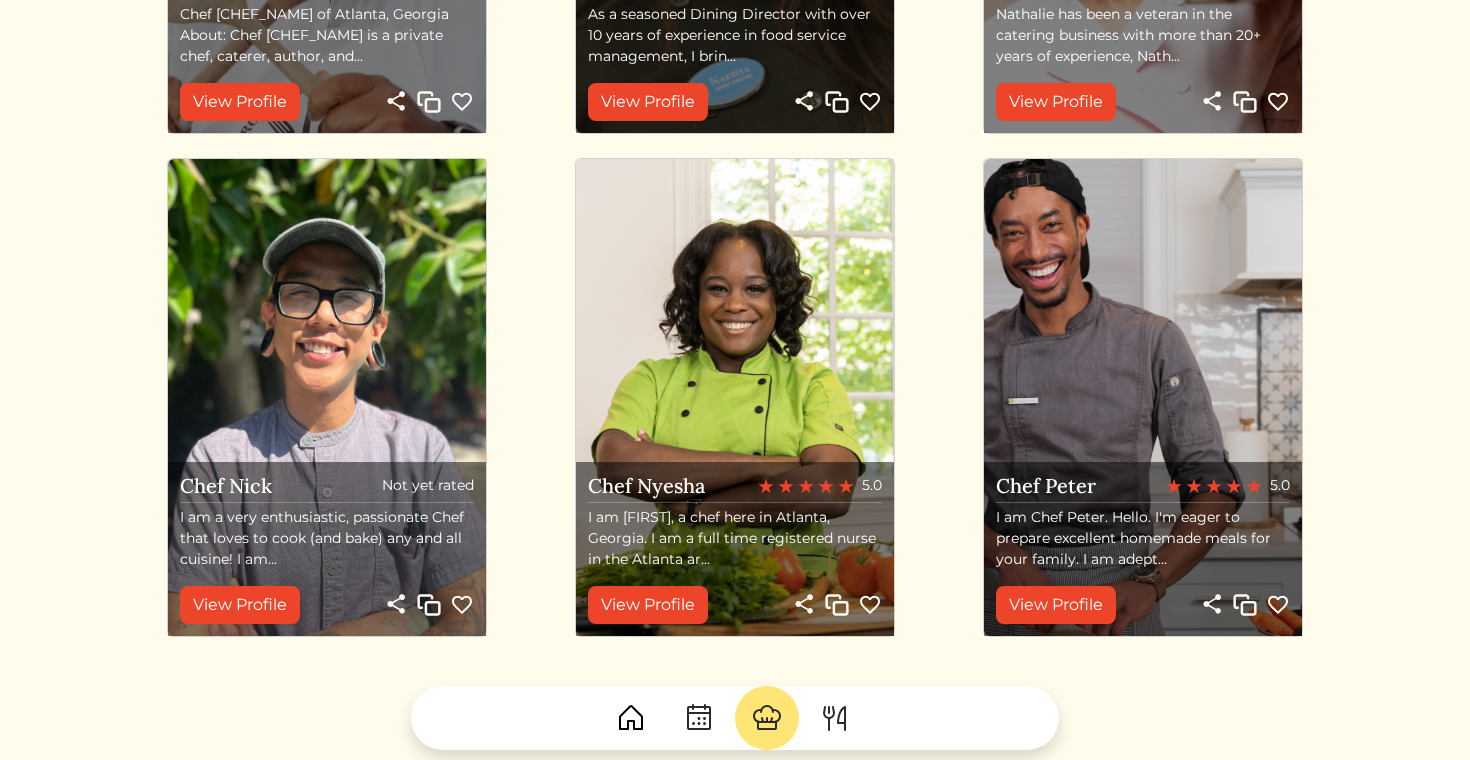scroll, scrollTop: 2240, scrollLeft: 0, axis: vertical 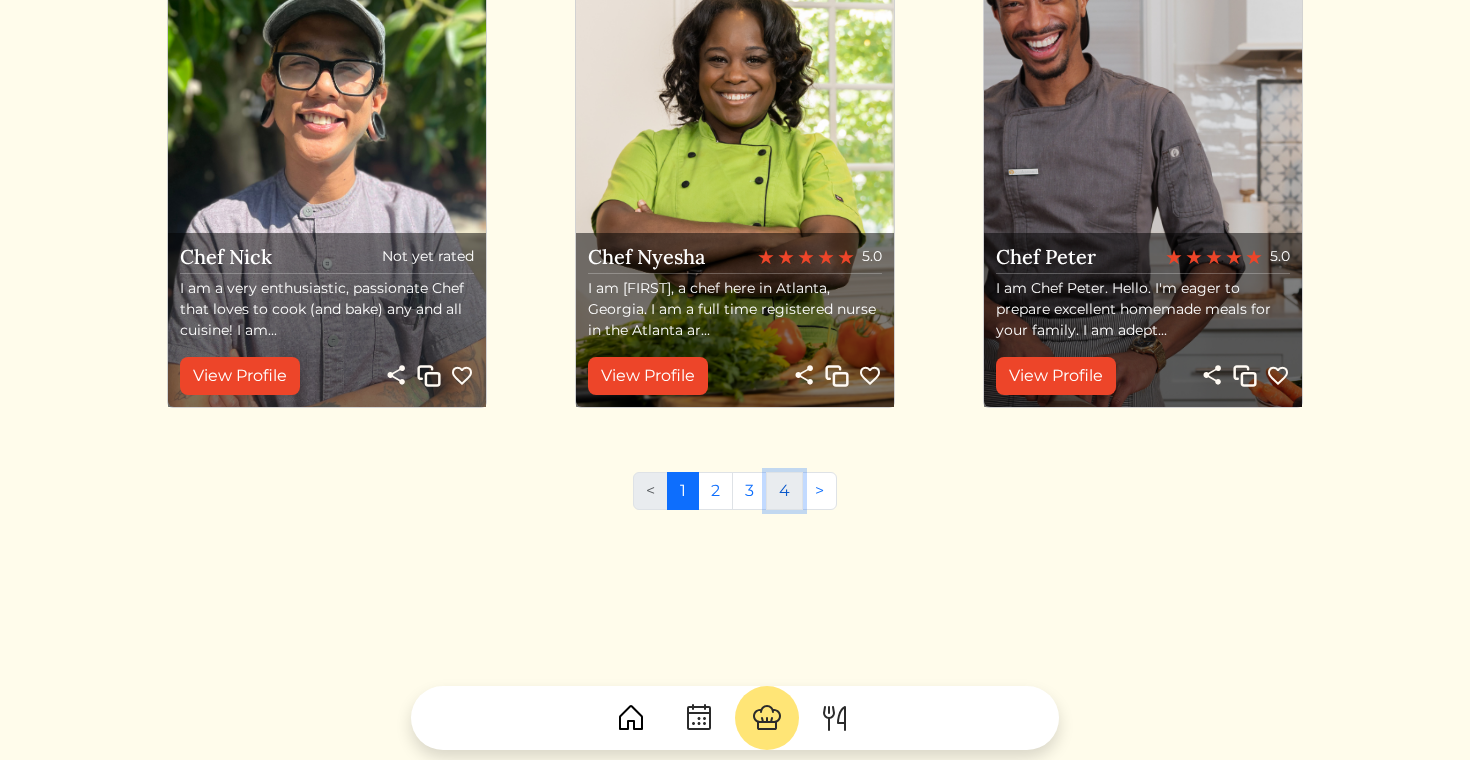 click on "4" at bounding box center [784, 491] 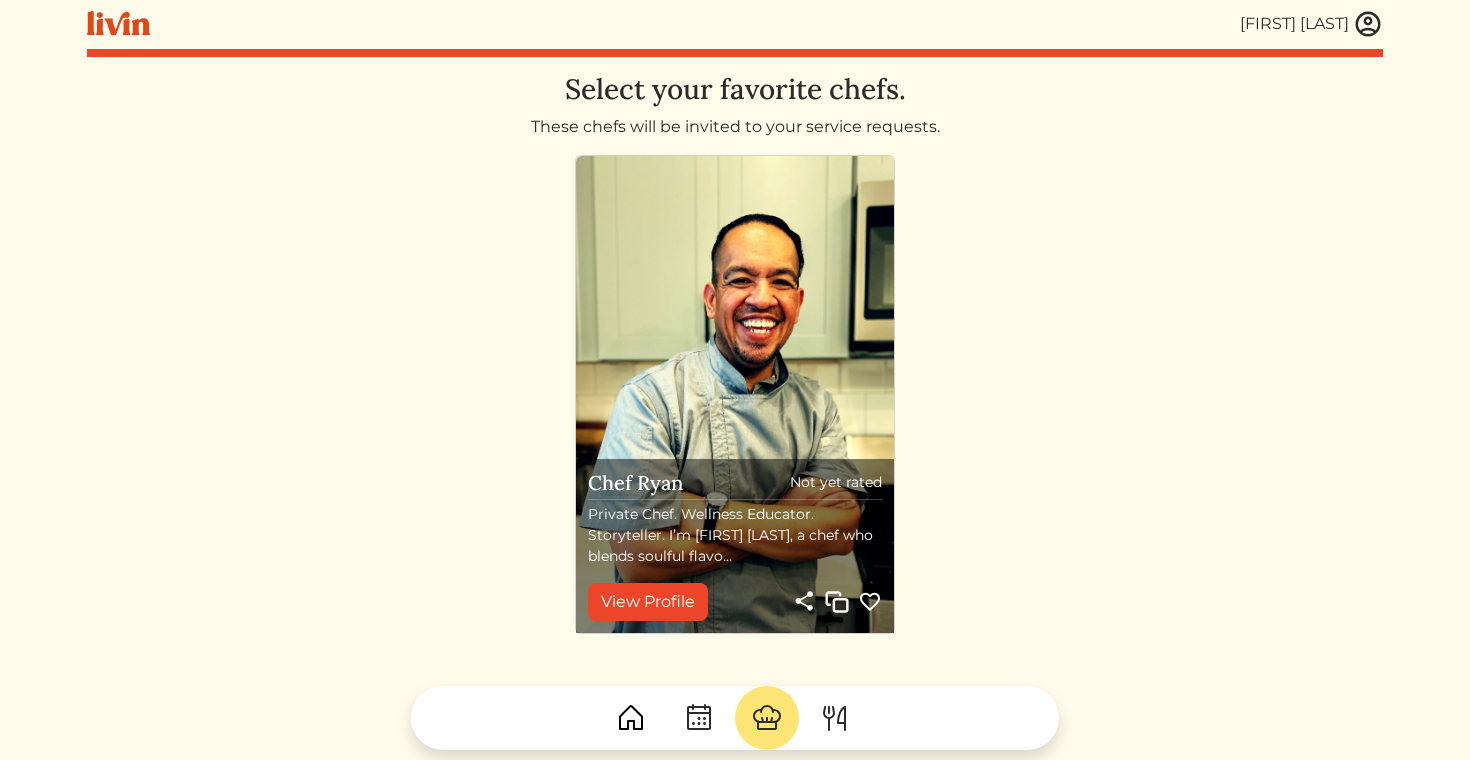 scroll, scrollTop: 0, scrollLeft: 0, axis: both 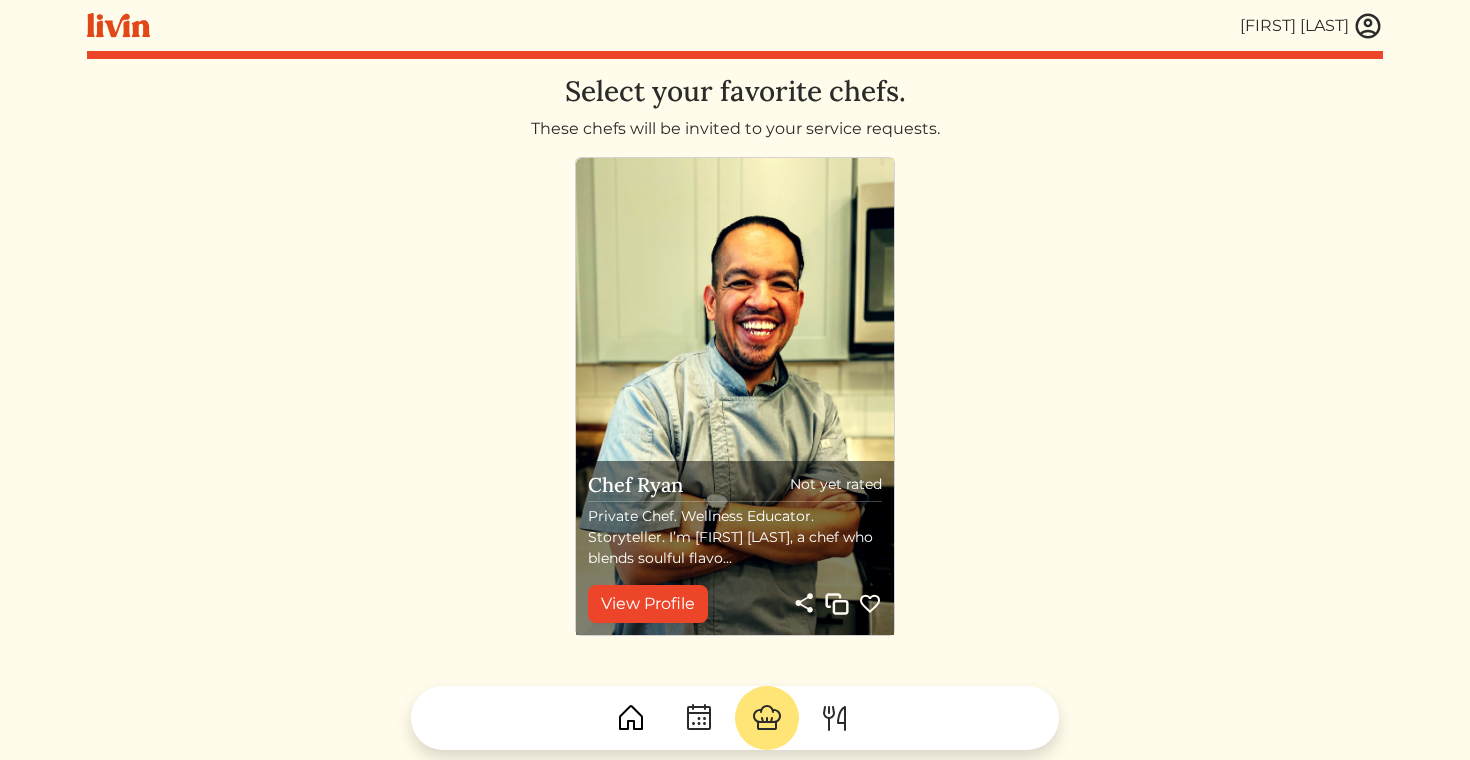 click at bounding box center (837, 604) 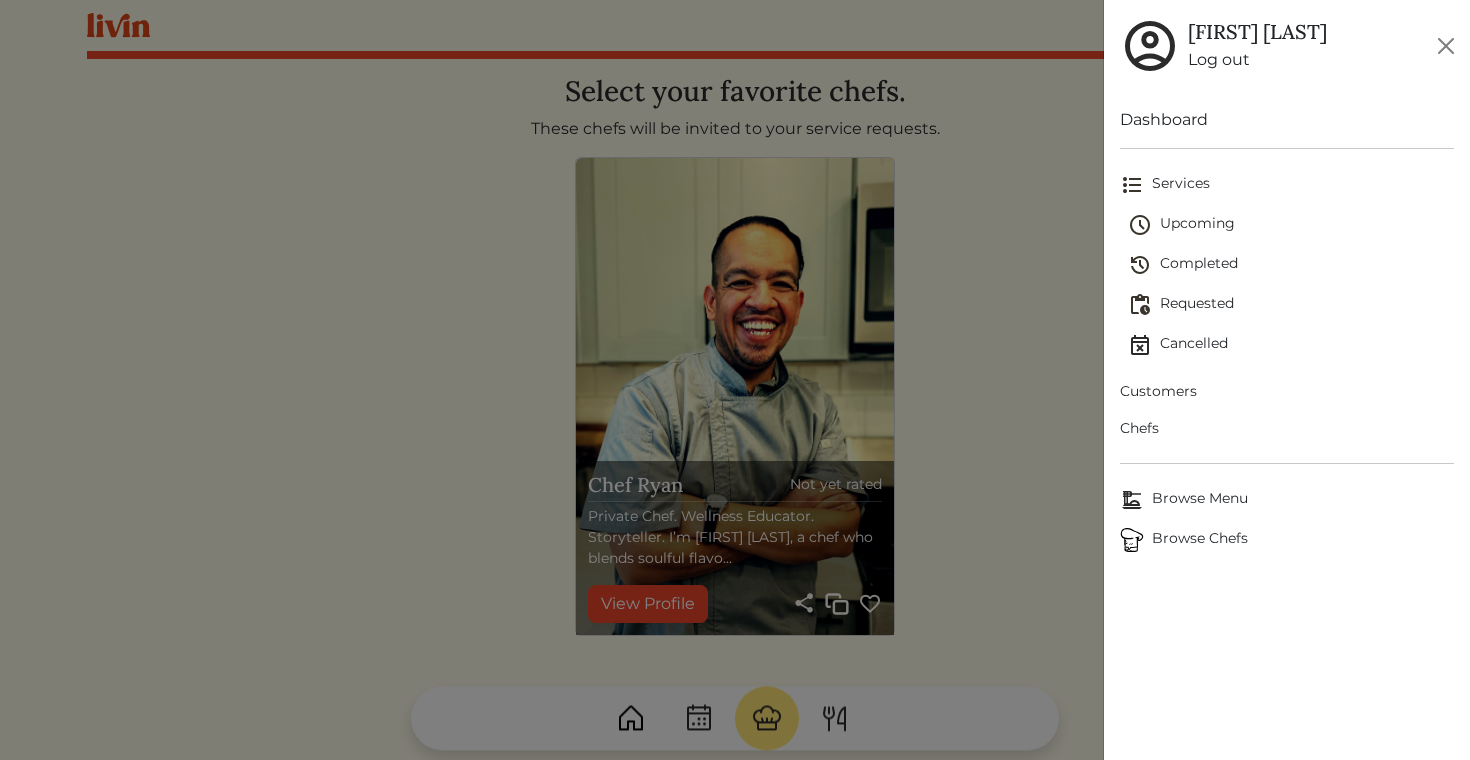 click on "Upcoming" at bounding box center [1291, 225] 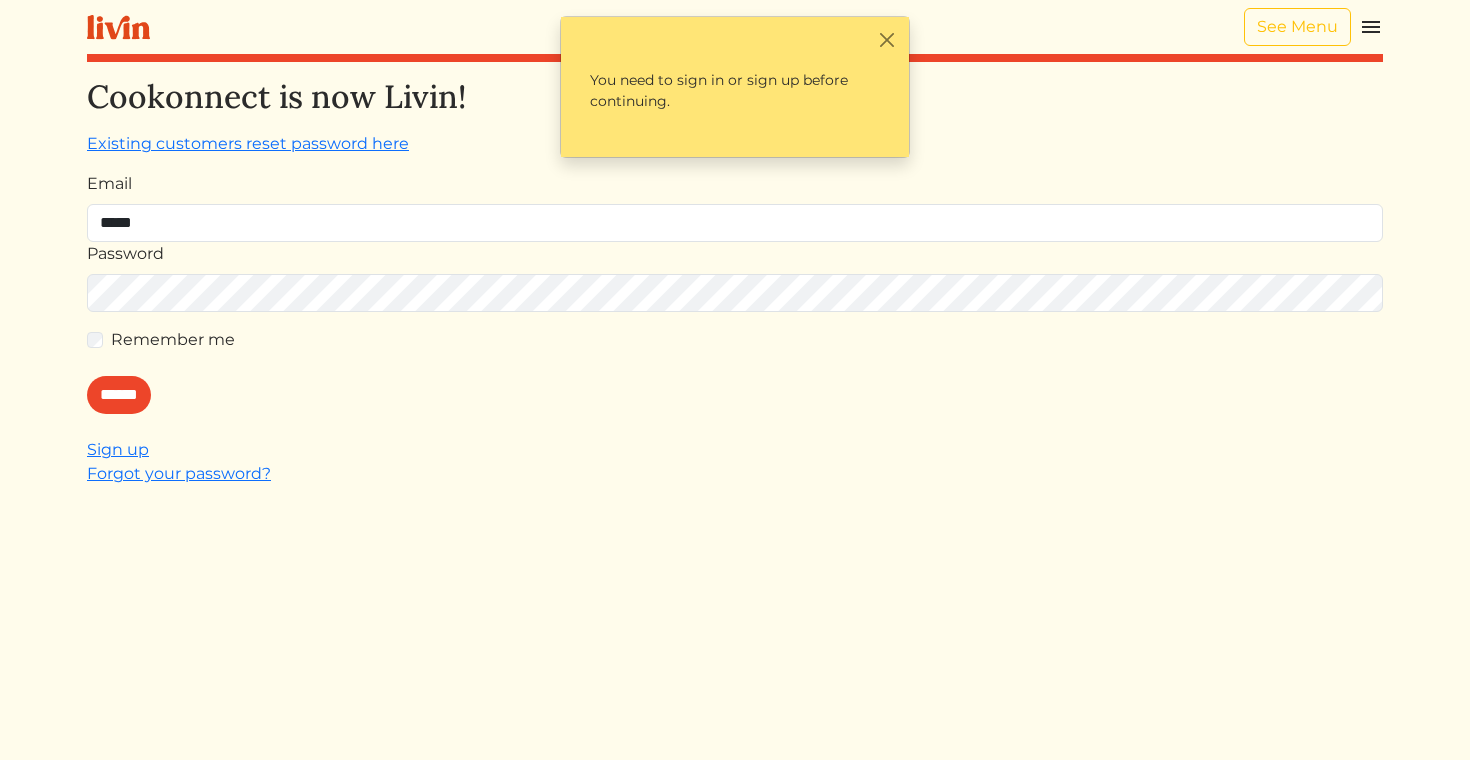 type on "**********" 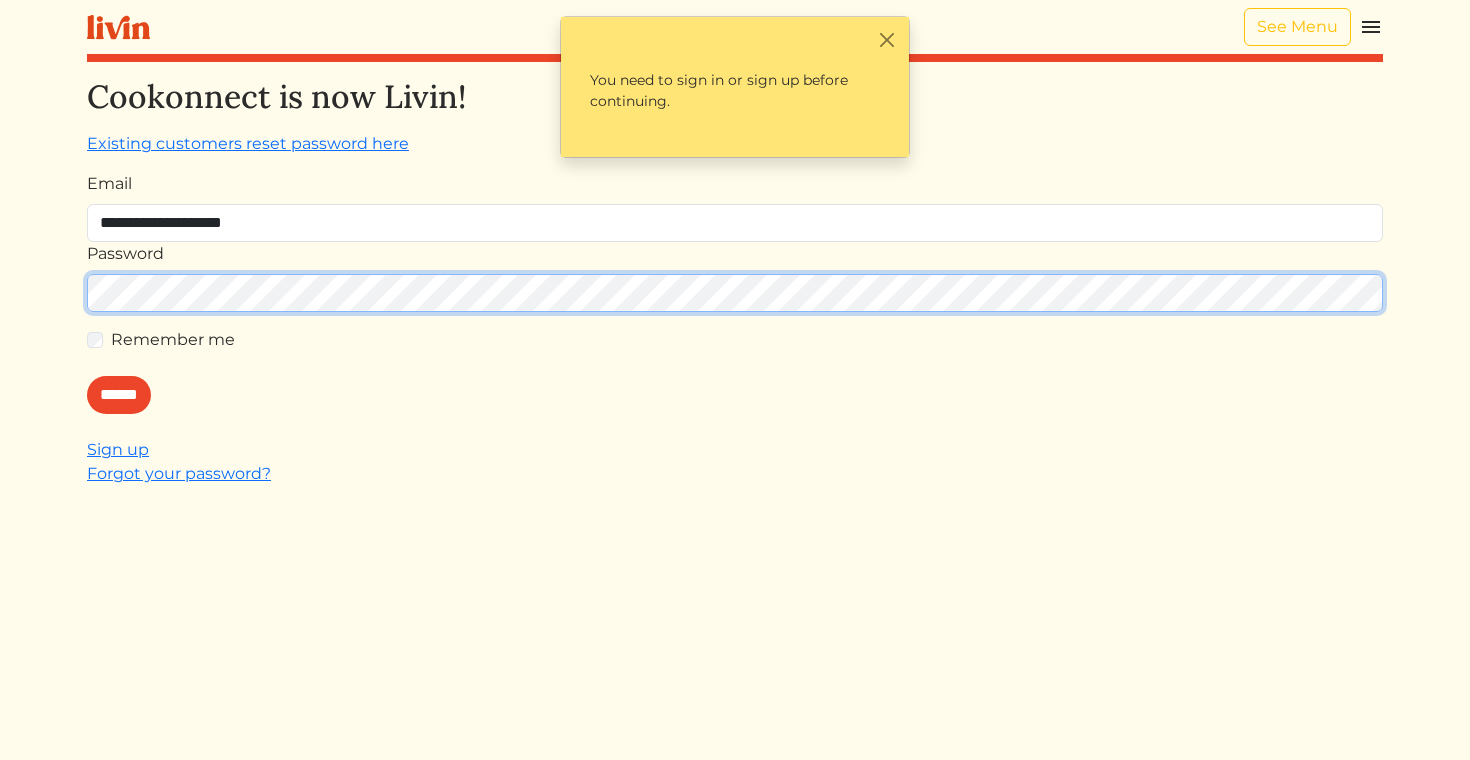 click on "******" at bounding box center [119, 395] 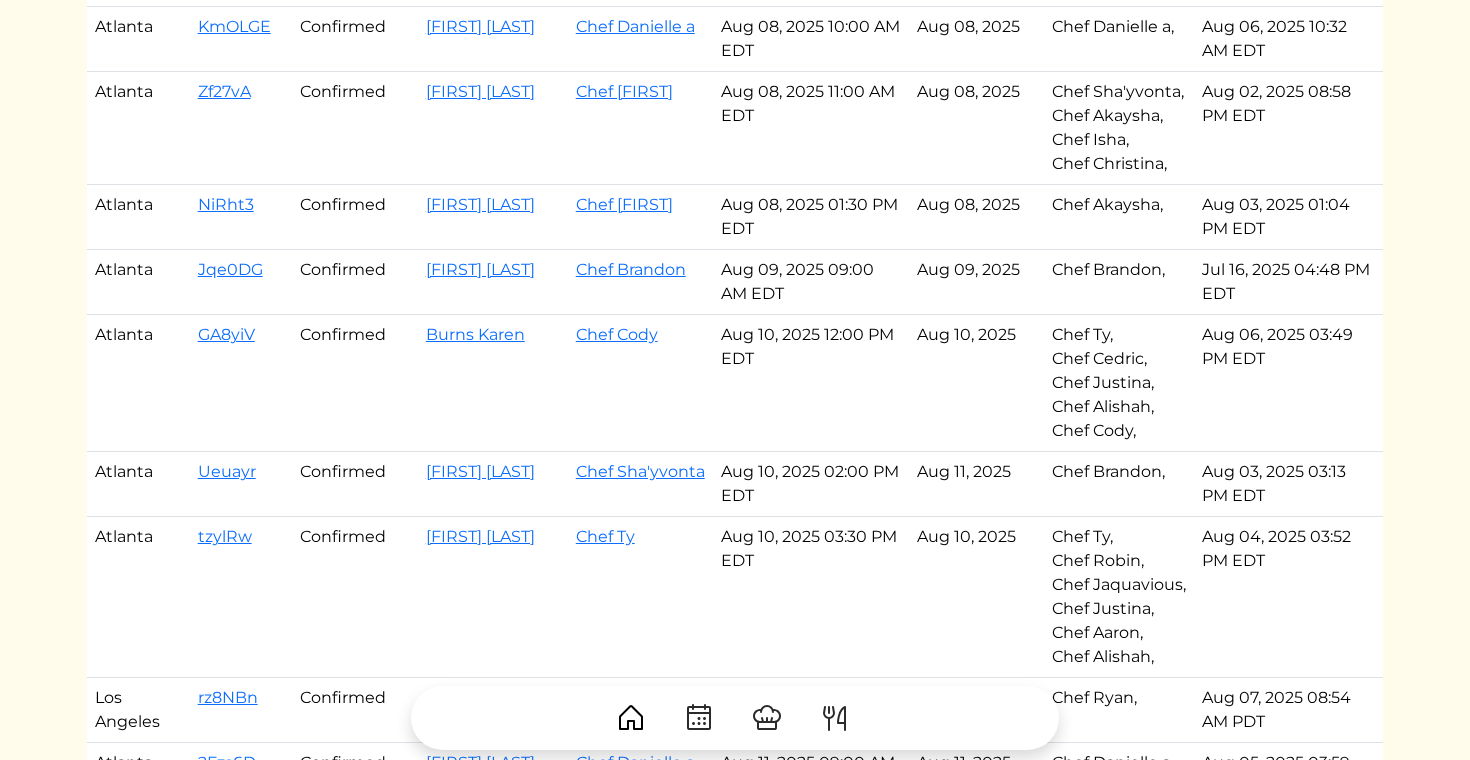 scroll, scrollTop: 159, scrollLeft: 0, axis: vertical 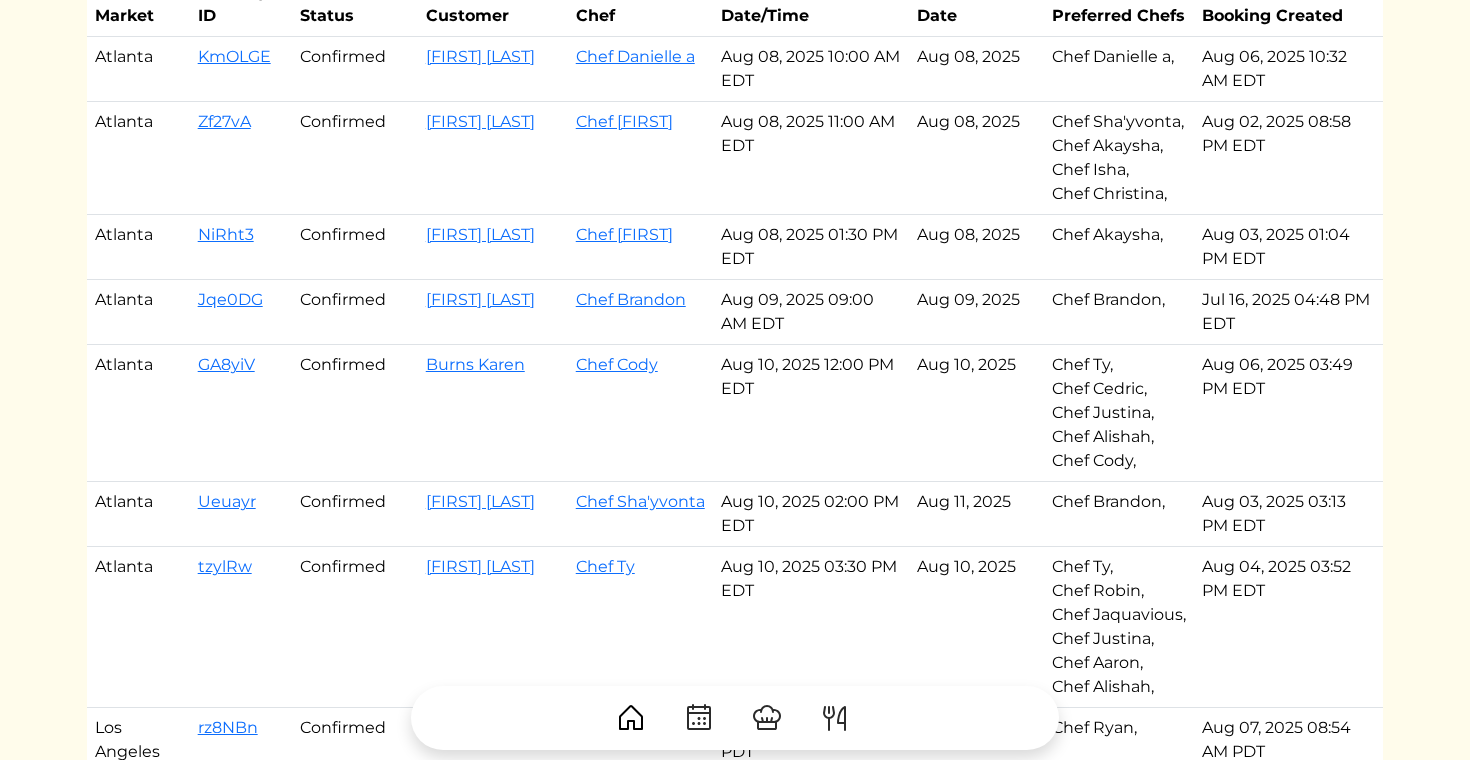 click on "Deann Stevens" at bounding box center [493, 247] 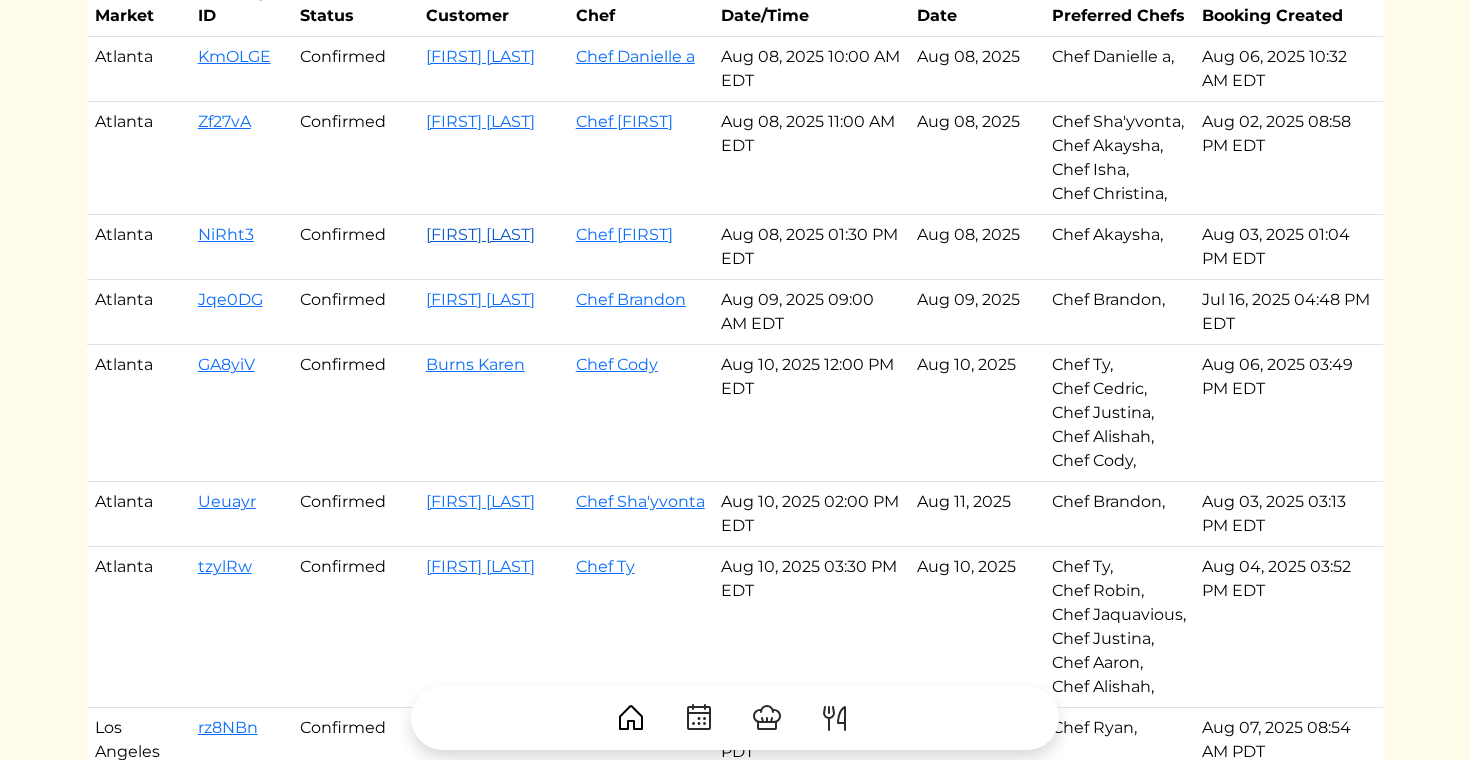click on "Deann Stevens" at bounding box center (480, 234) 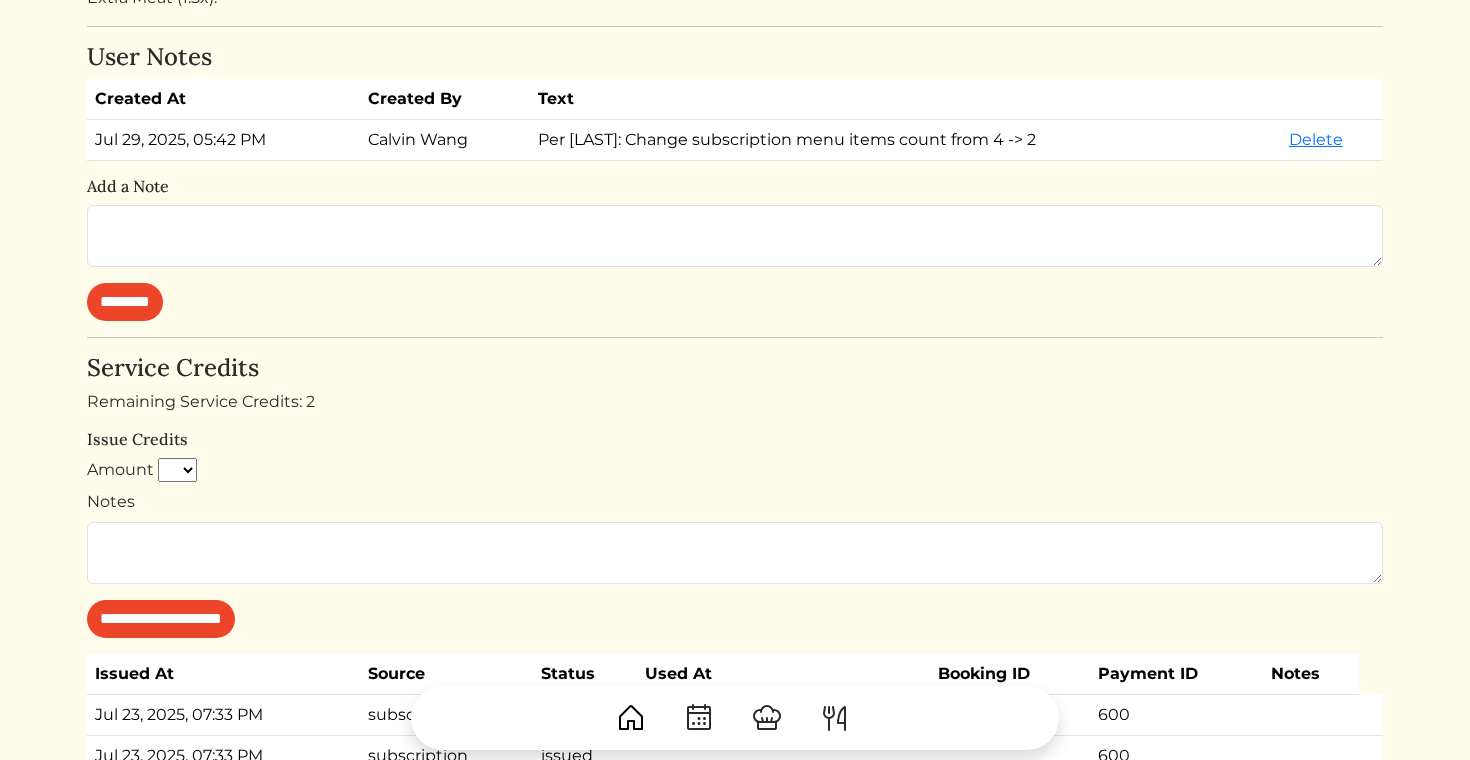 scroll, scrollTop: 0, scrollLeft: 0, axis: both 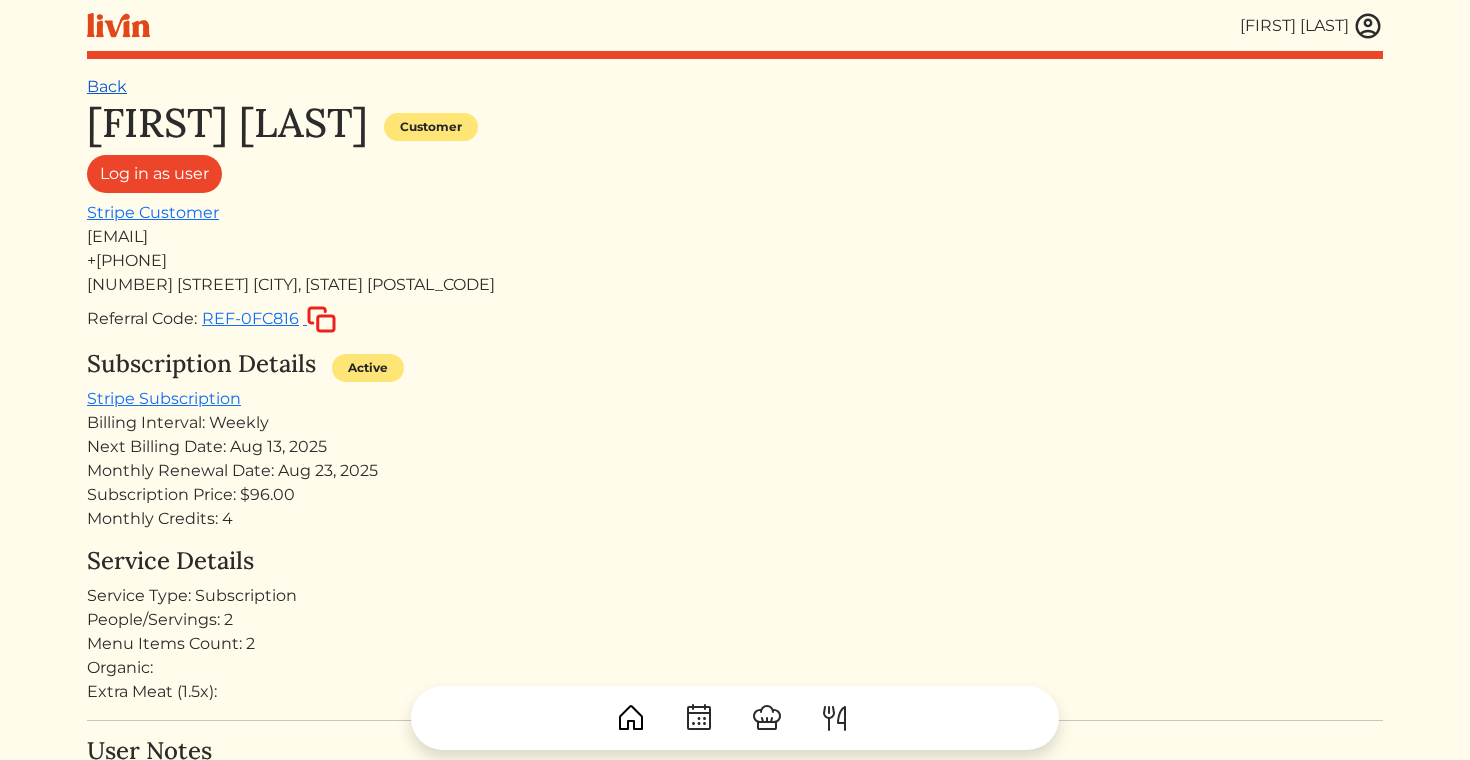 click on "Back" at bounding box center (107, 86) 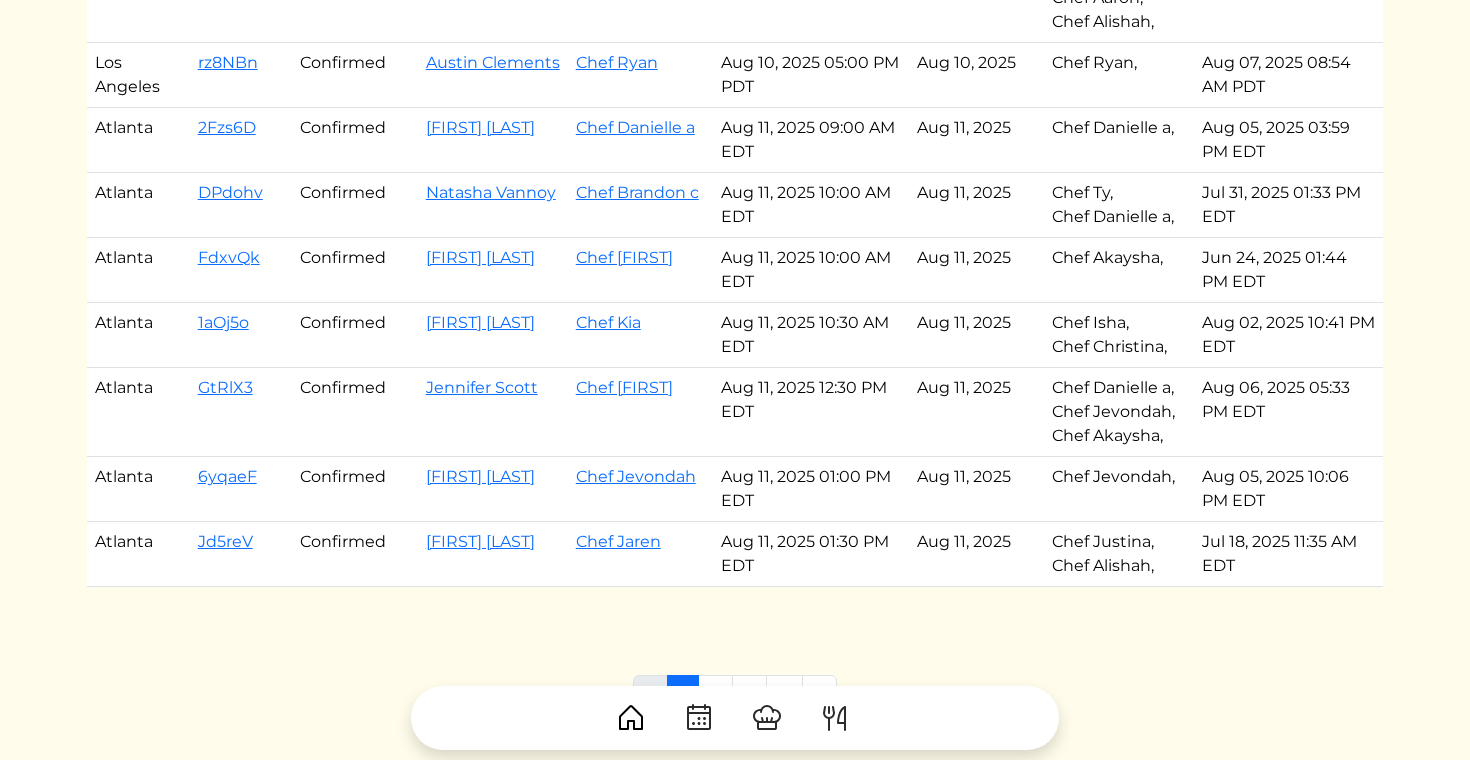 scroll, scrollTop: 825, scrollLeft: 0, axis: vertical 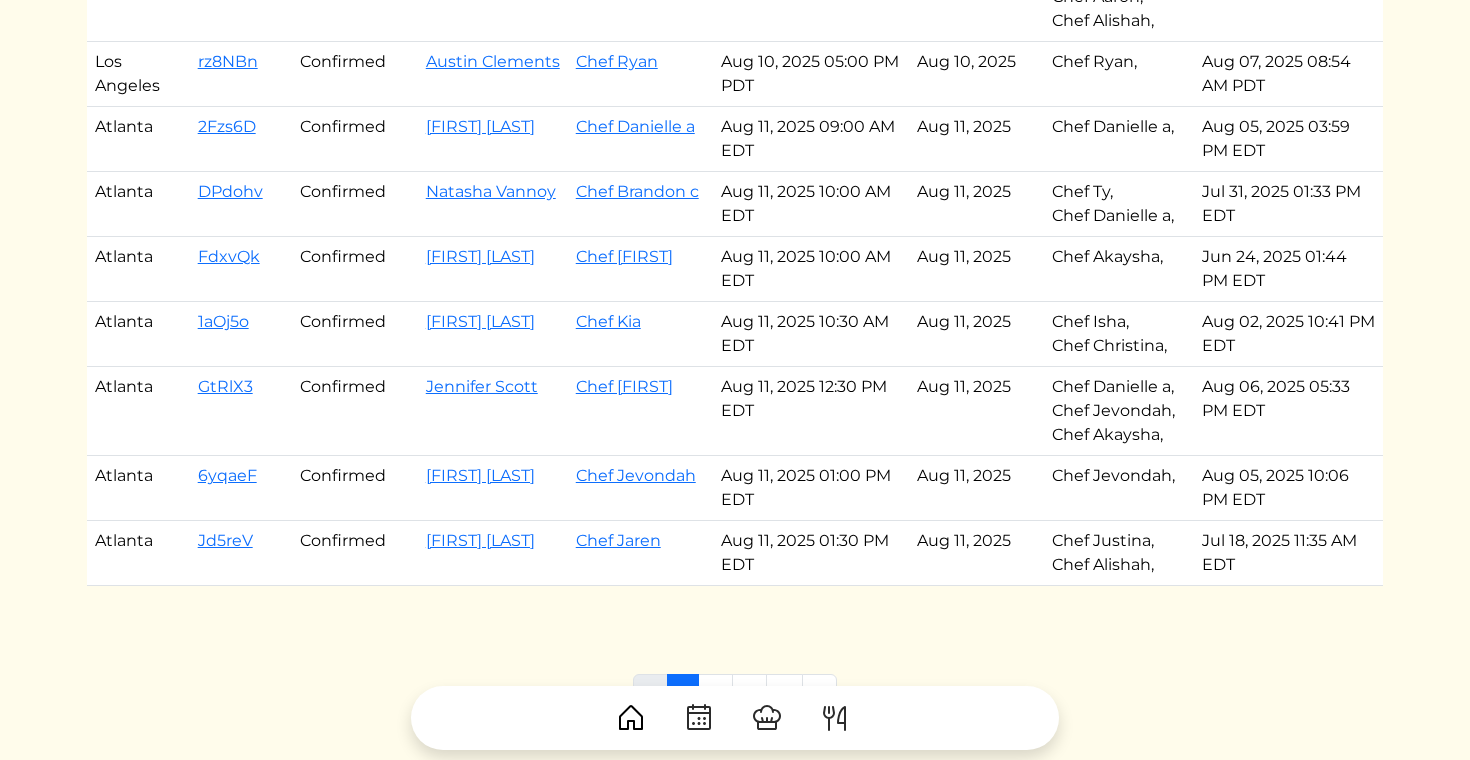 click on "Natasha Vannoy" at bounding box center [493, 204] 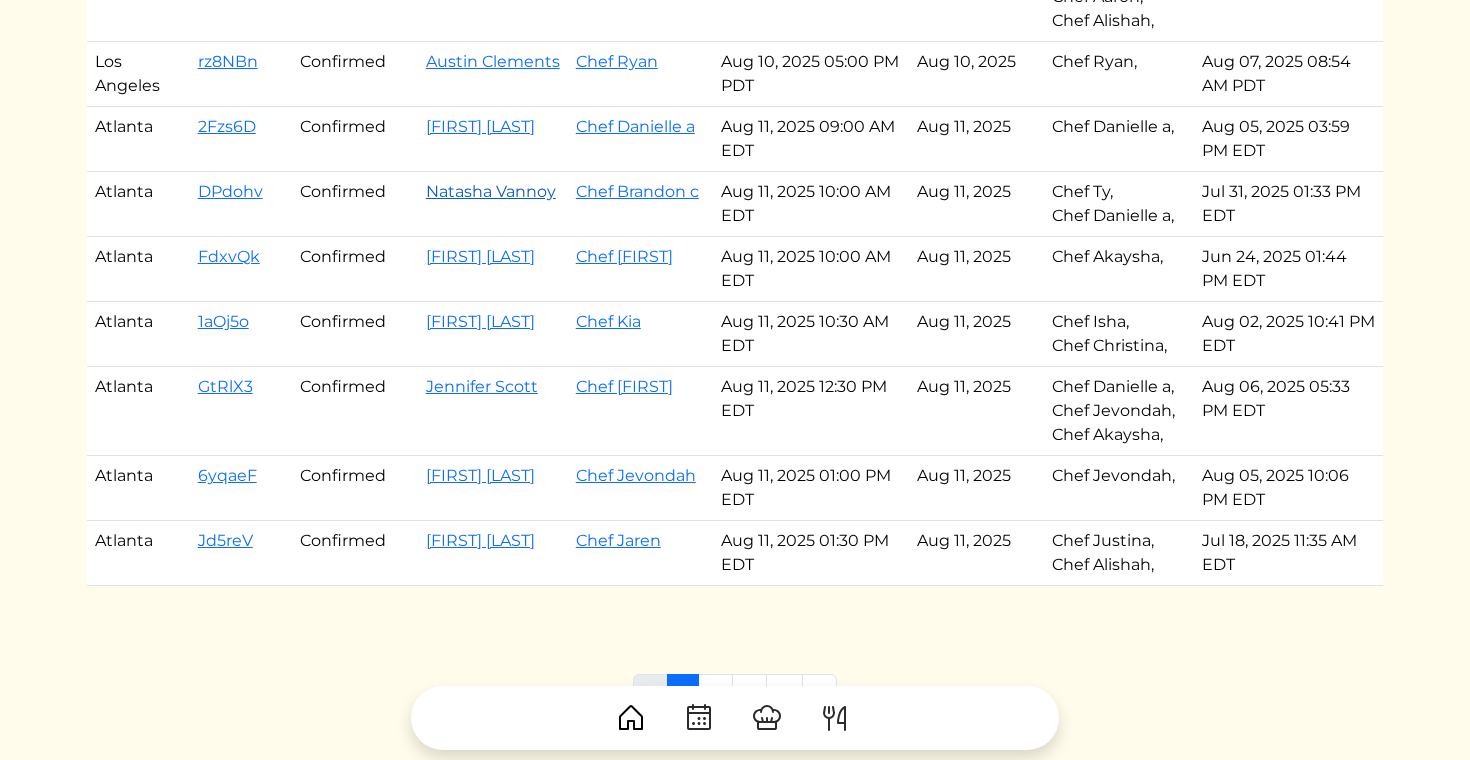 click on "Natasha Vannoy" at bounding box center [491, 191] 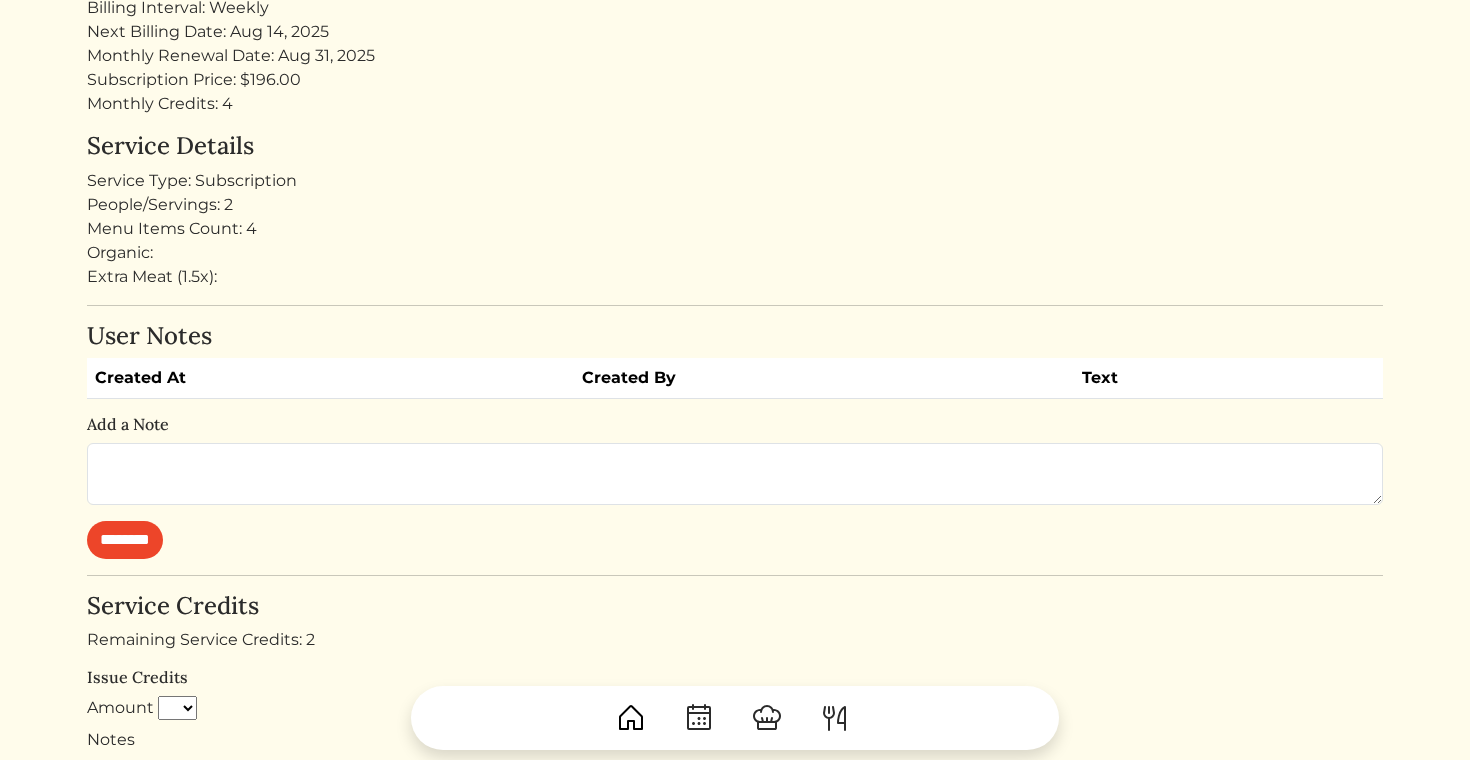 scroll, scrollTop: 0, scrollLeft: 0, axis: both 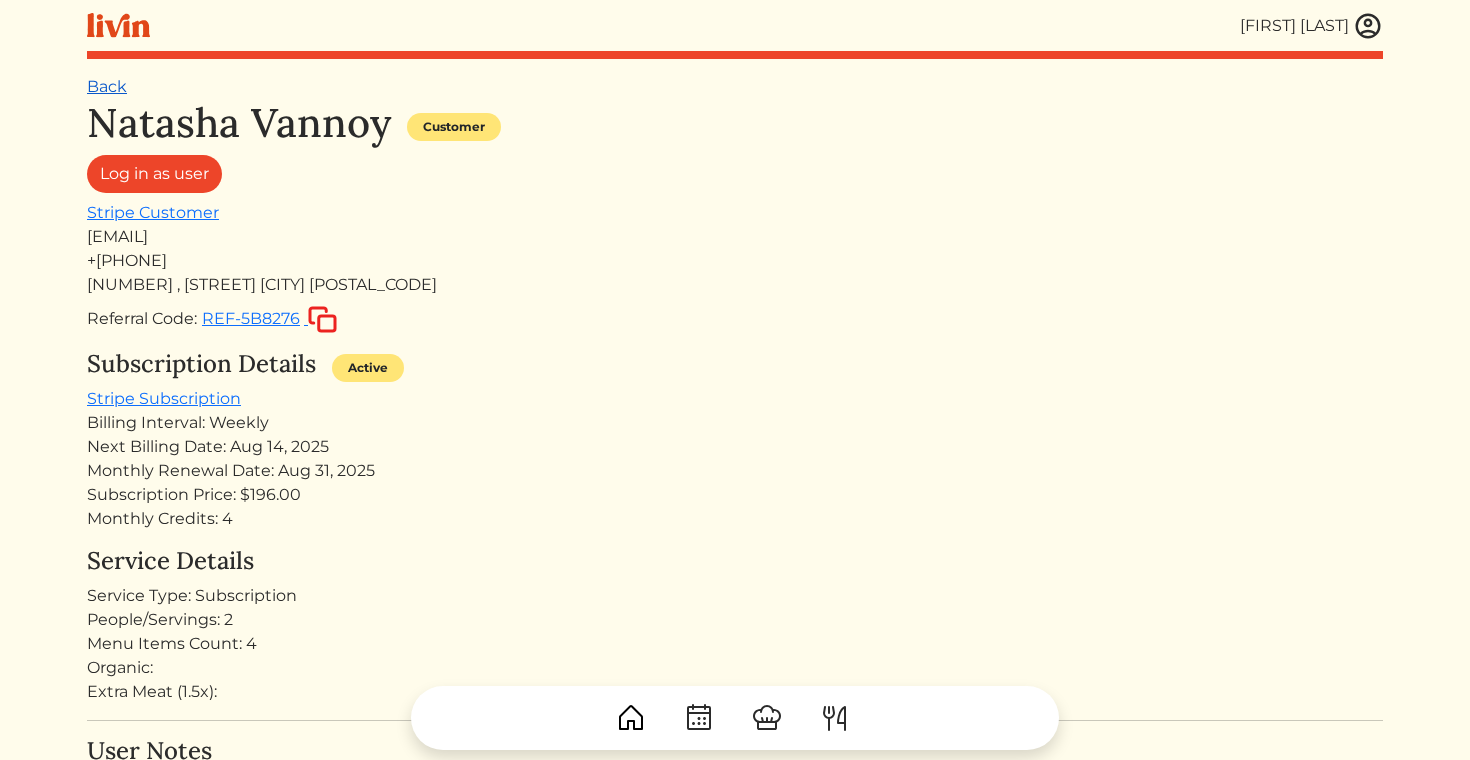 click on "Back" at bounding box center [107, 86] 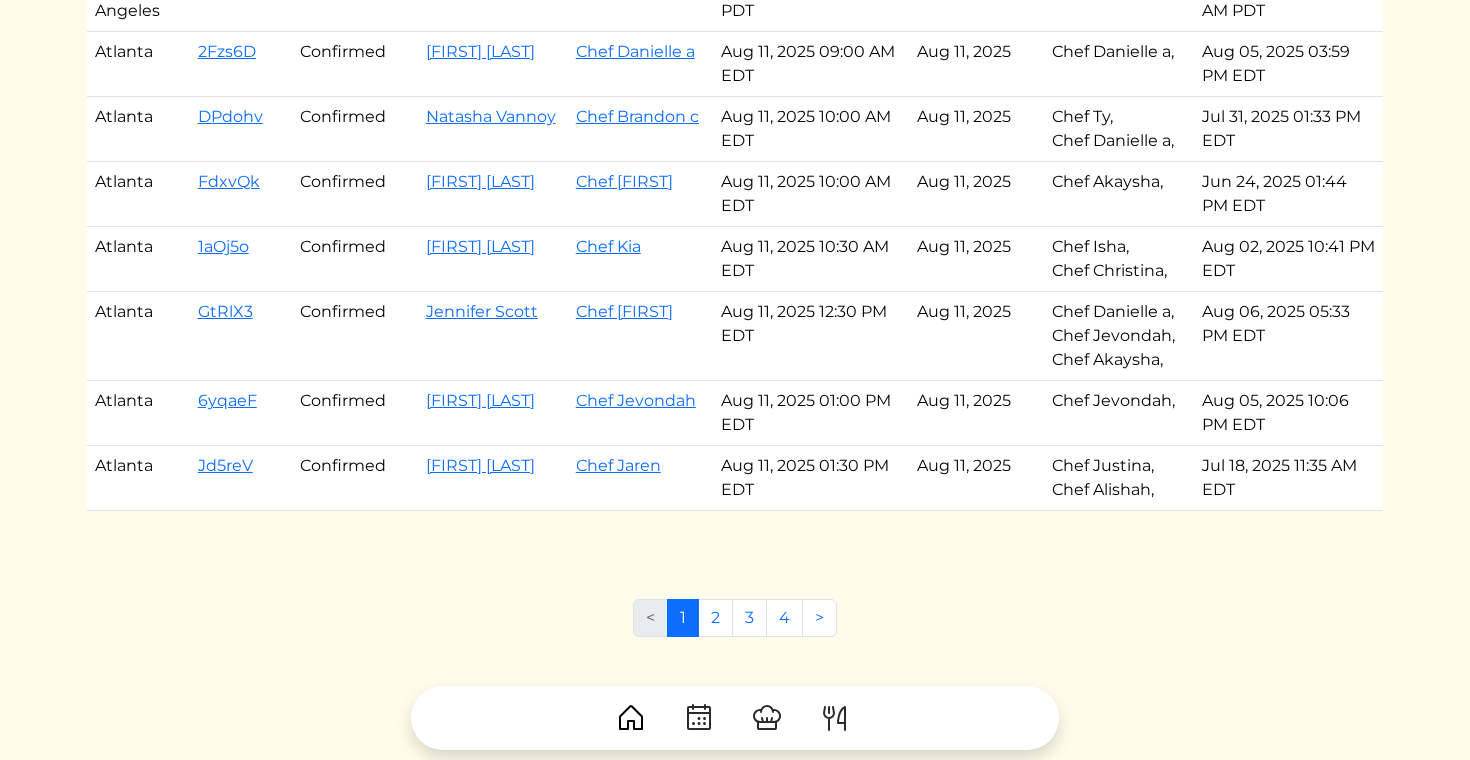 scroll, scrollTop: 905, scrollLeft: 0, axis: vertical 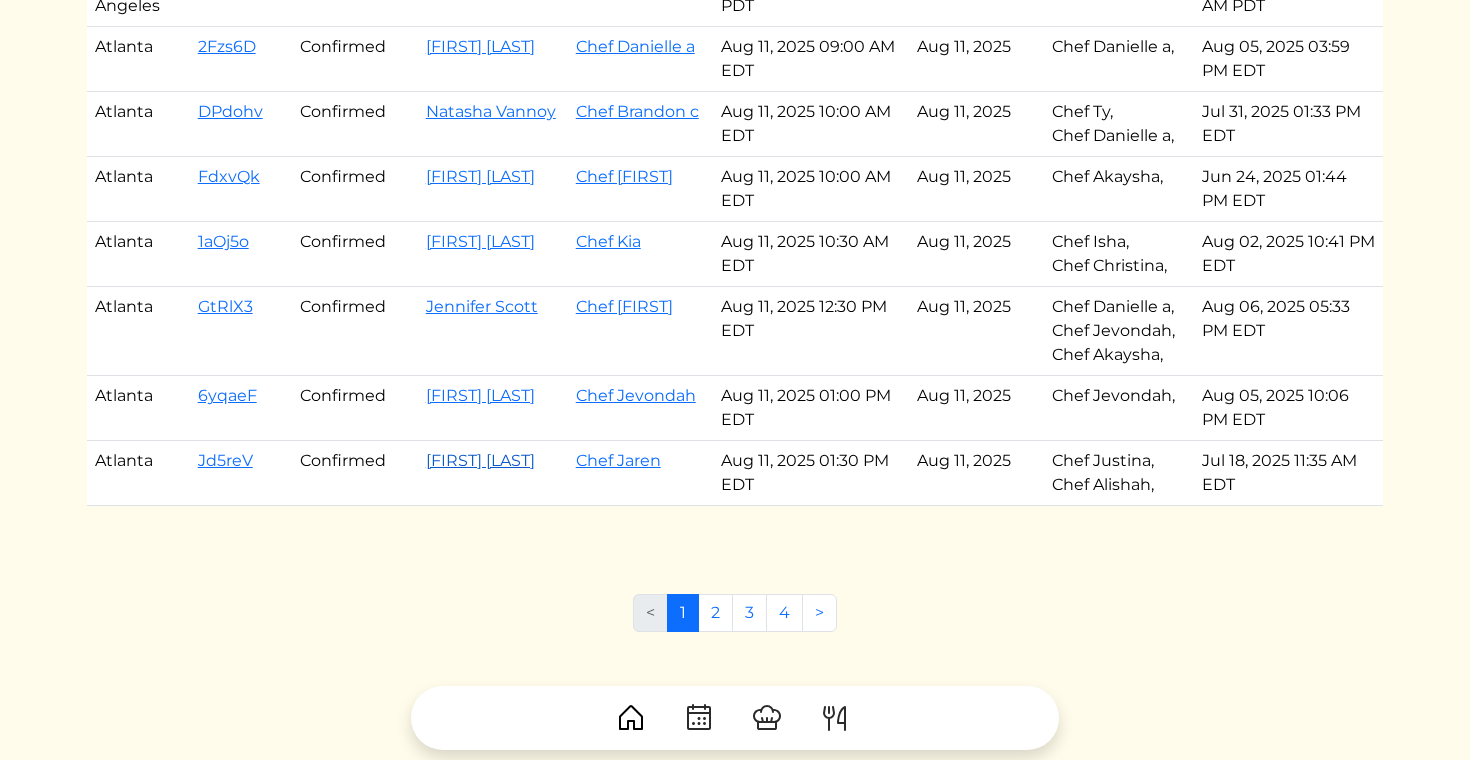 click on "Kristen Faber" at bounding box center [480, 460] 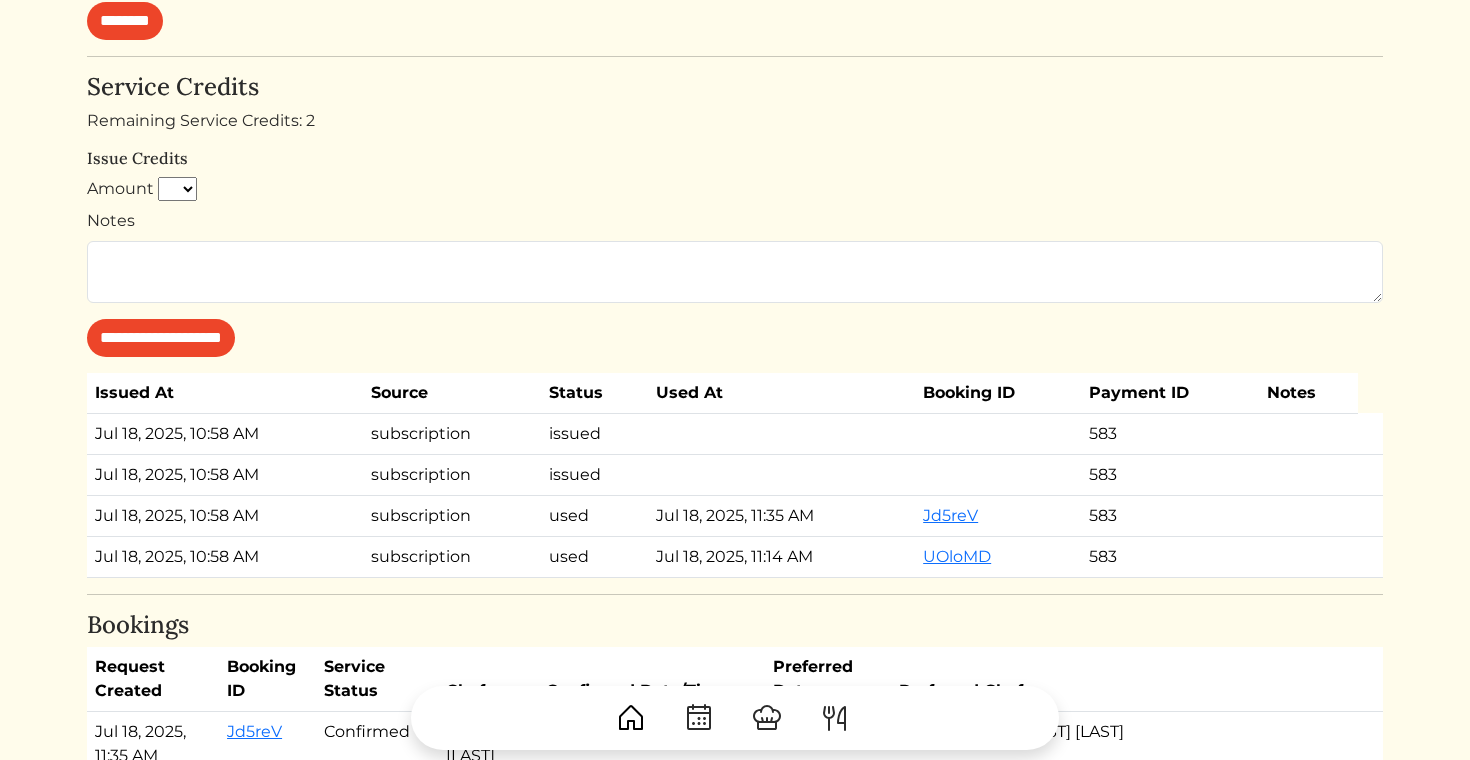 scroll, scrollTop: 1283, scrollLeft: 0, axis: vertical 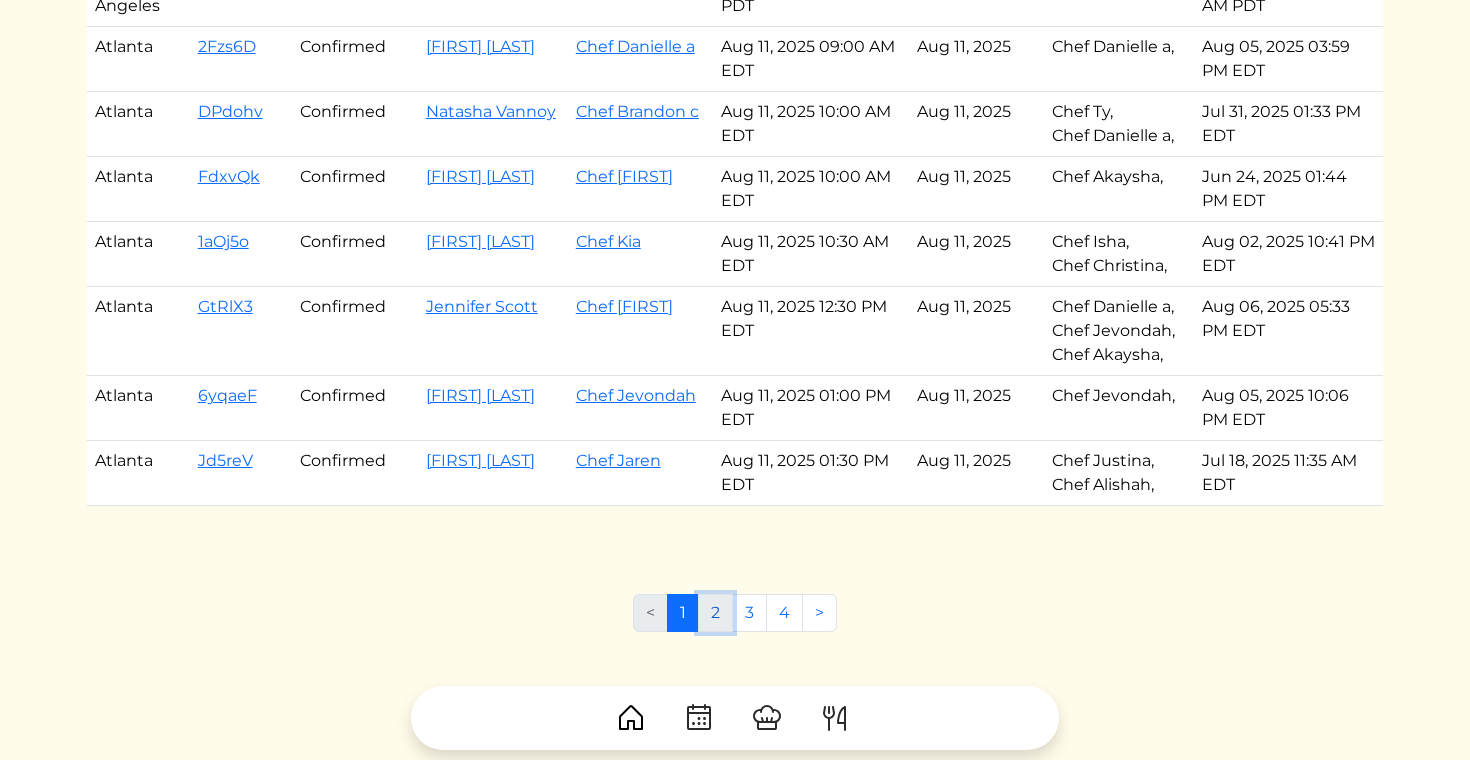 click on "2" at bounding box center (715, 613) 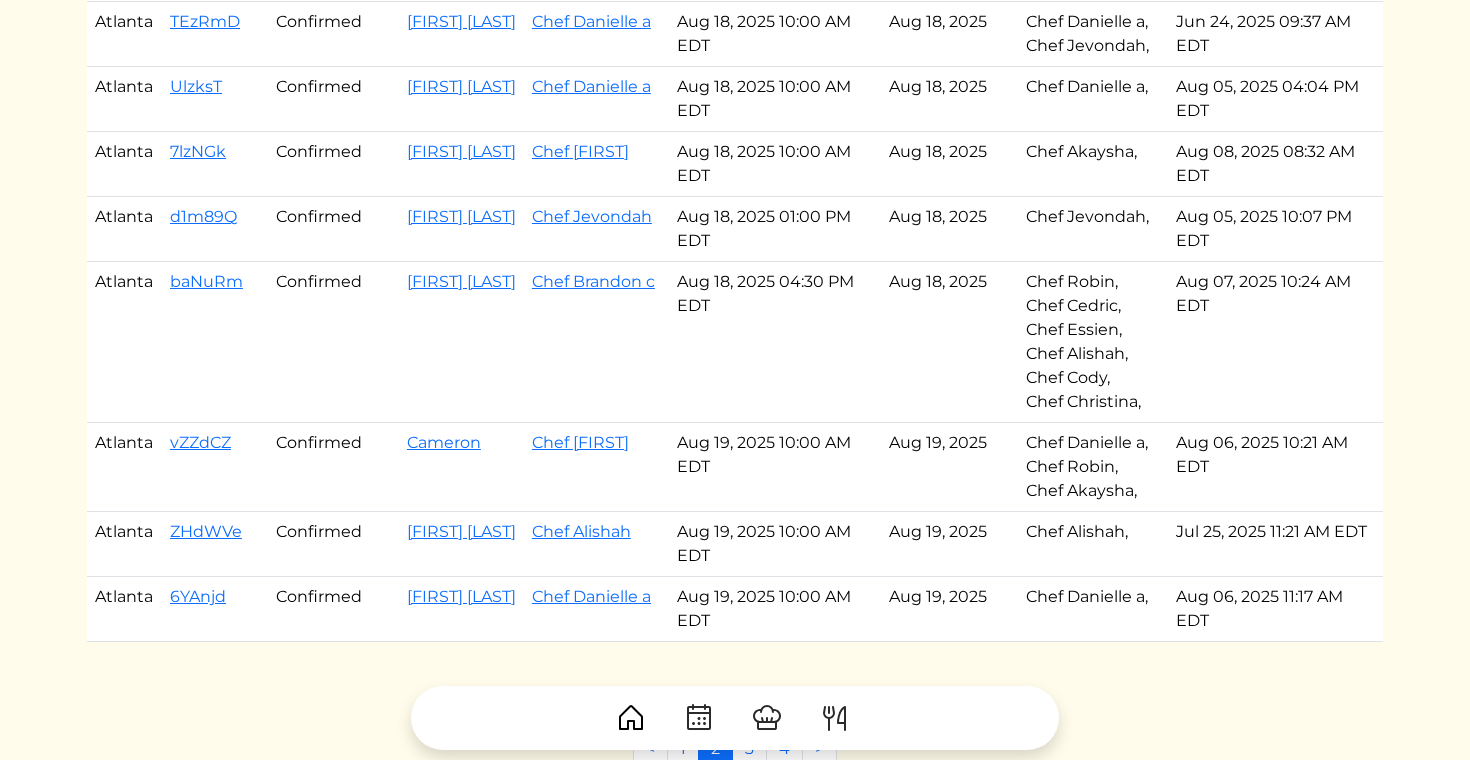 scroll, scrollTop: 1076, scrollLeft: 0, axis: vertical 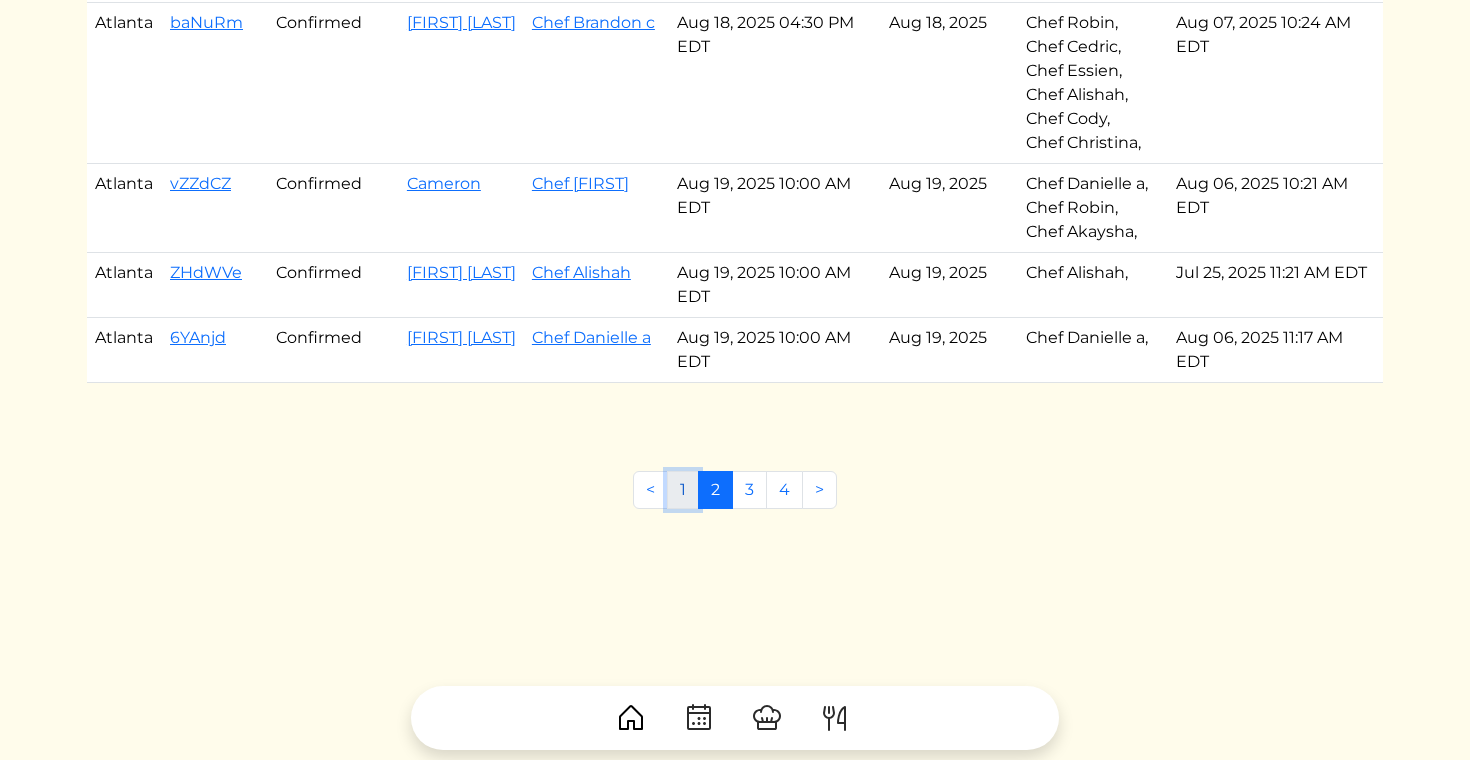 click on "1" at bounding box center [683, 490] 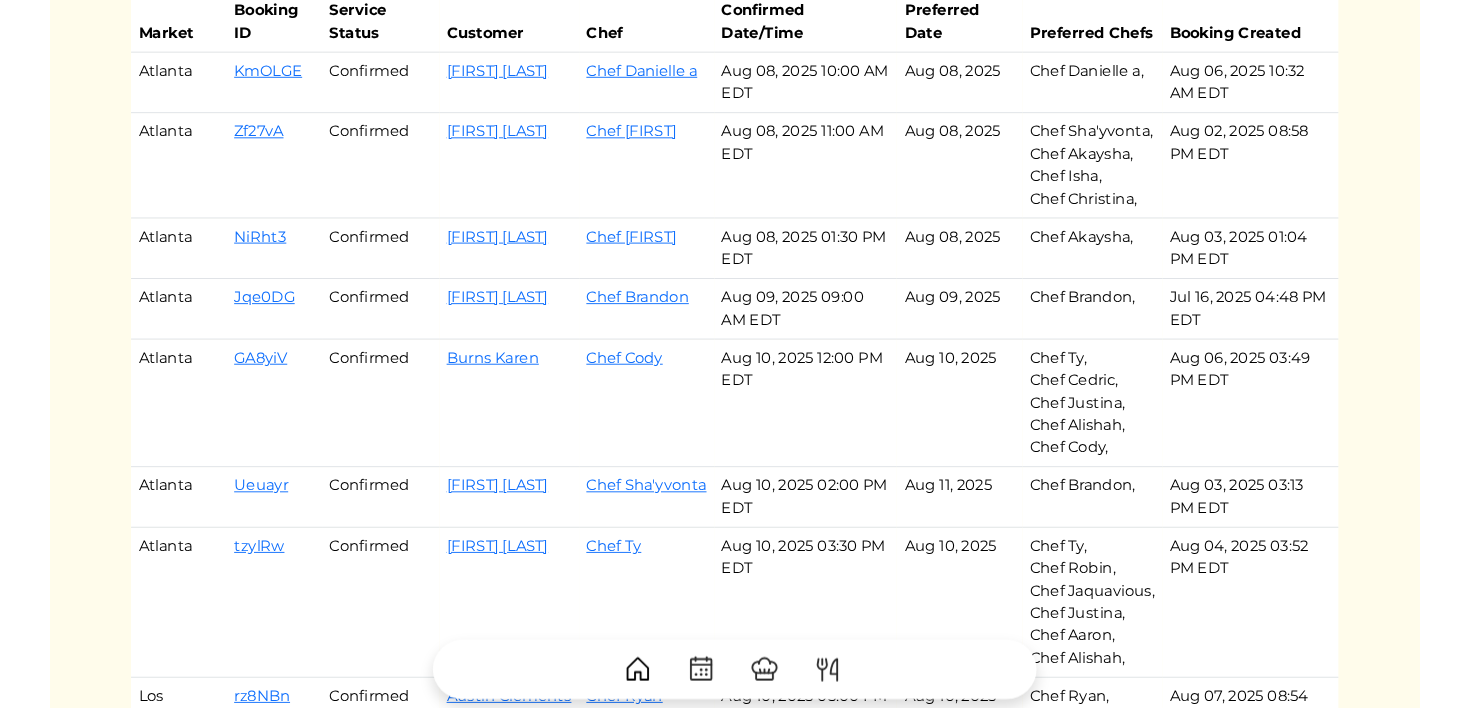 scroll, scrollTop: 0, scrollLeft: 0, axis: both 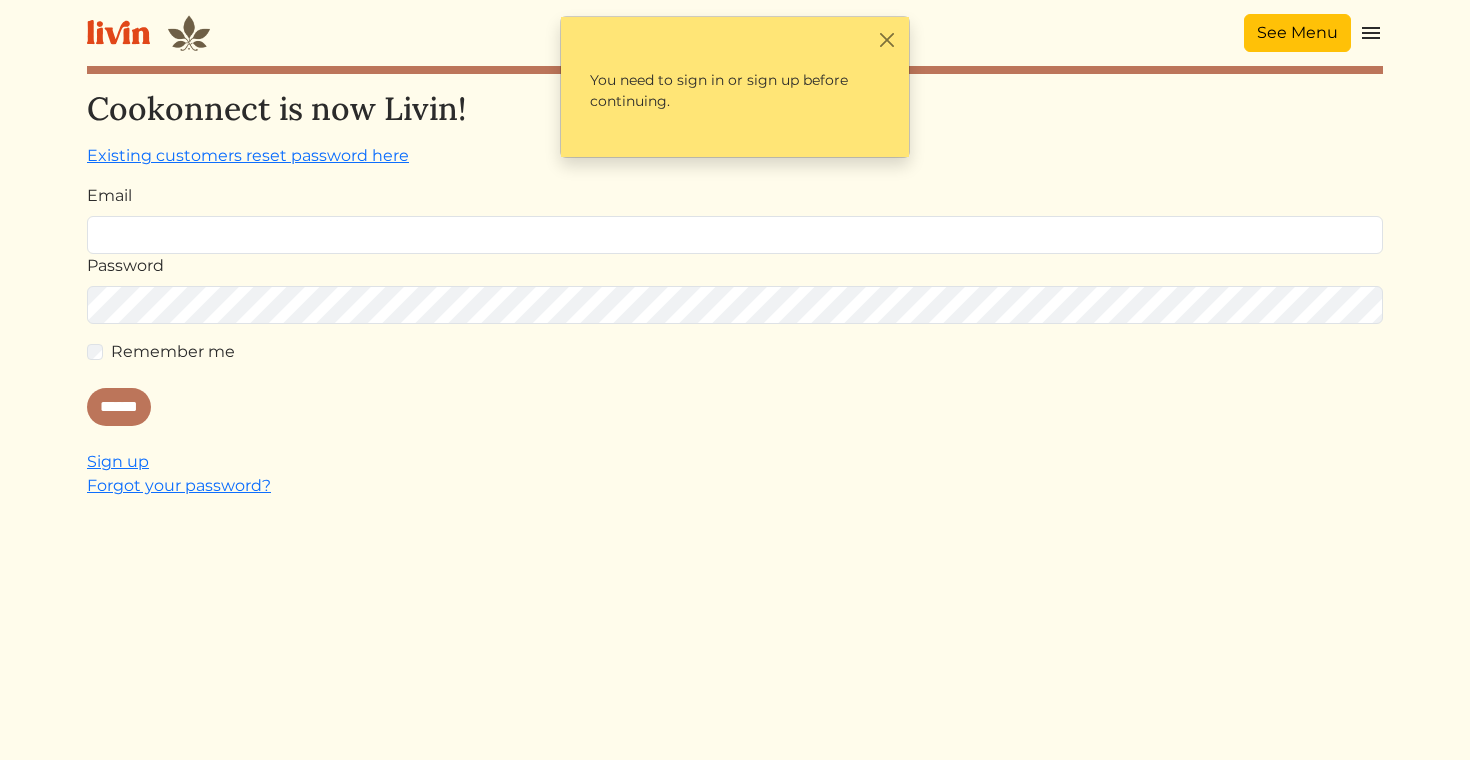 click on "See Menu" at bounding box center [1297, 33] 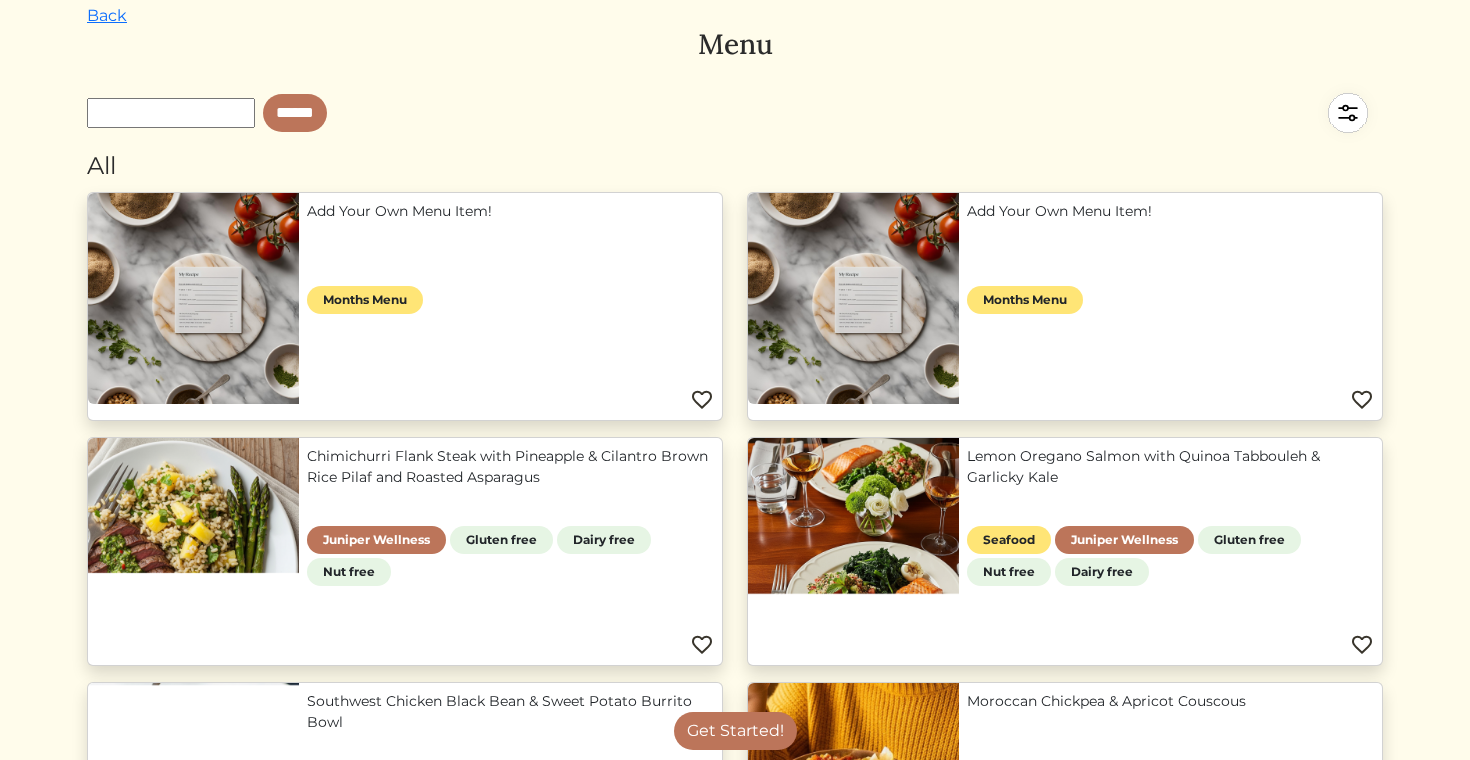 scroll, scrollTop: 0, scrollLeft: 0, axis: both 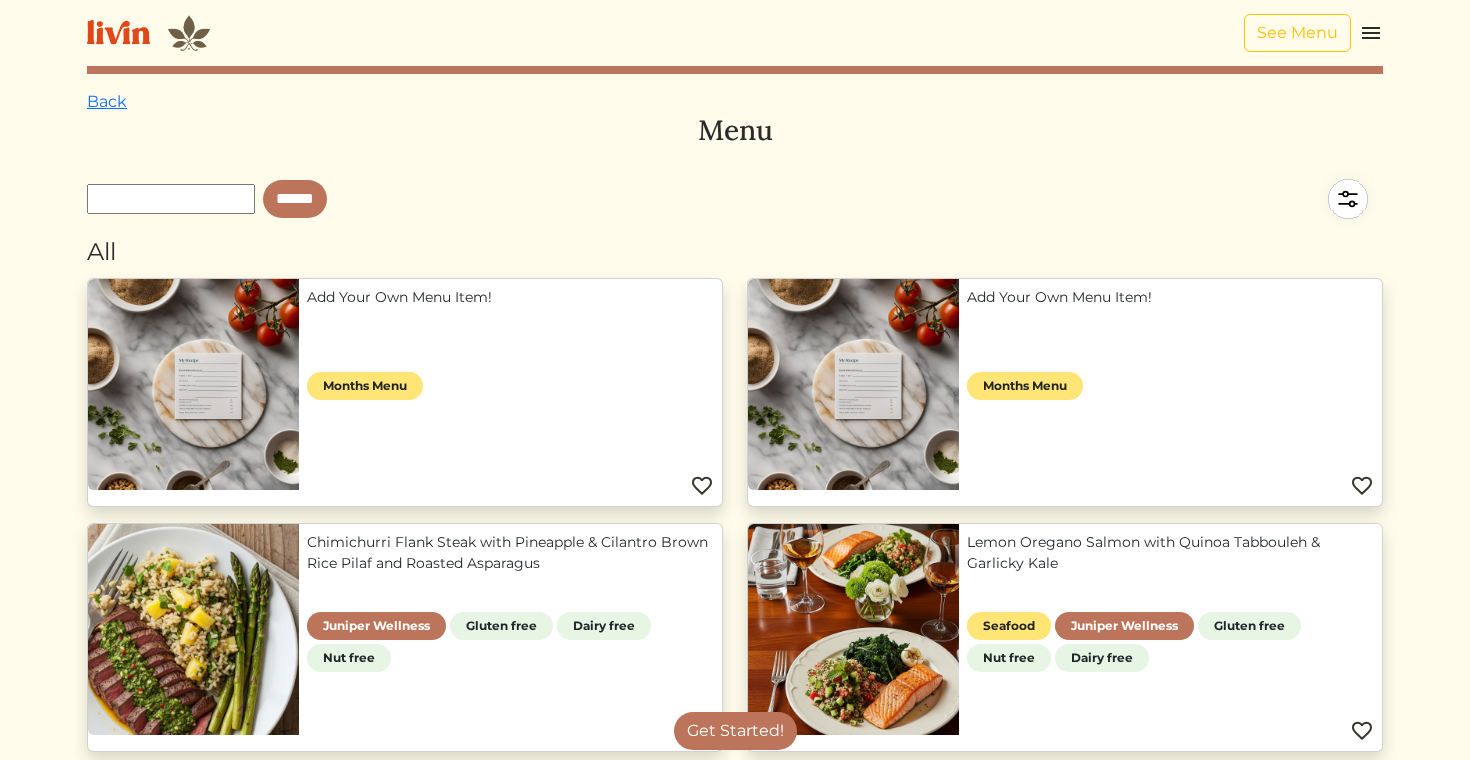 click at bounding box center (1371, 33) 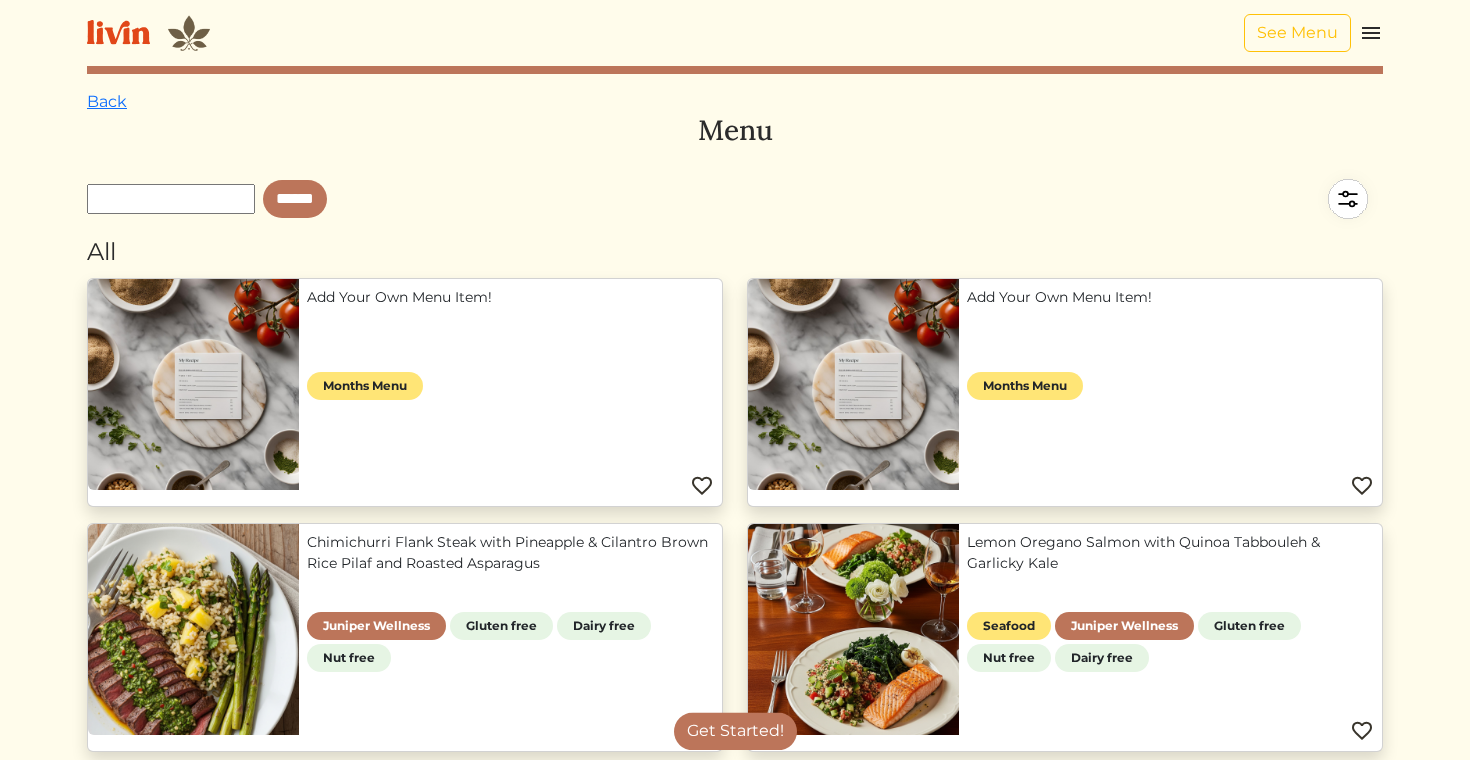 click at bounding box center [735, 380] 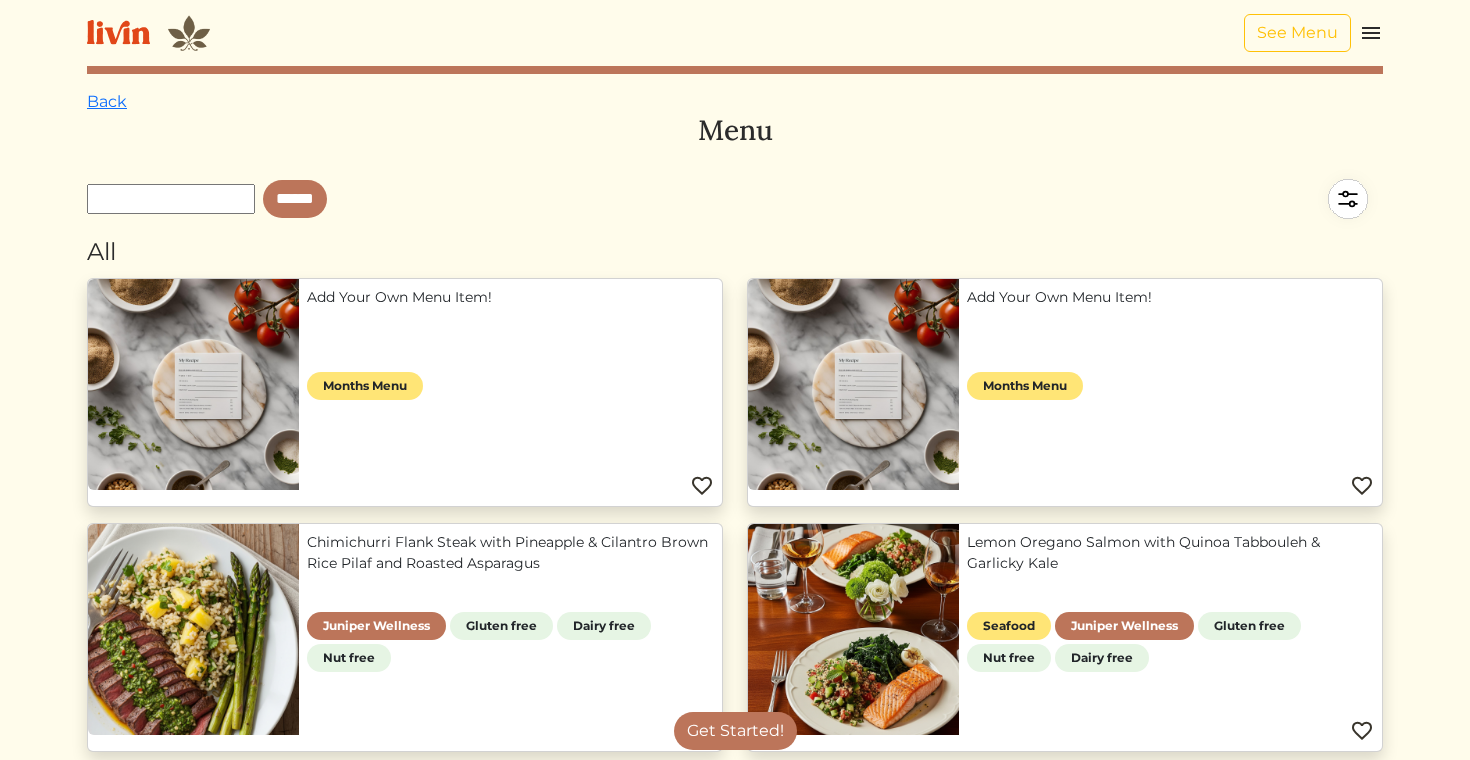 click on "Lemon Oregano Salmon with Quinoa Tabbouleh & Garlicky Kale" at bounding box center (1170, 553) 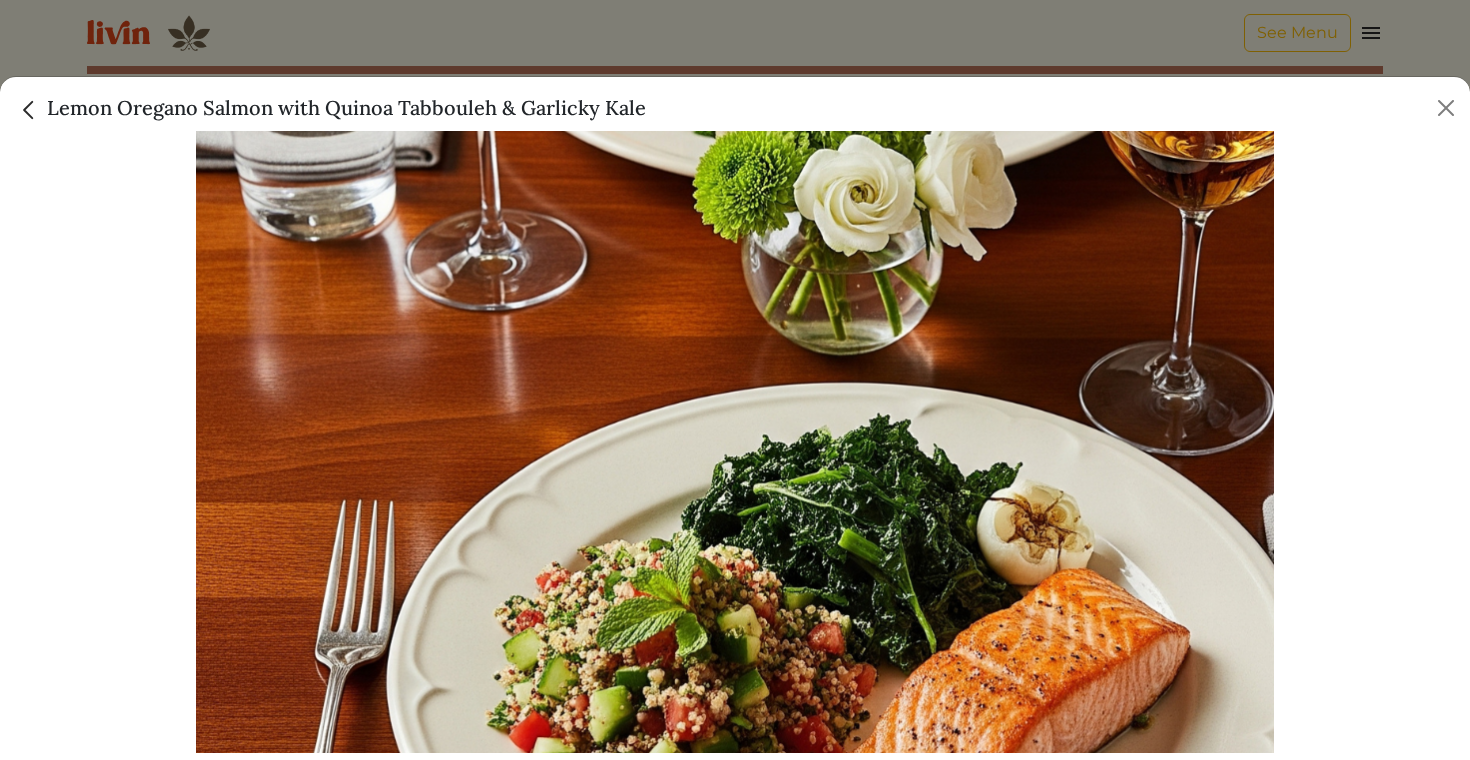scroll, scrollTop: 258, scrollLeft: 0, axis: vertical 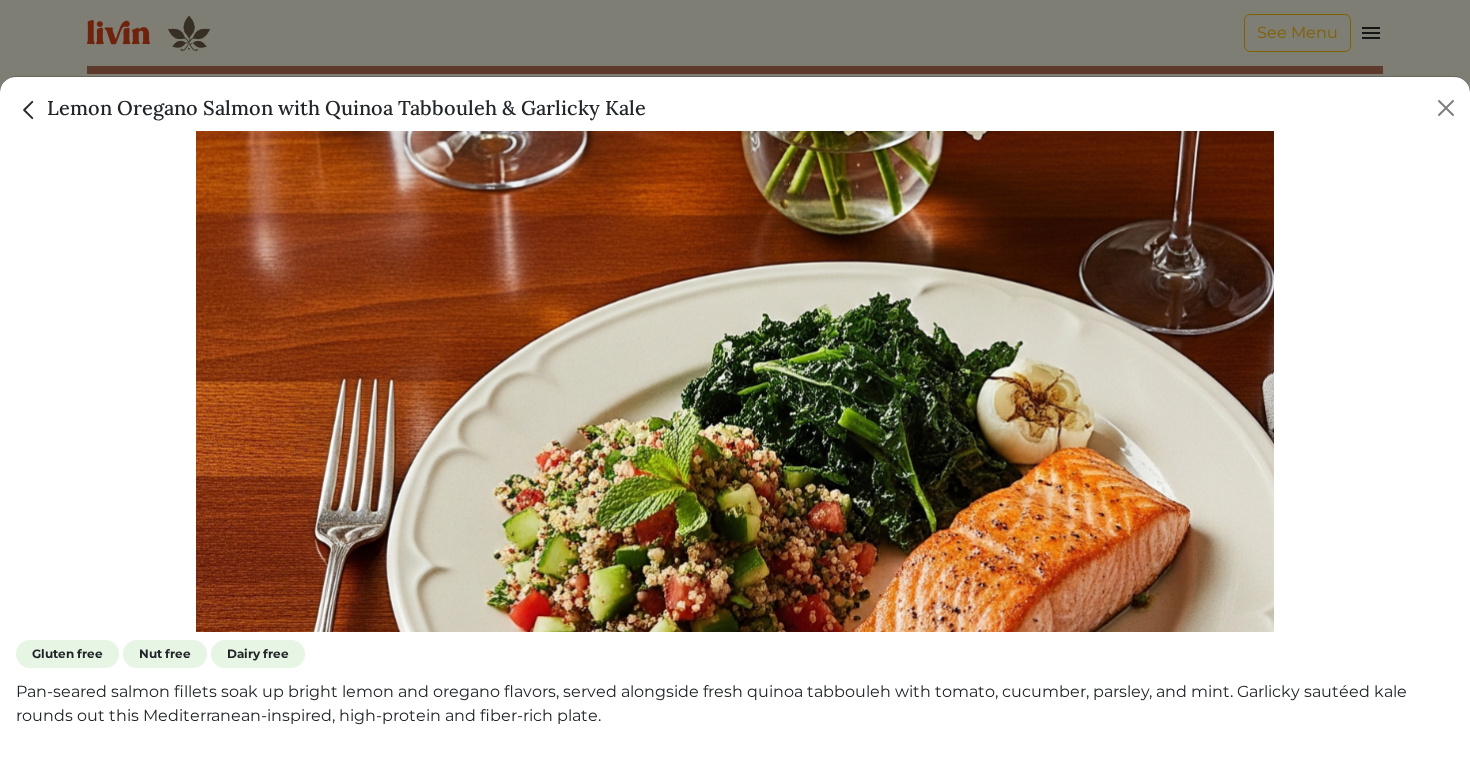click at bounding box center (29, 110) 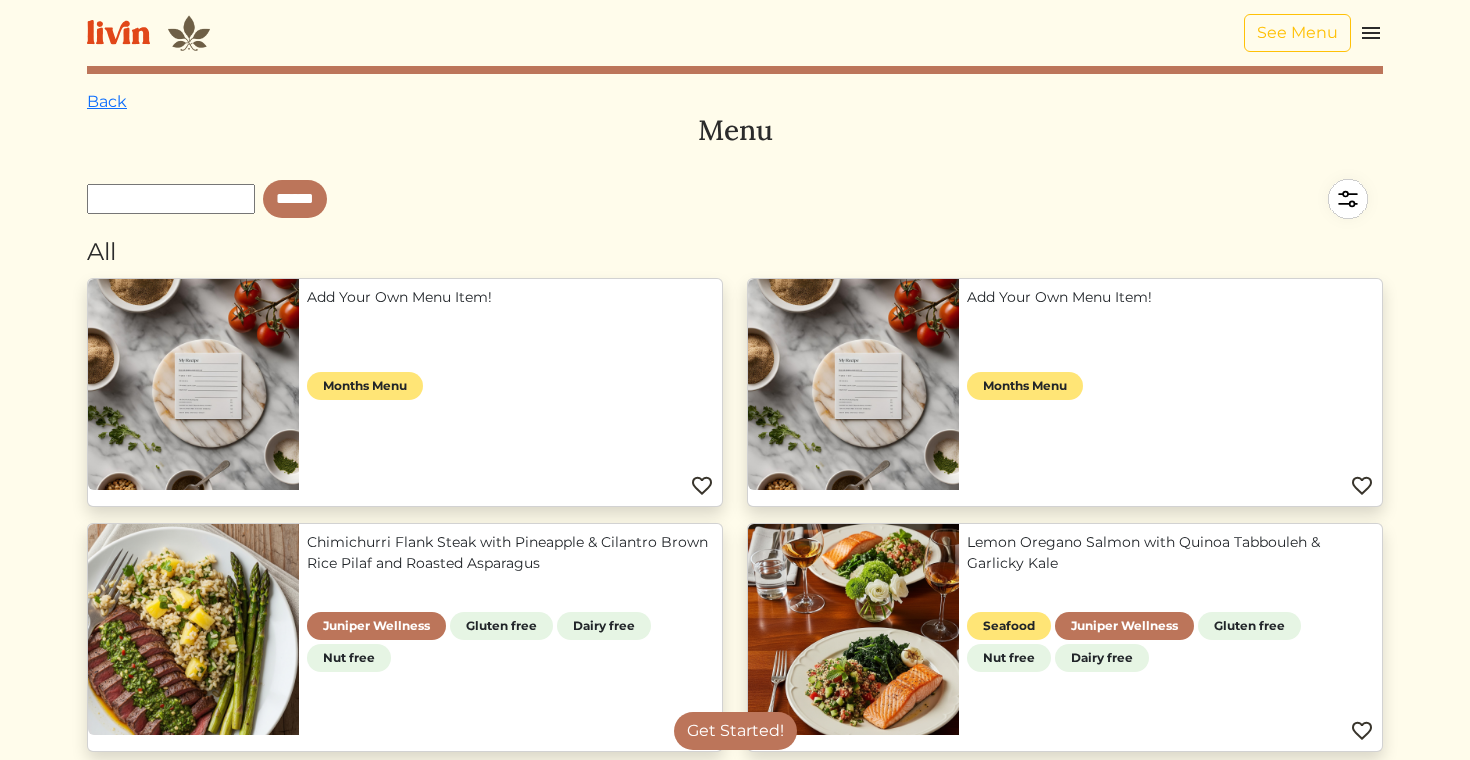 click on "Chimichurri Flank Steak with Pineapple & Cilantro Brown Rice Pilaf and Roasted Asparagus" at bounding box center (510, 553) 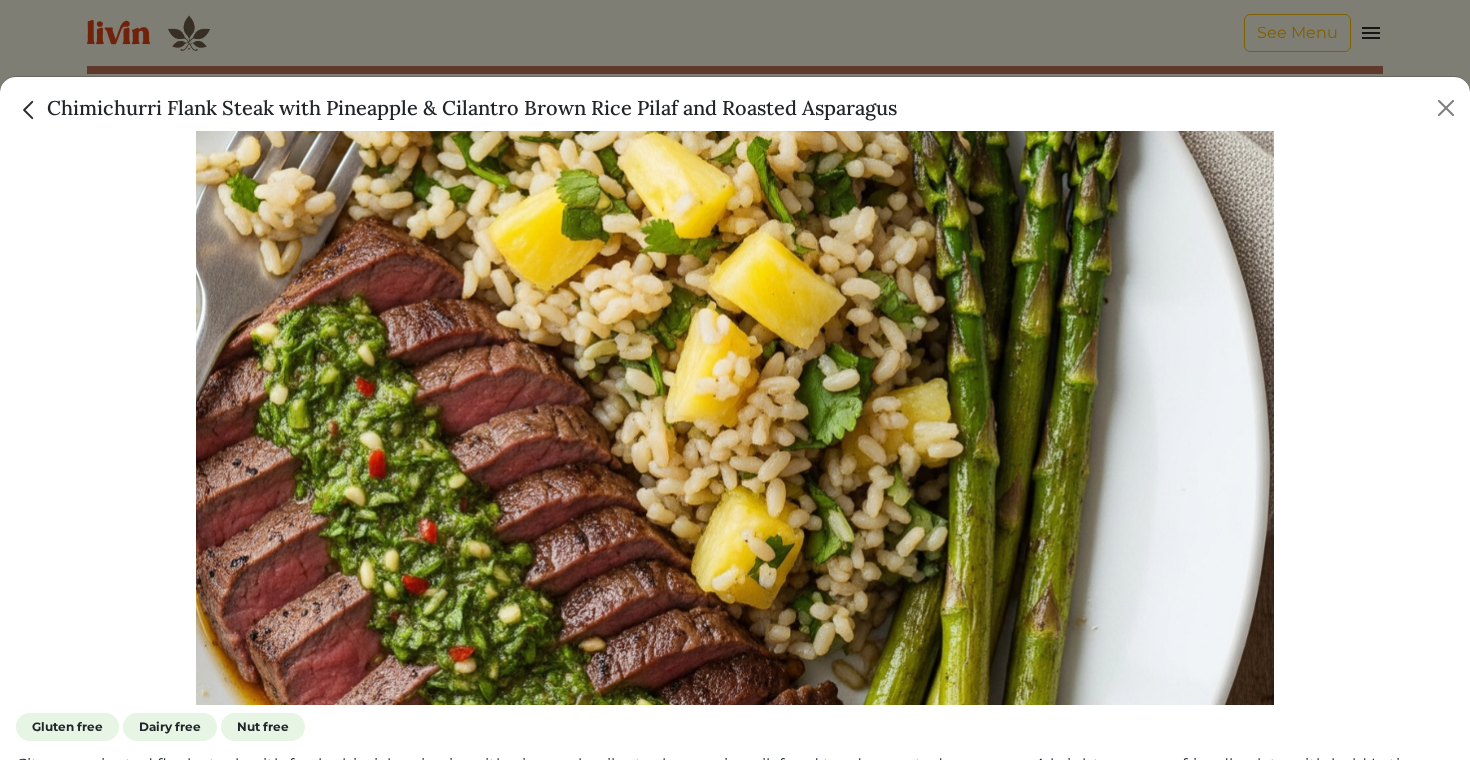 scroll, scrollTop: 258, scrollLeft: 0, axis: vertical 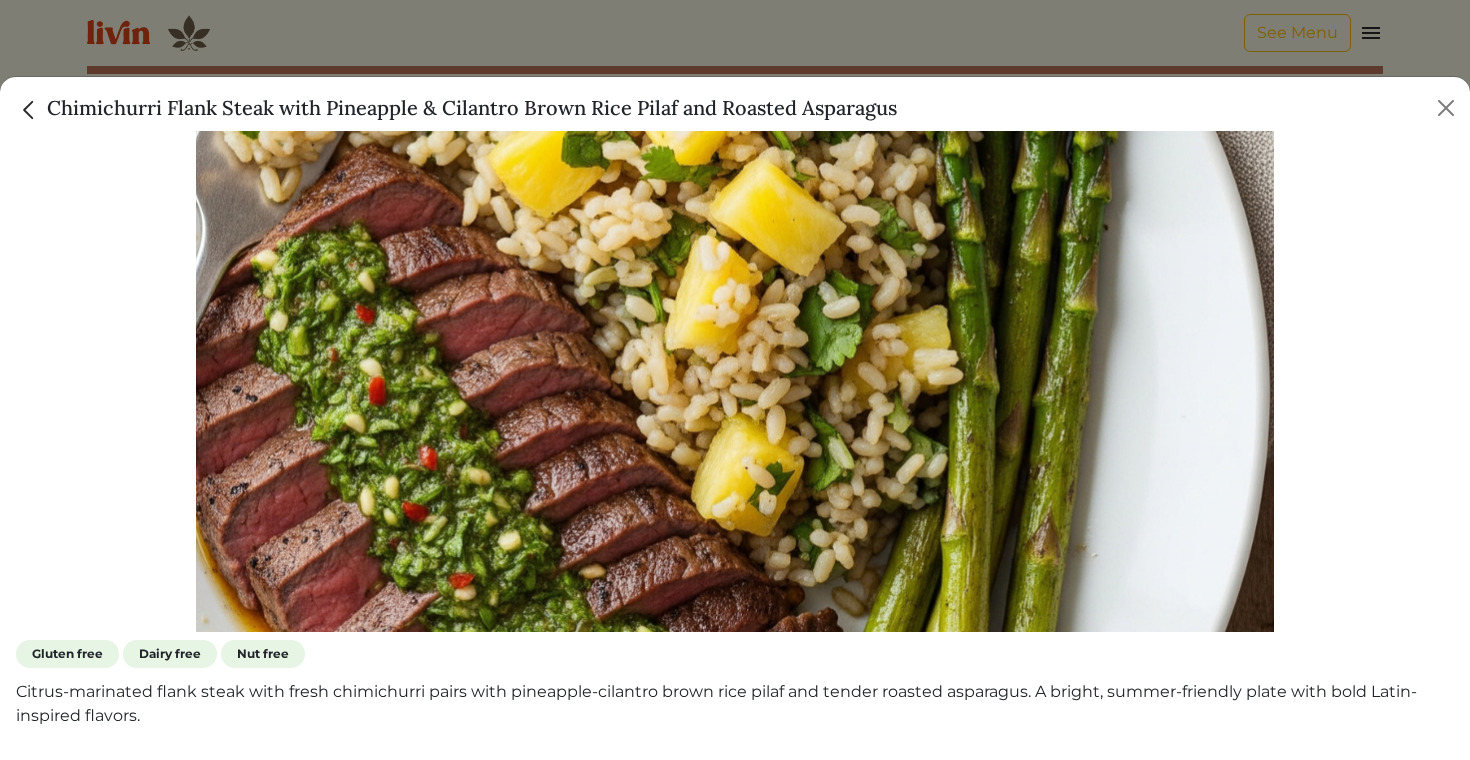 click at bounding box center (29, 110) 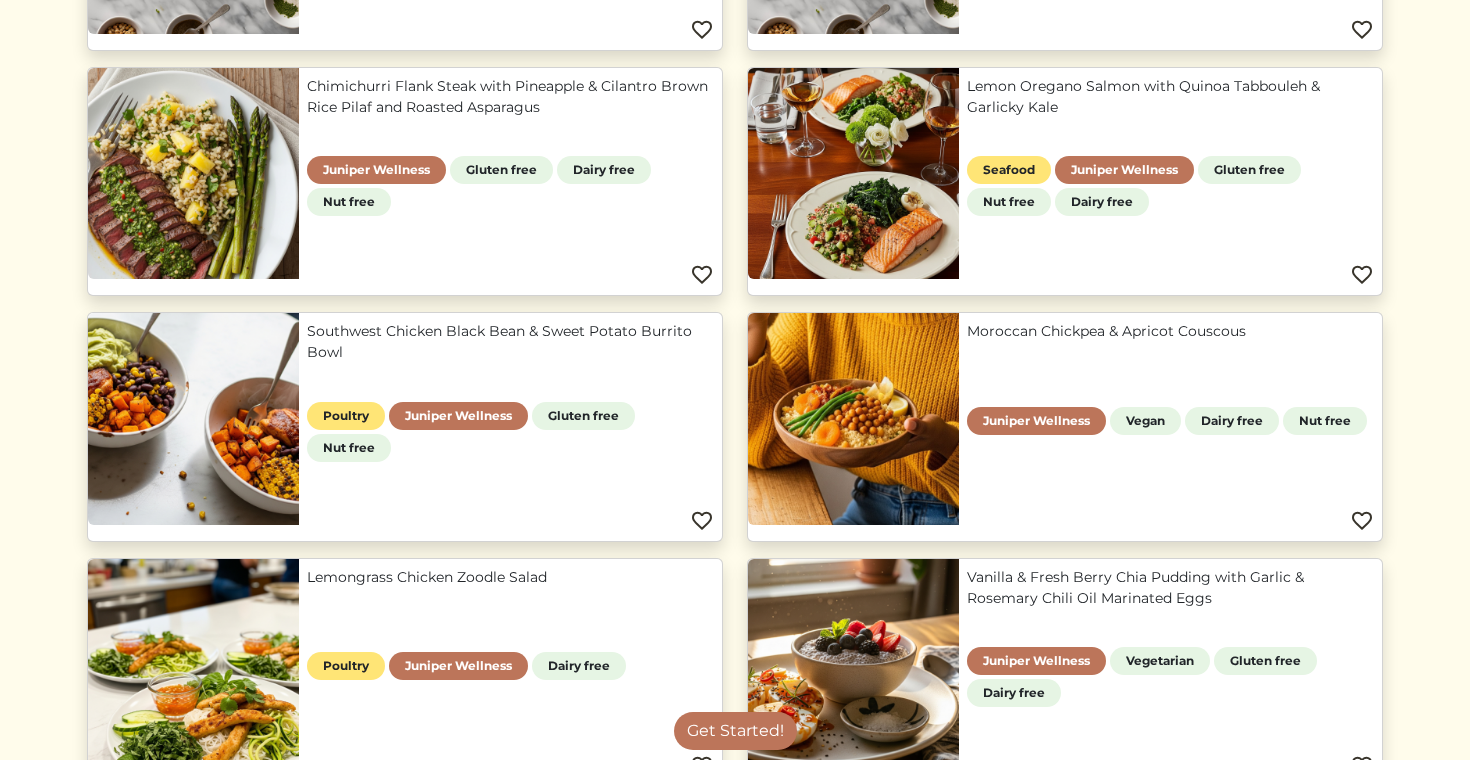 scroll, scrollTop: 520, scrollLeft: 0, axis: vertical 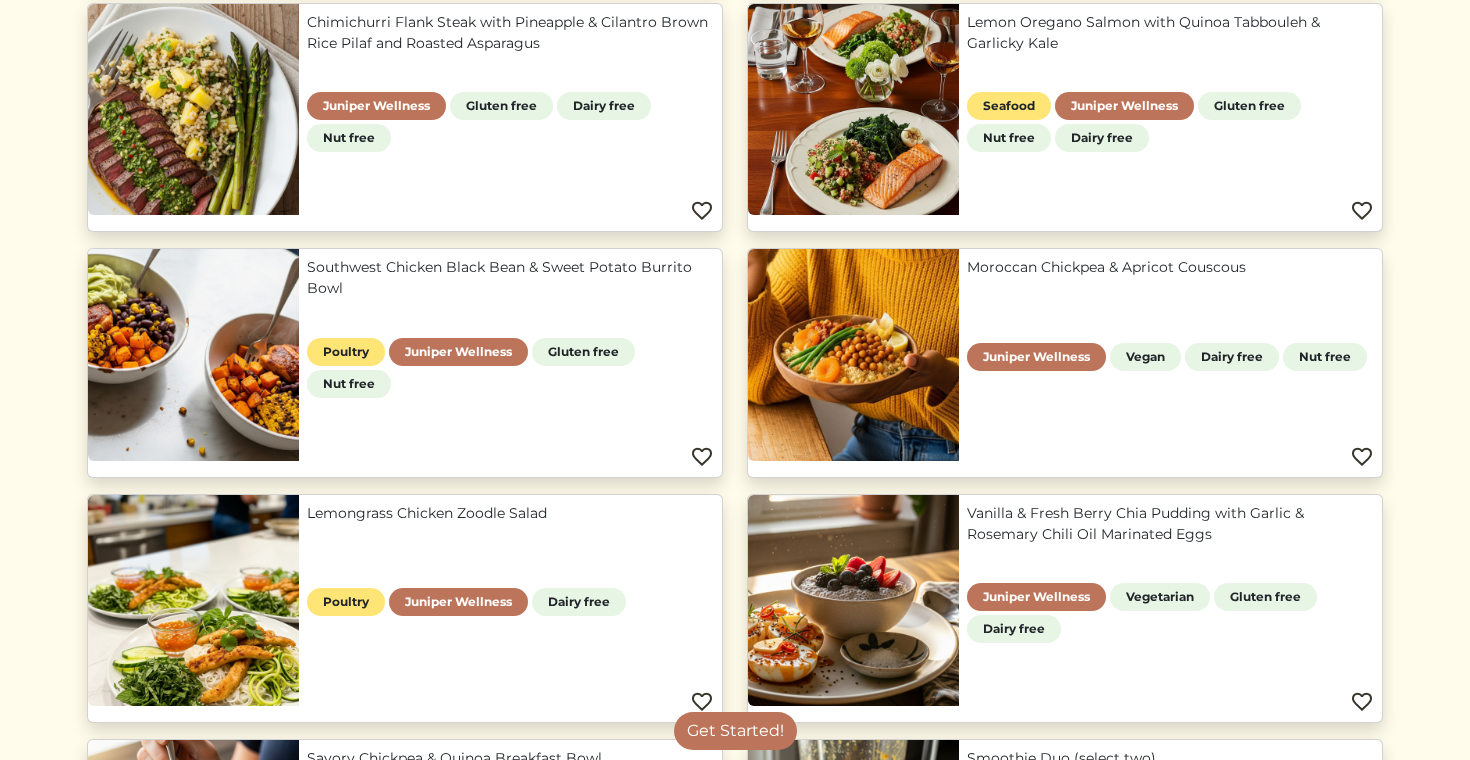 click on "Moroccan Chickpea & Apricot Couscous" at bounding box center (1170, 267) 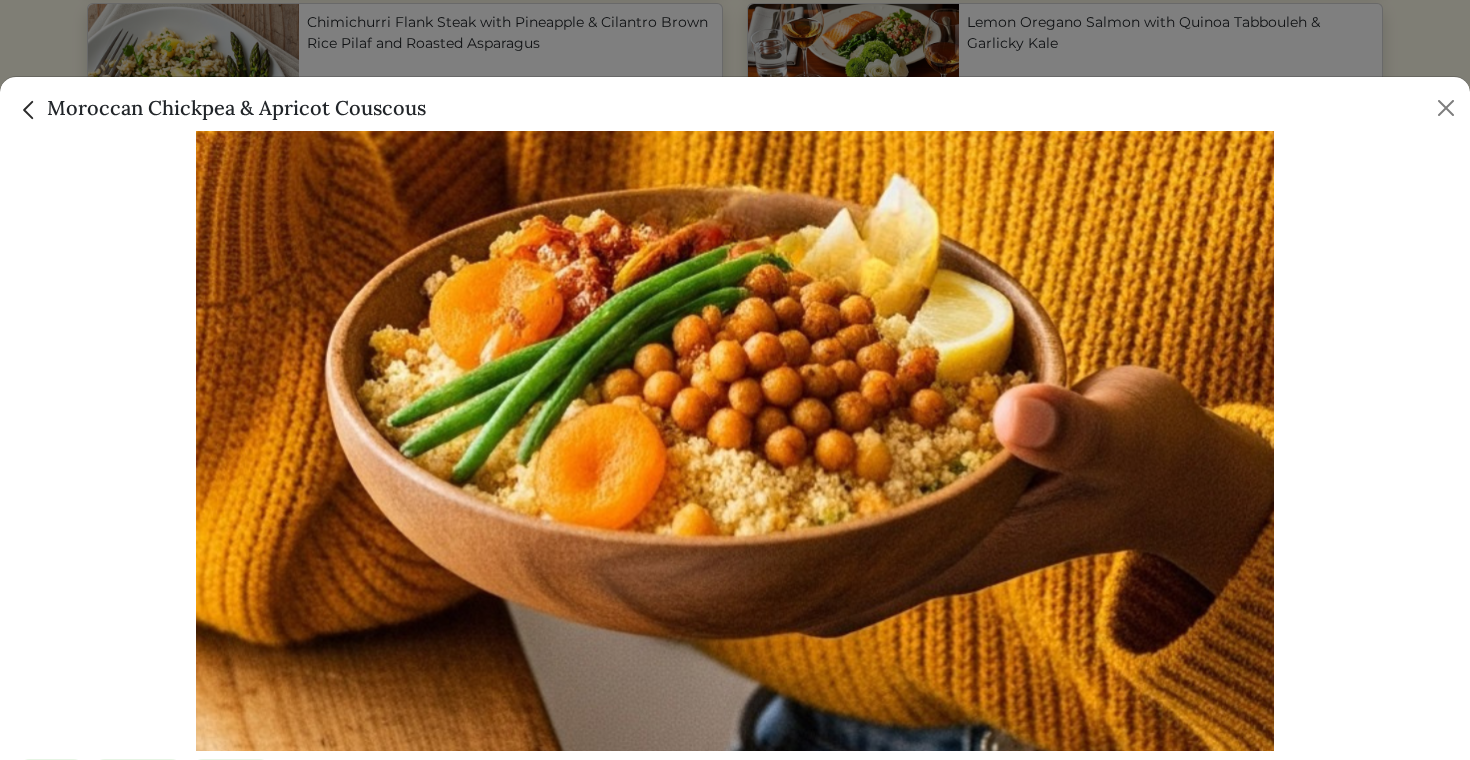 scroll, scrollTop: 258, scrollLeft: 0, axis: vertical 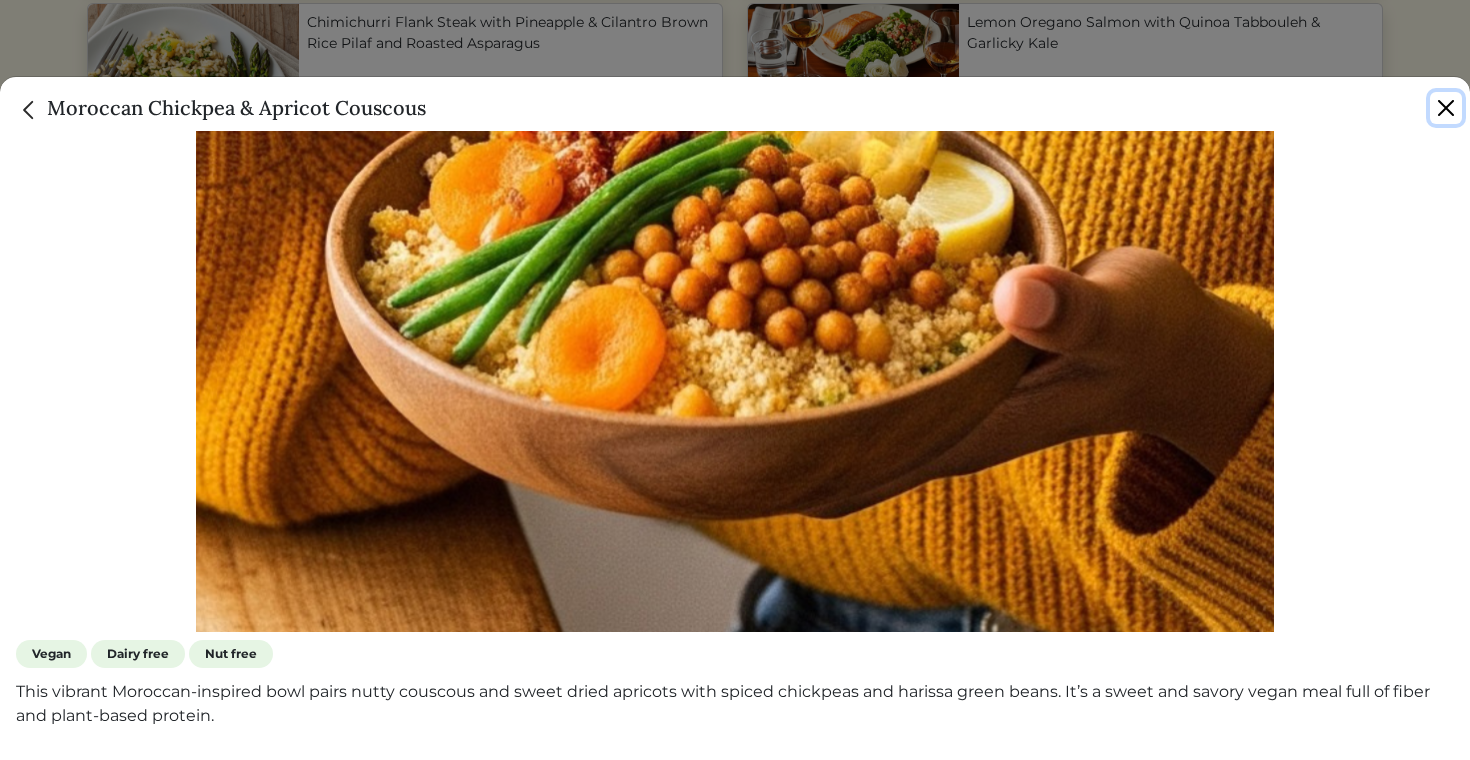 click at bounding box center (1446, 108) 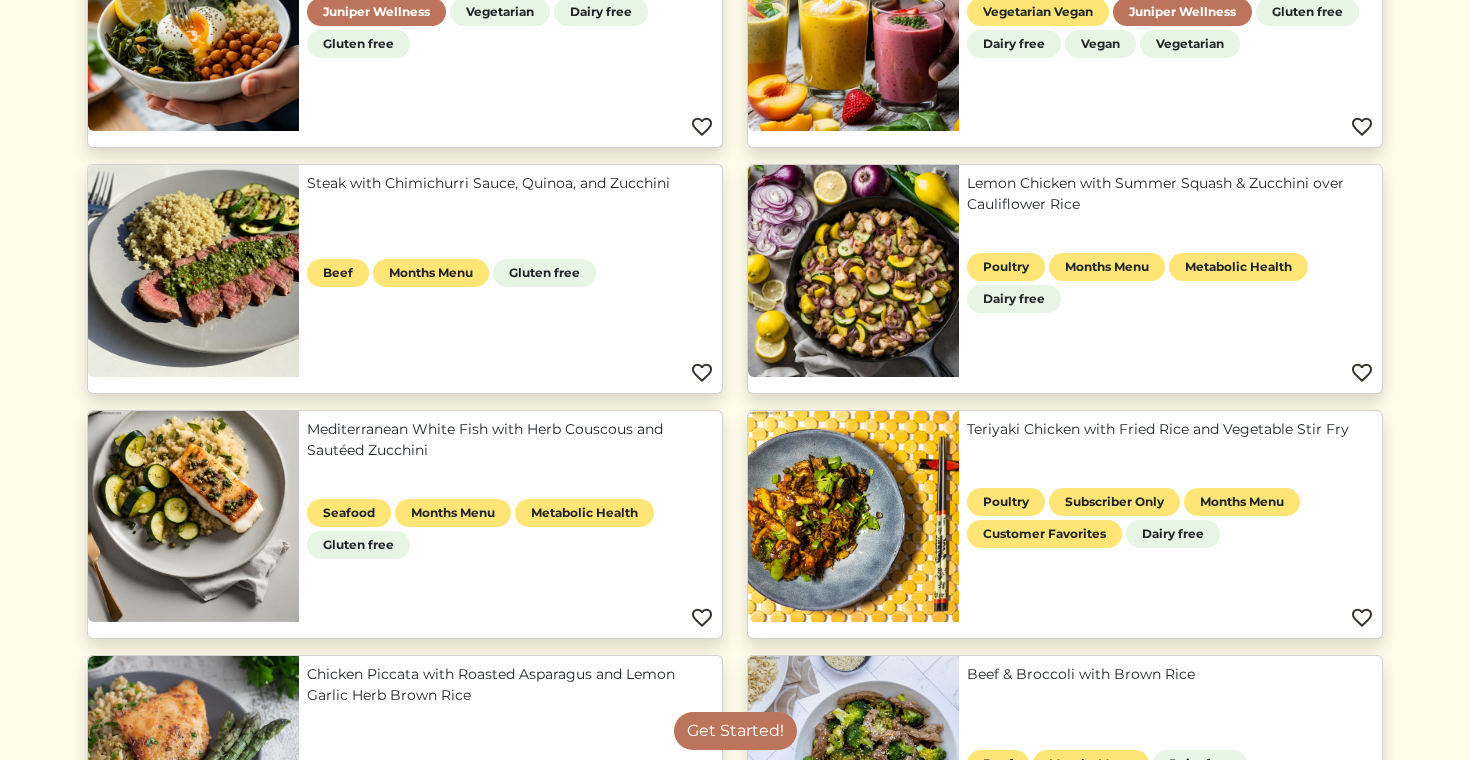 scroll, scrollTop: 1510, scrollLeft: 0, axis: vertical 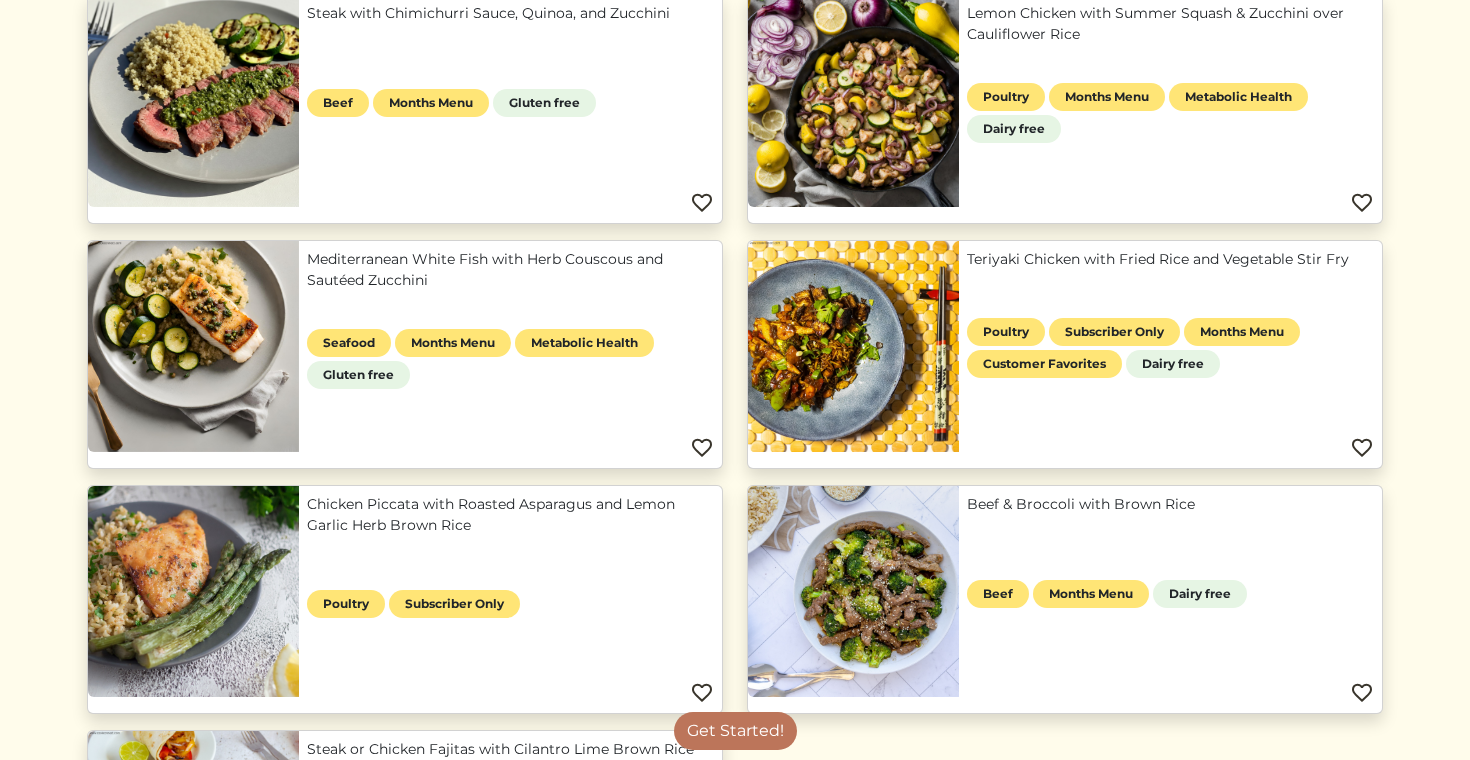 click on "Teriyaki Chicken with Fried Rice and Vegetable Stir Fry" at bounding box center [1170, 259] 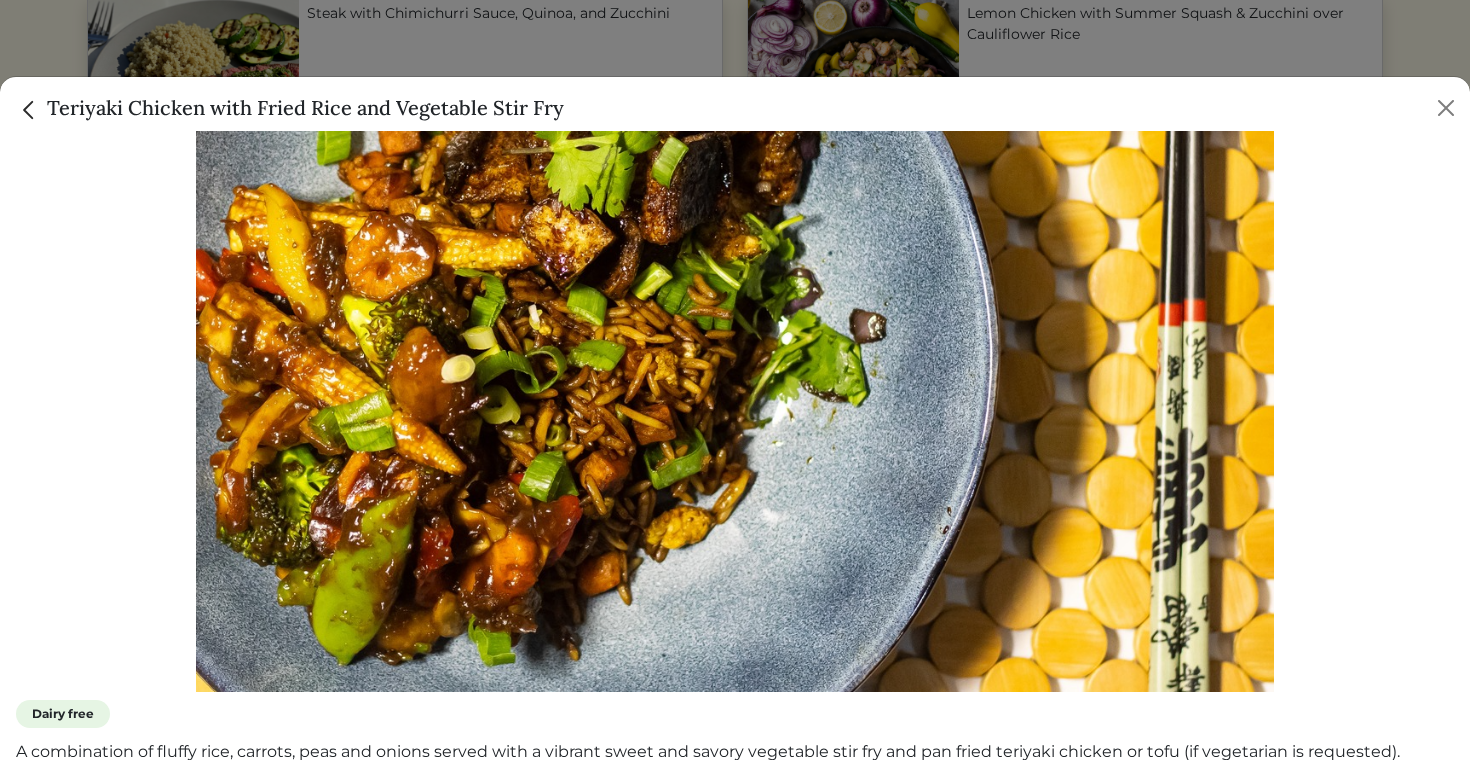 scroll, scrollTop: 234, scrollLeft: 0, axis: vertical 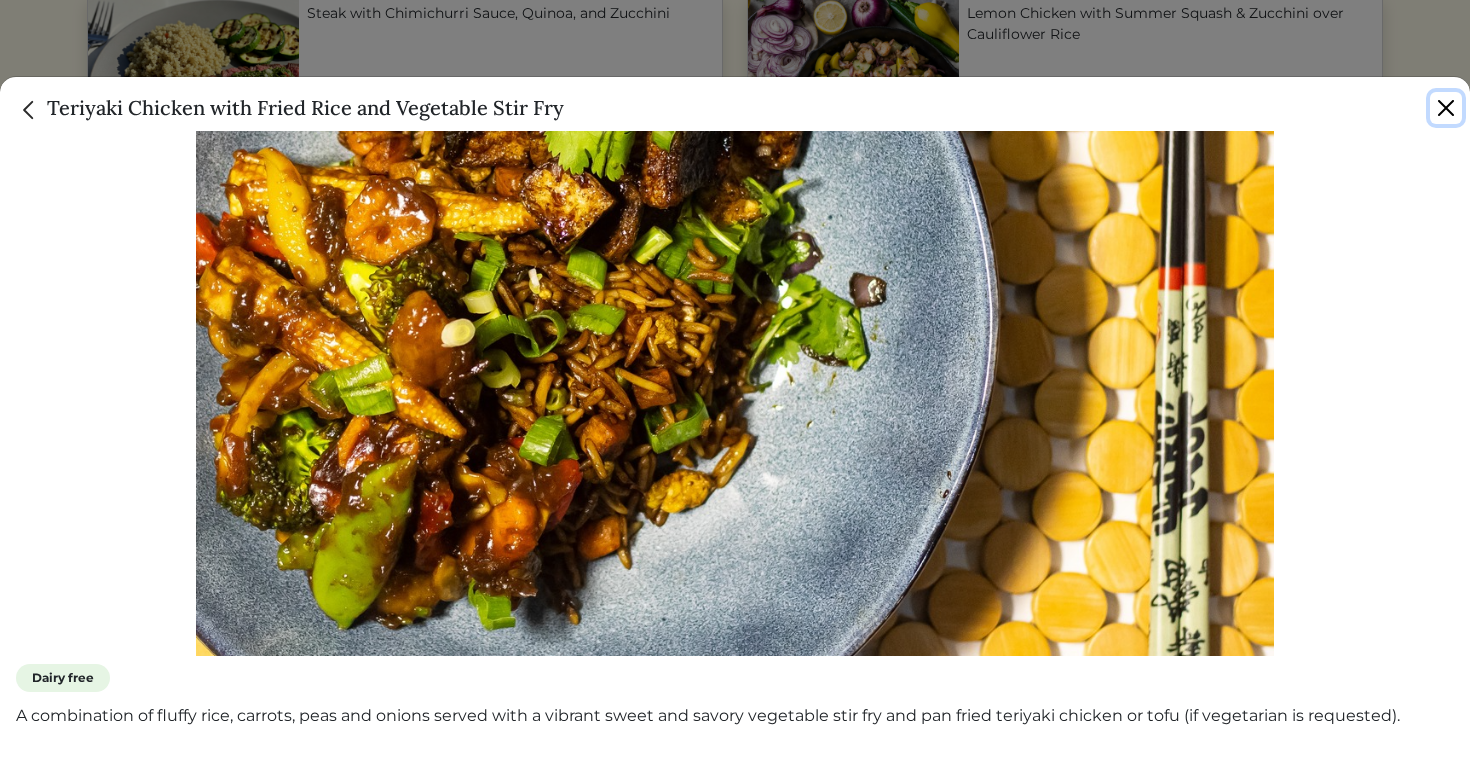 click at bounding box center (1446, 108) 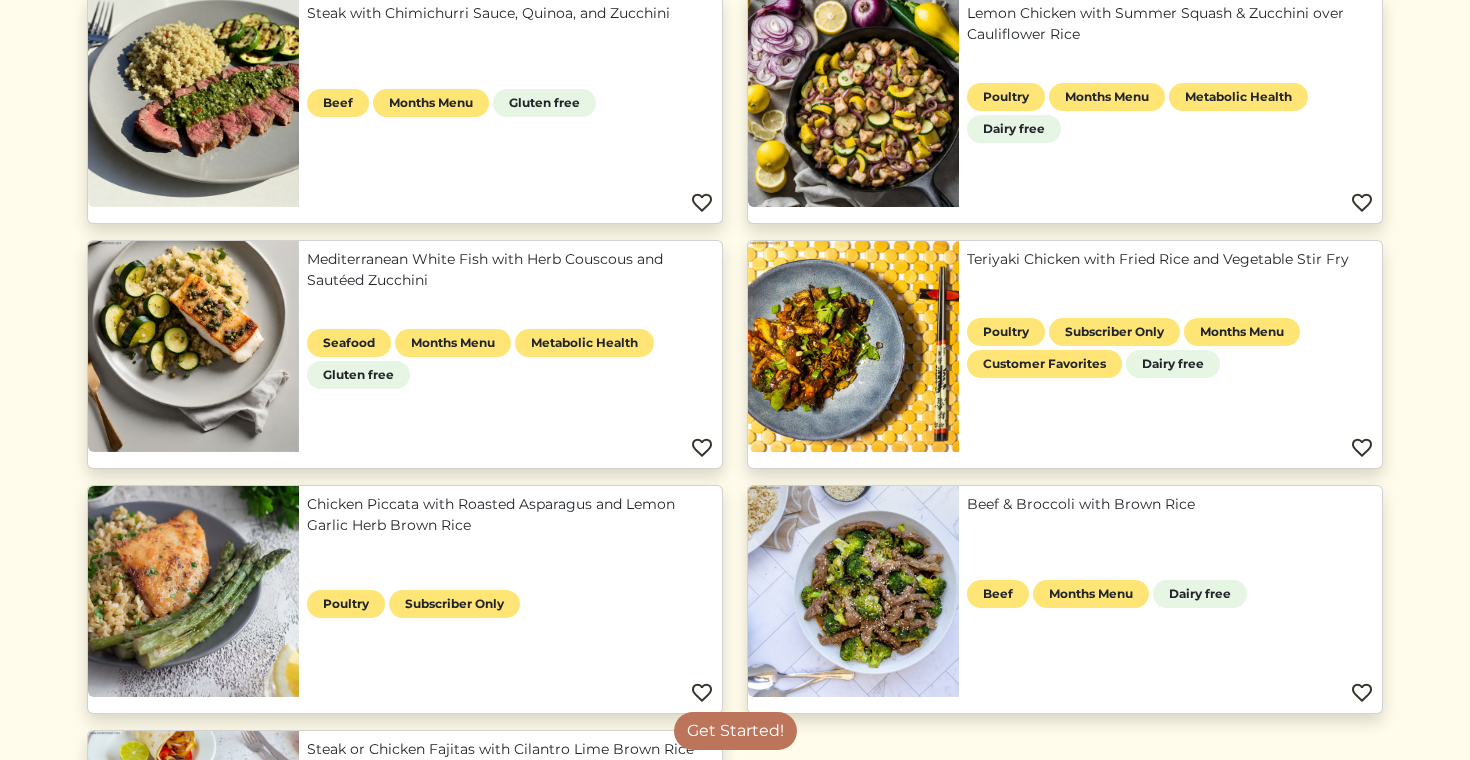click on "Chicken Piccata with Roasted Asparagus and Lemon Garlic Herb Brown Rice" at bounding box center (510, 515) 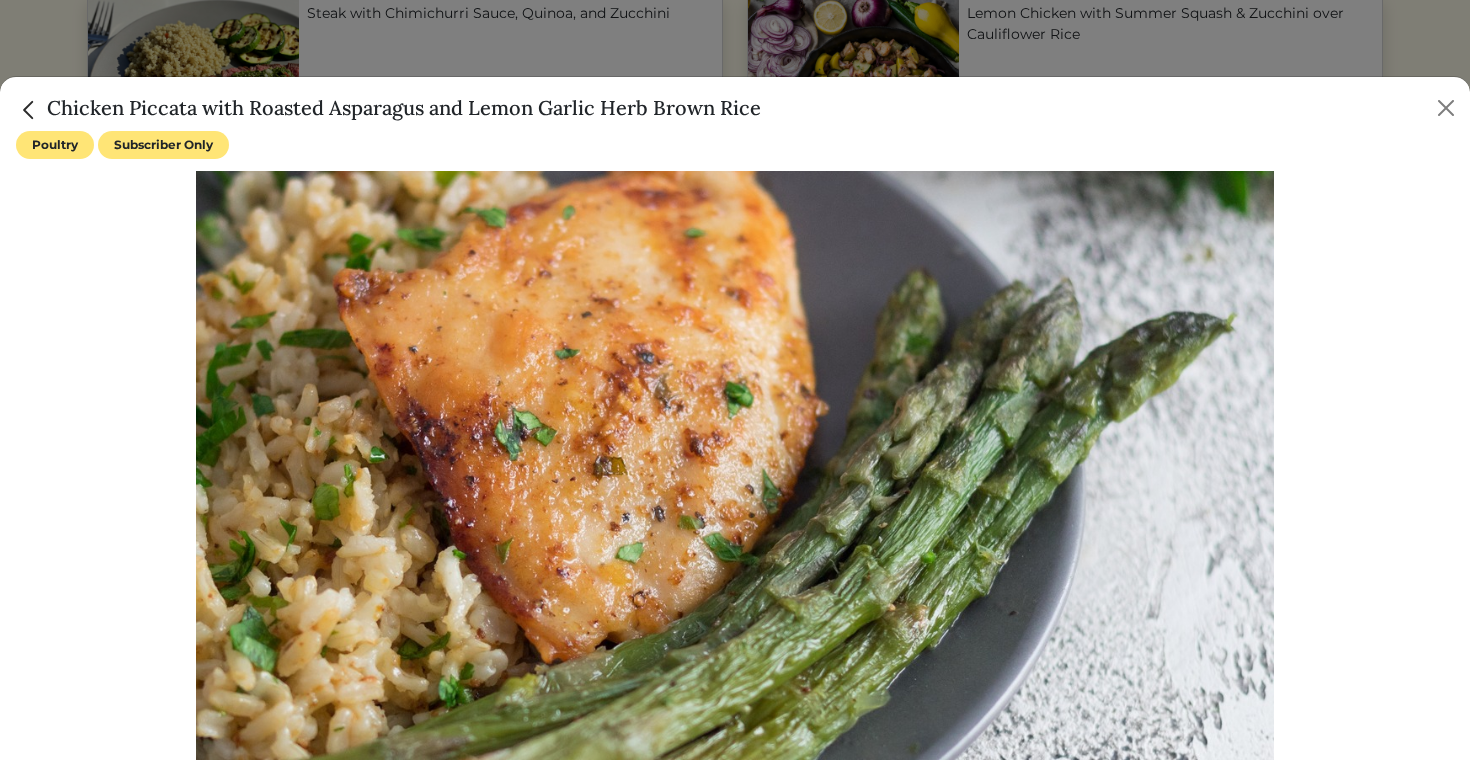 scroll, scrollTop: 194, scrollLeft: 0, axis: vertical 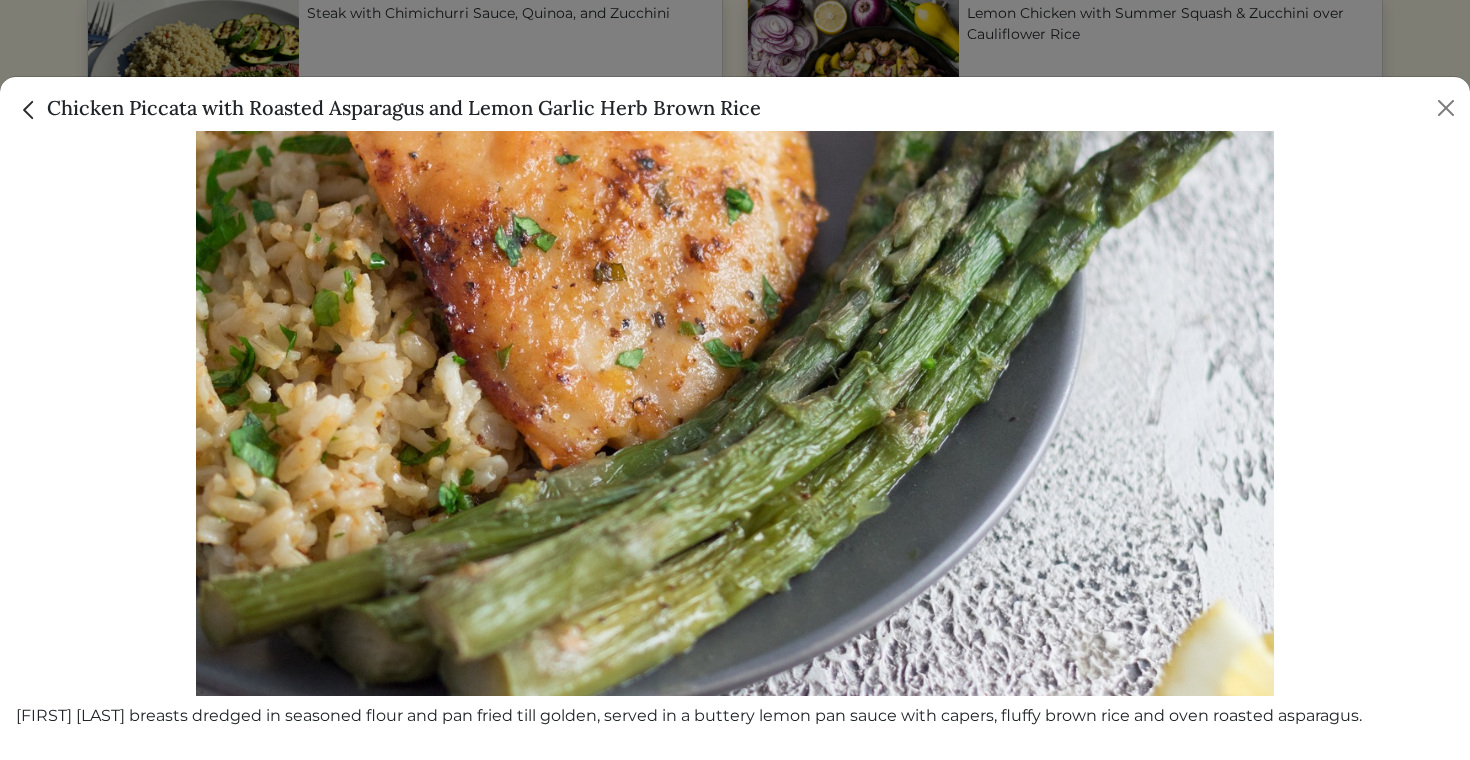 click at bounding box center [29, 110] 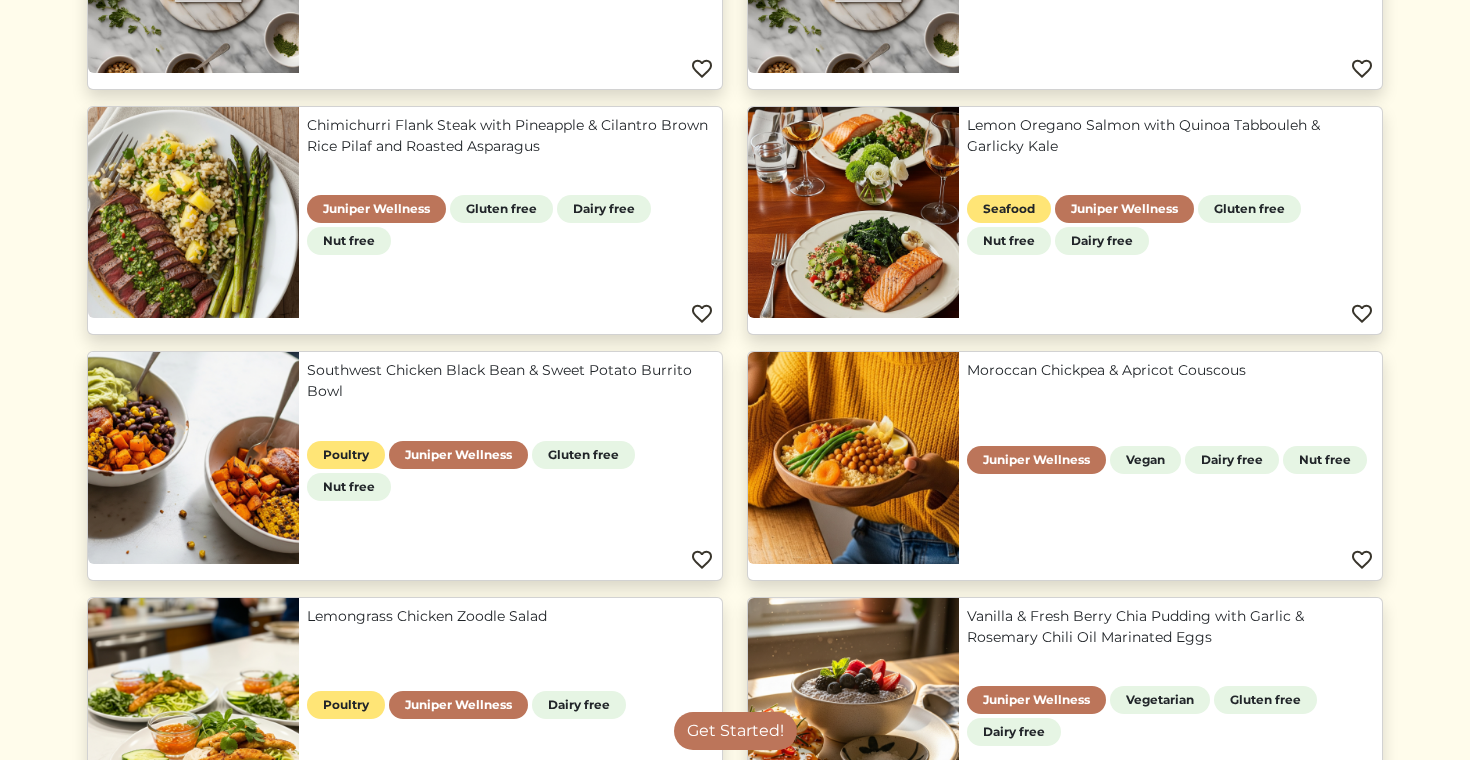 scroll, scrollTop: 0, scrollLeft: 0, axis: both 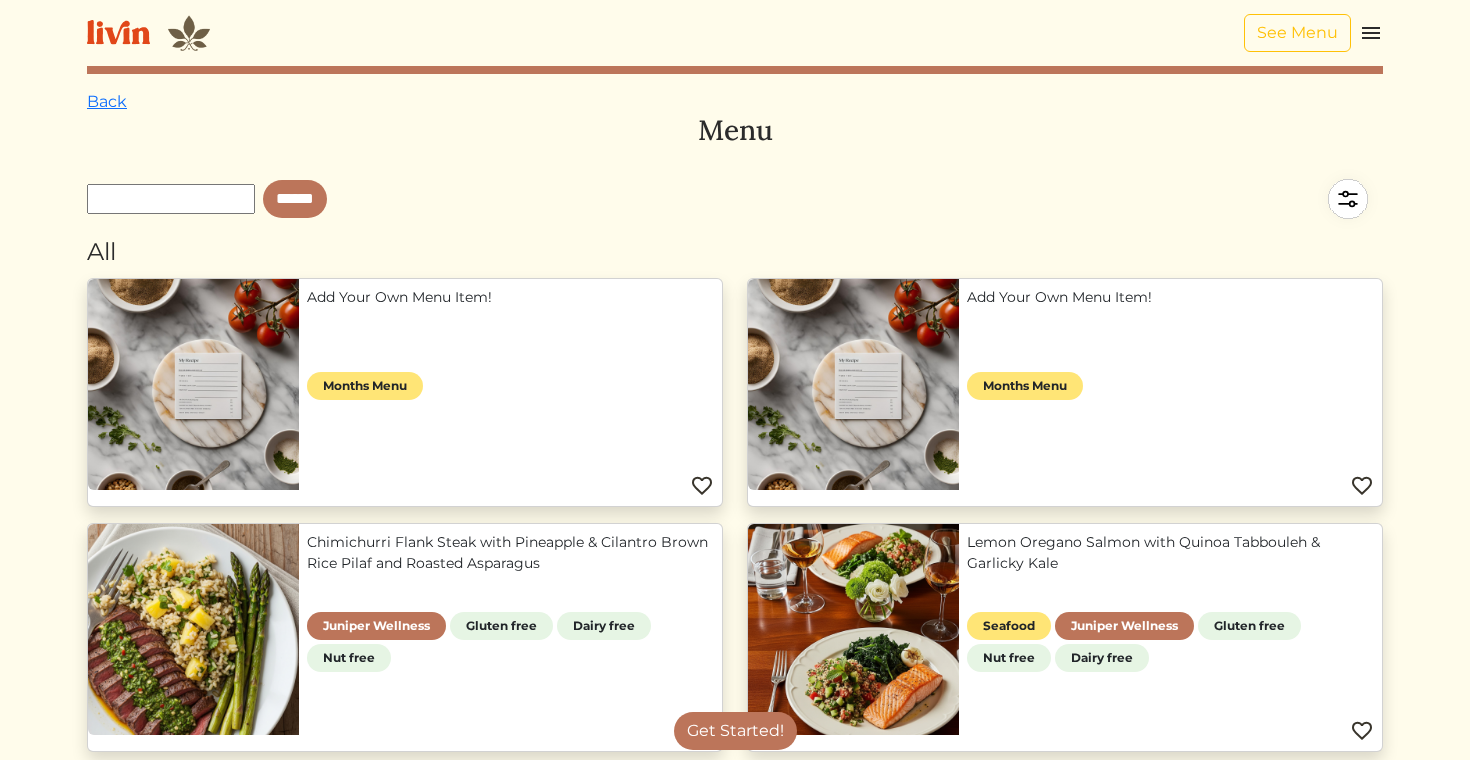 click on "See Menu
Log In
Book a Chef
Become a Chef
Browse Menu
Back
Menu
******
All
Add Your Own Menu Item!
Months Menu" at bounding box center [735, 1329] 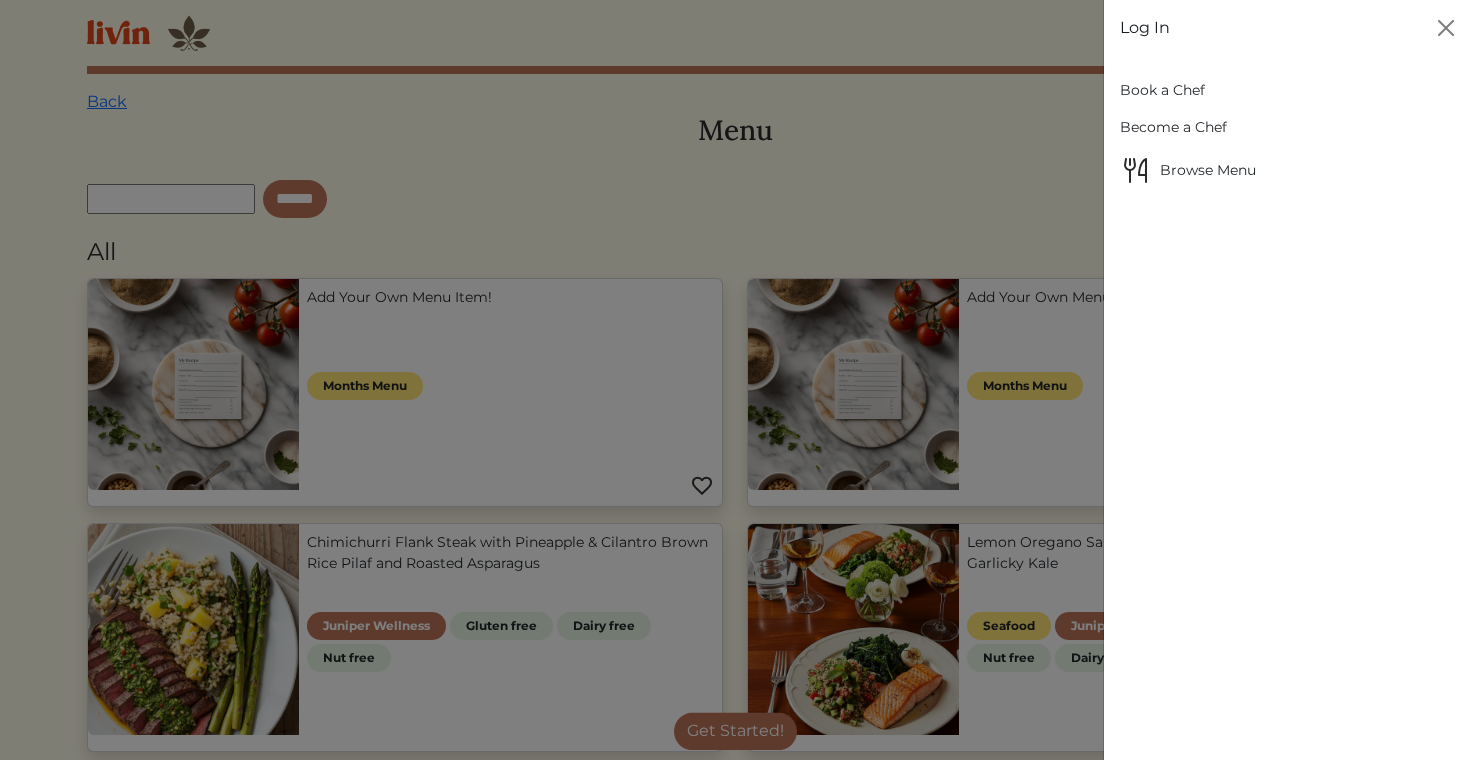 click on "Log In" at bounding box center (1145, 28) 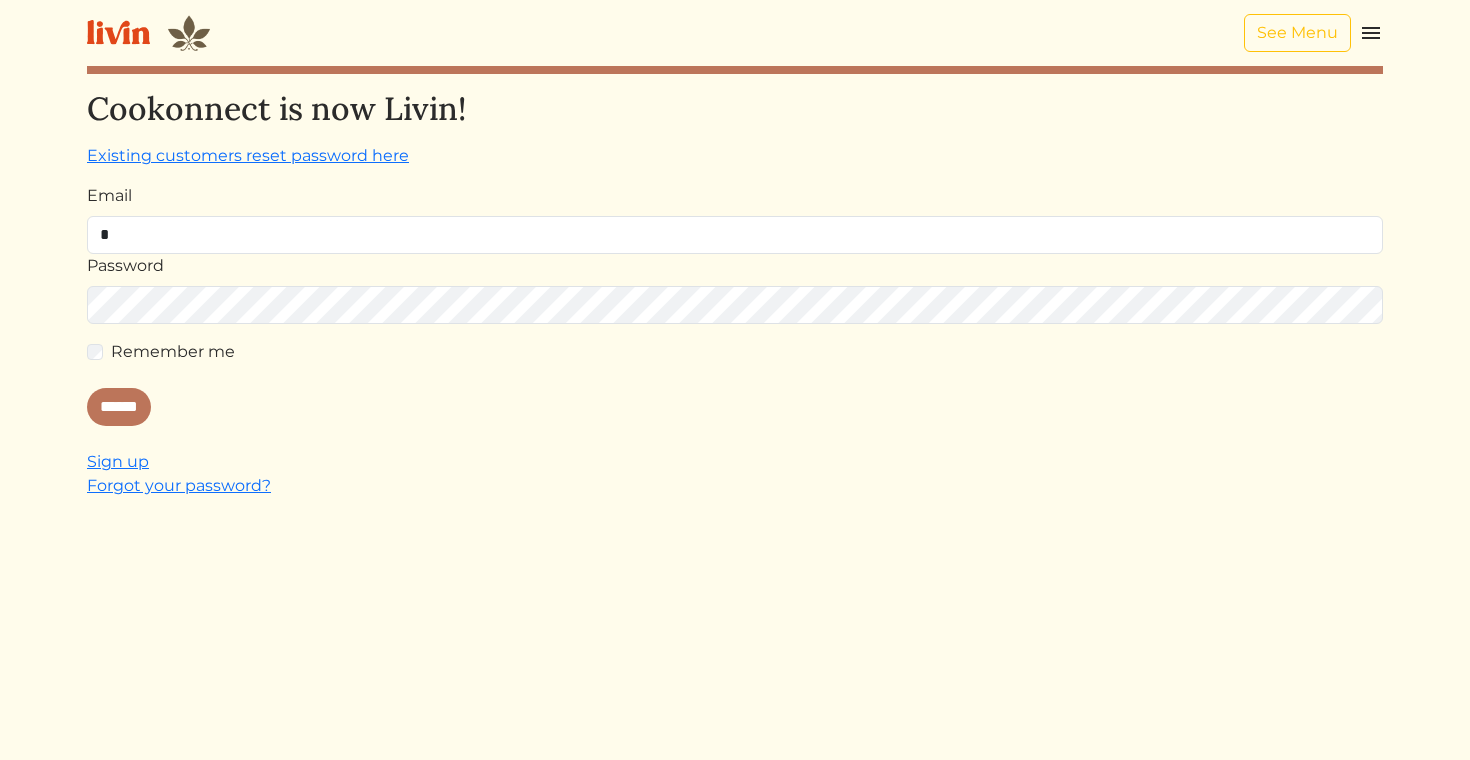 type on "**********" 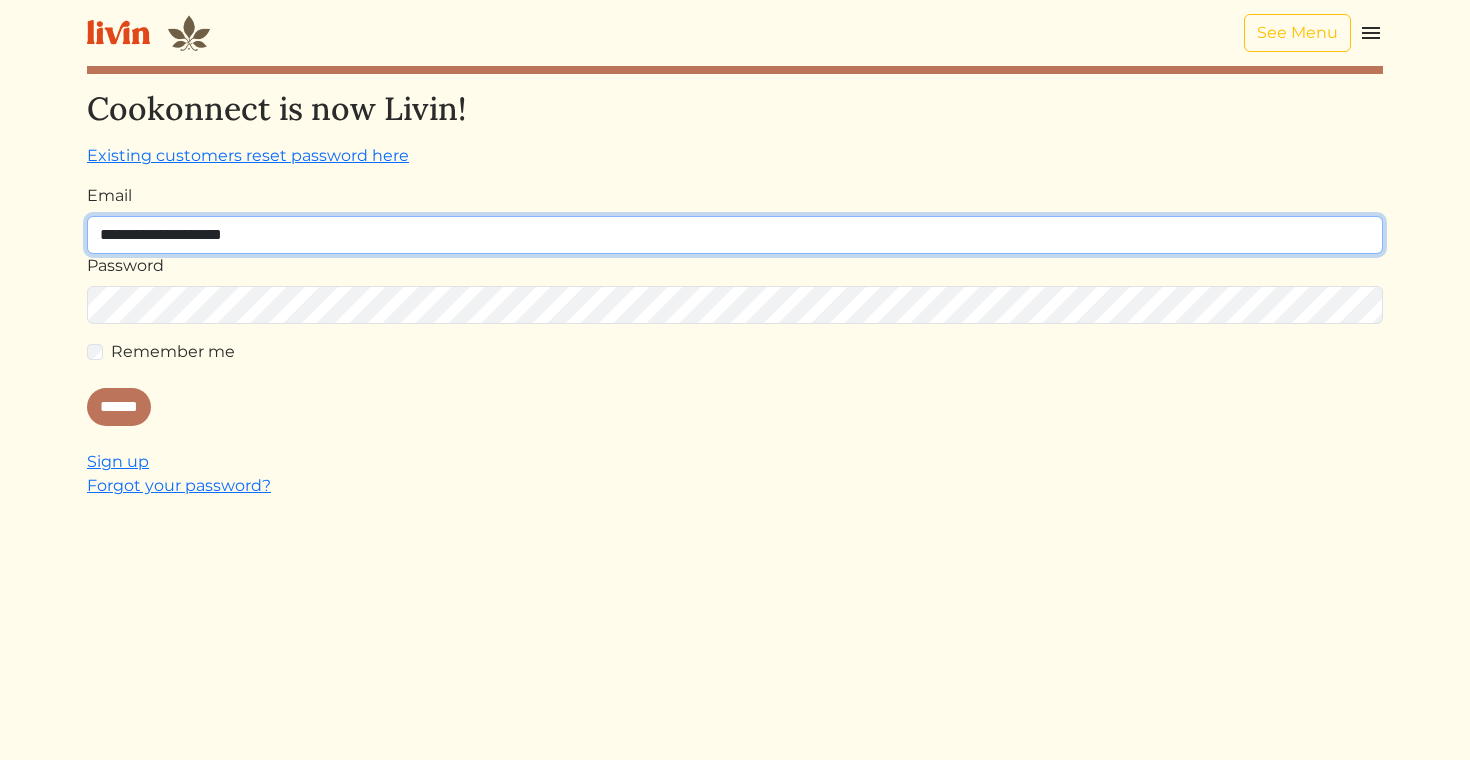 click on "**********" at bounding box center (735, 235) 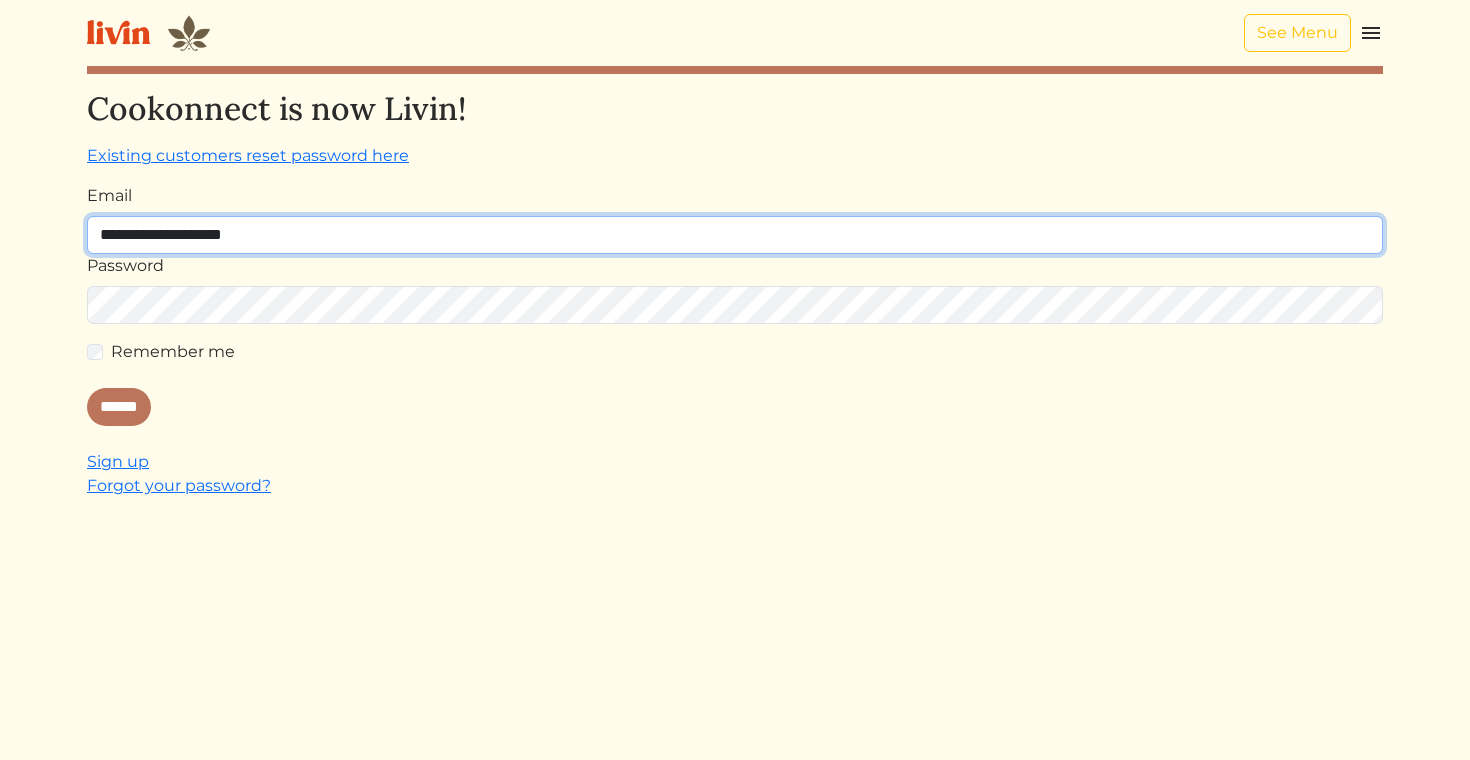 click on "**********" at bounding box center [735, 235] 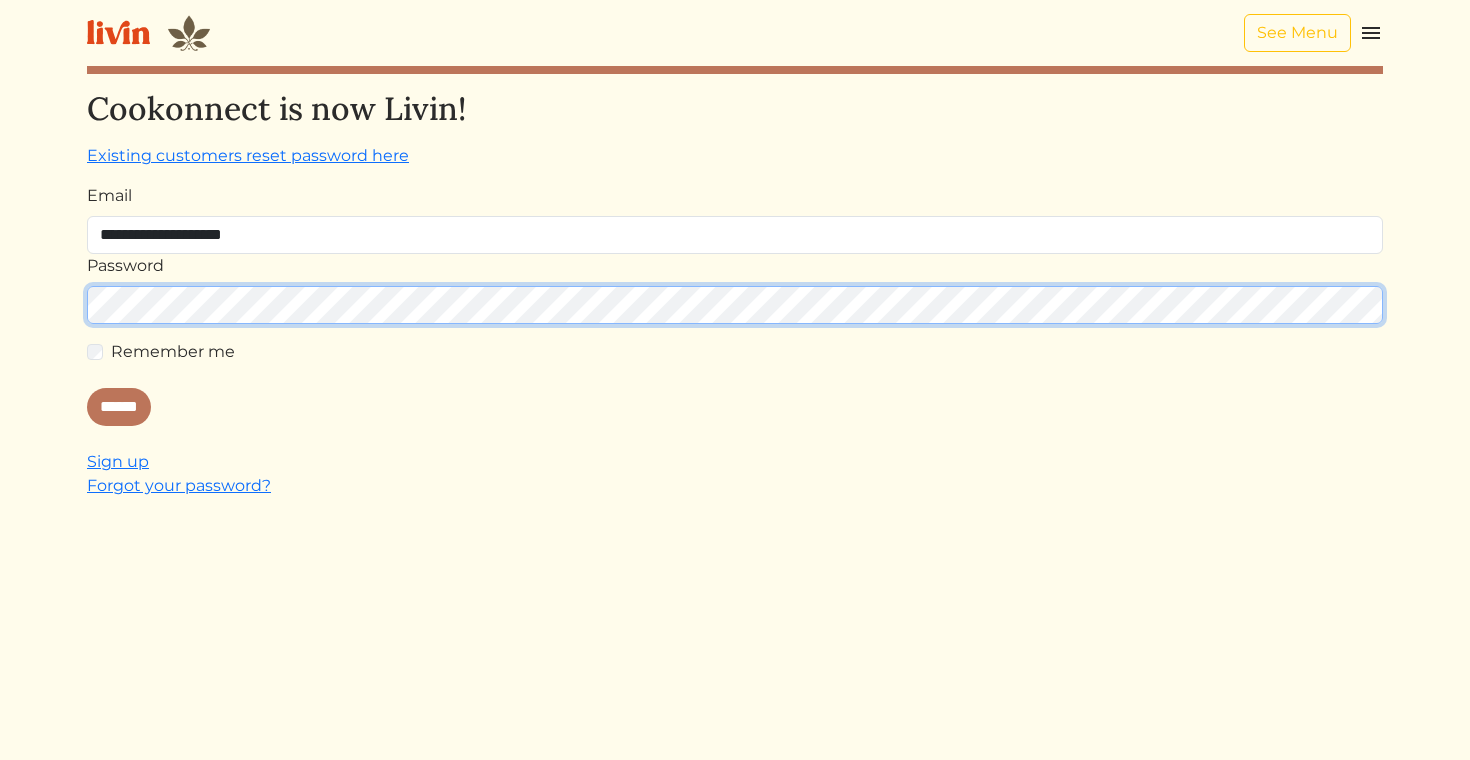 click on "******" at bounding box center [119, 407] 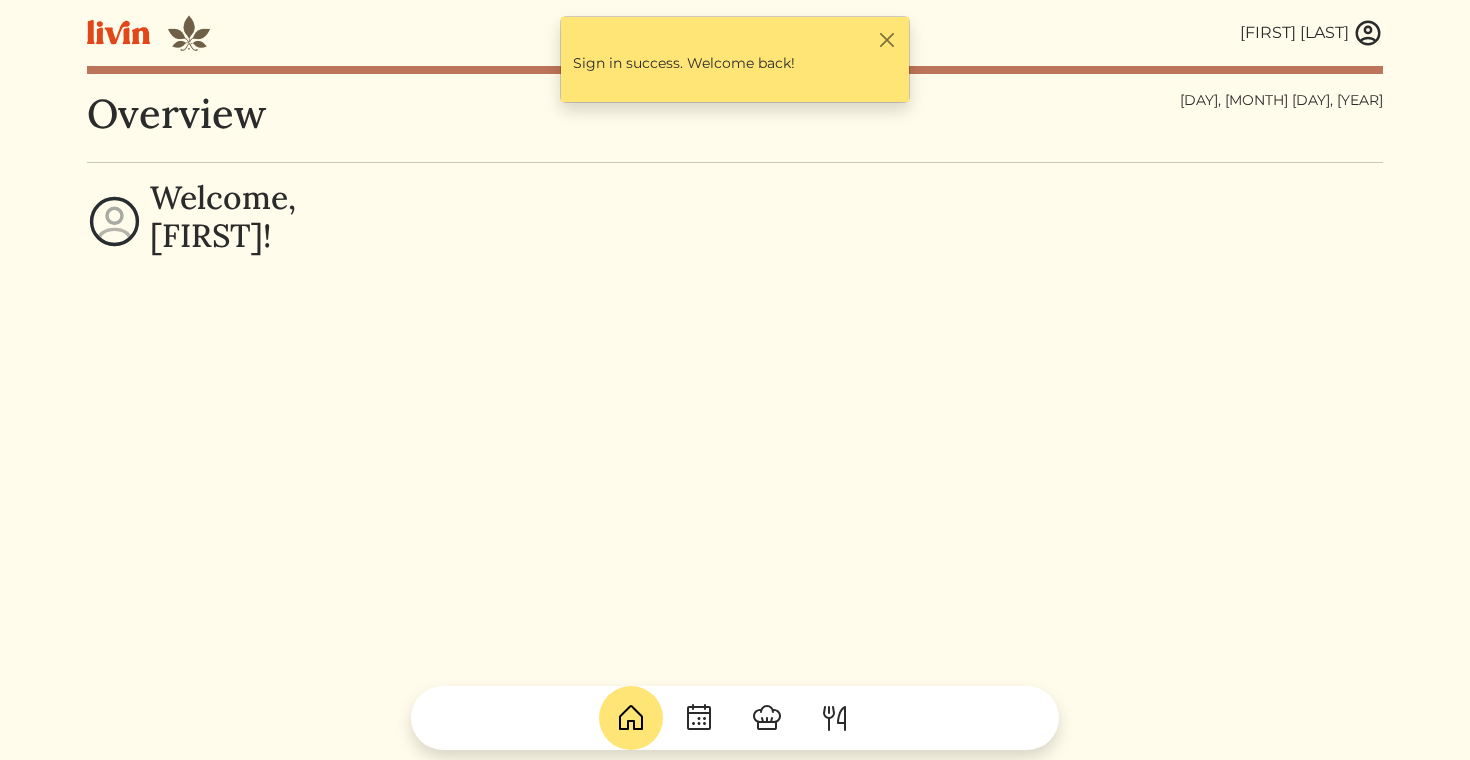 click at bounding box center [1368, 33] 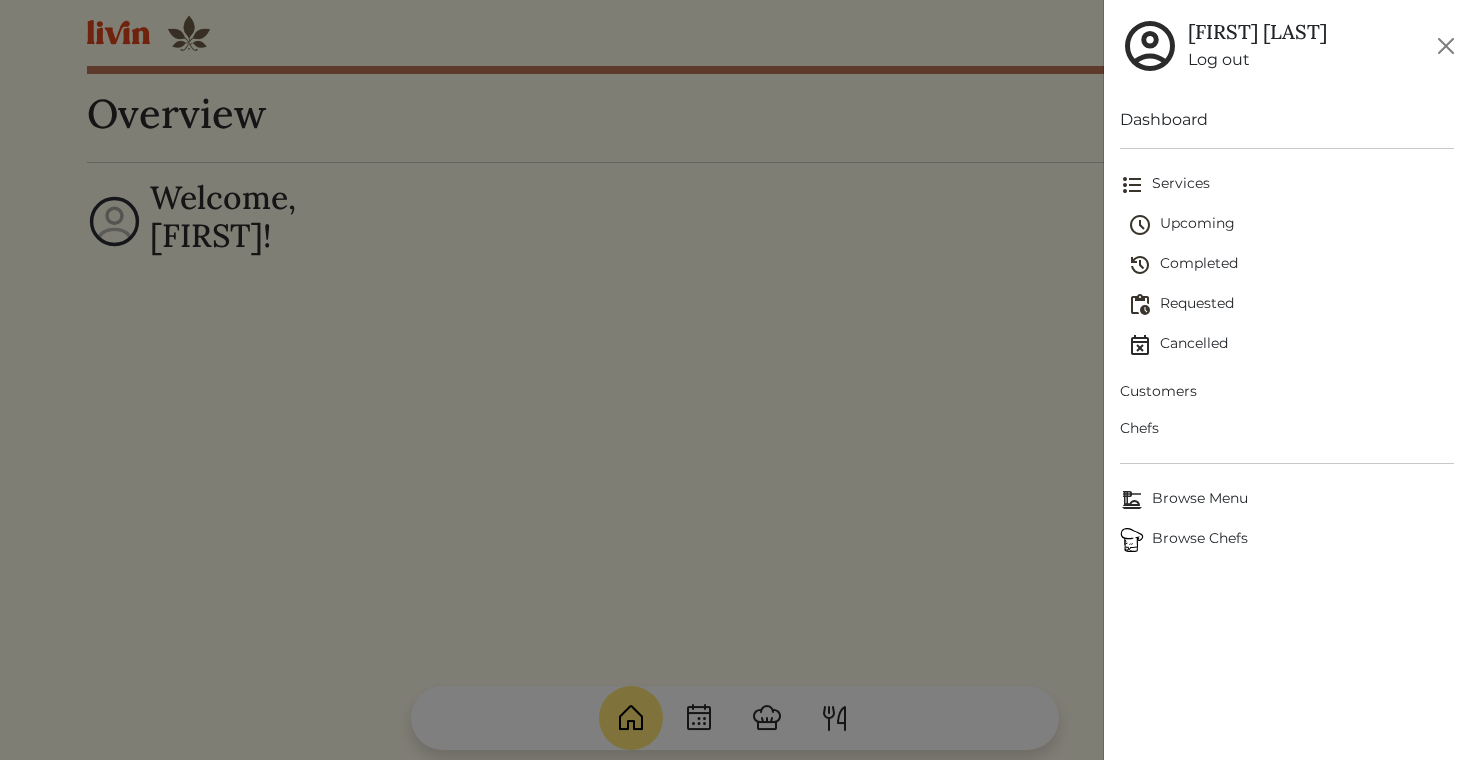 click on "Browse Menu" at bounding box center (1287, 500) 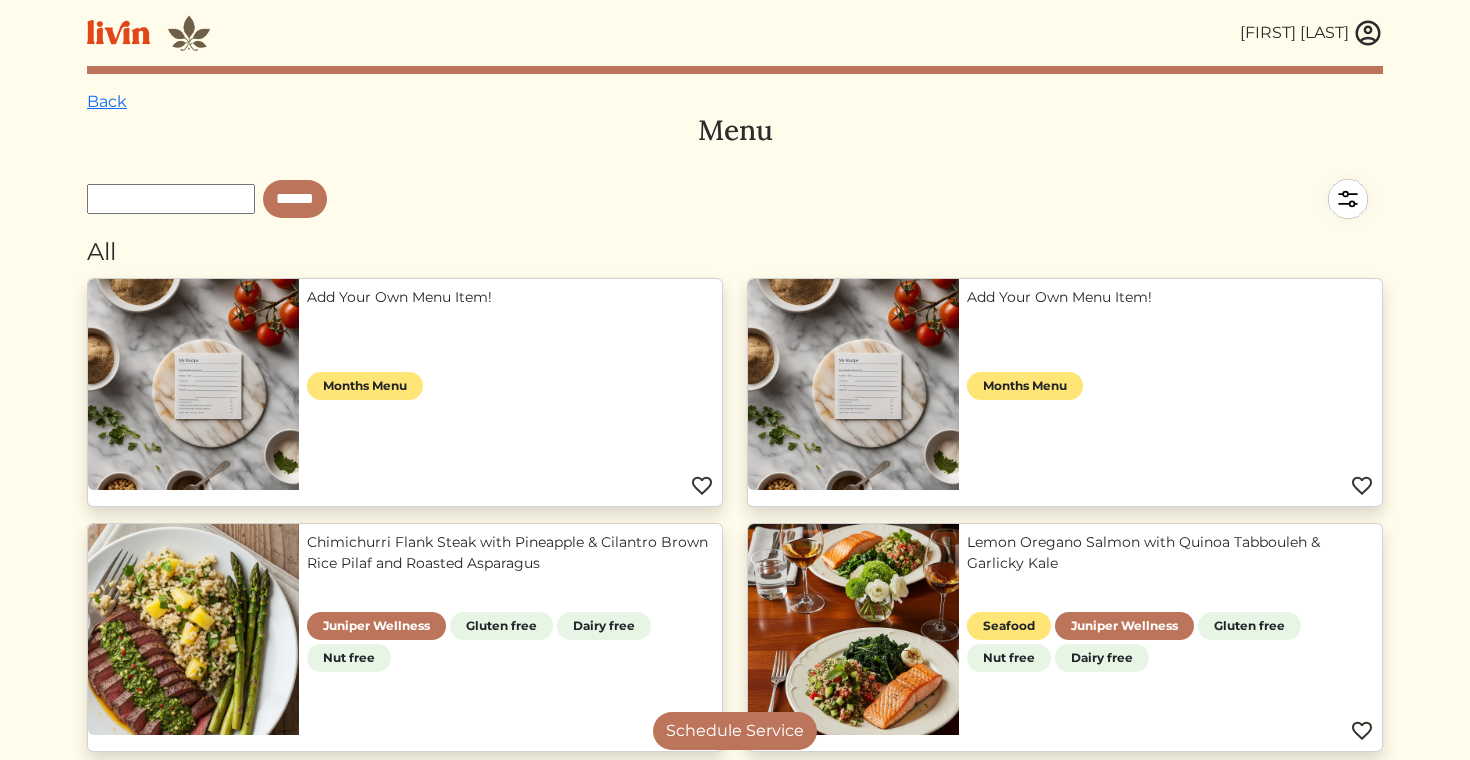 click on "Lemon Oregano Salmon with Quinoa Tabbouleh & Garlicky Kale" at bounding box center (1170, 553) 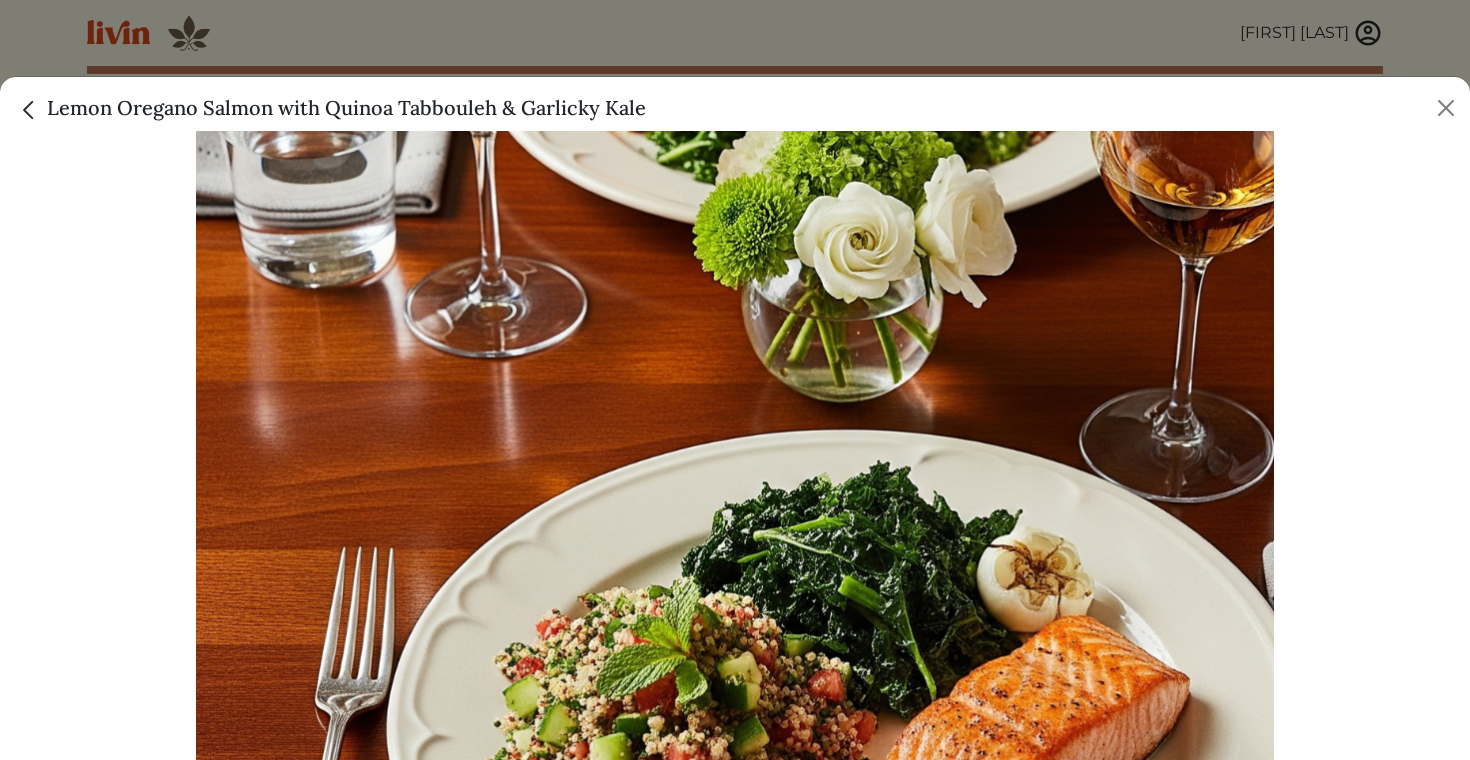 scroll, scrollTop: 0, scrollLeft: 0, axis: both 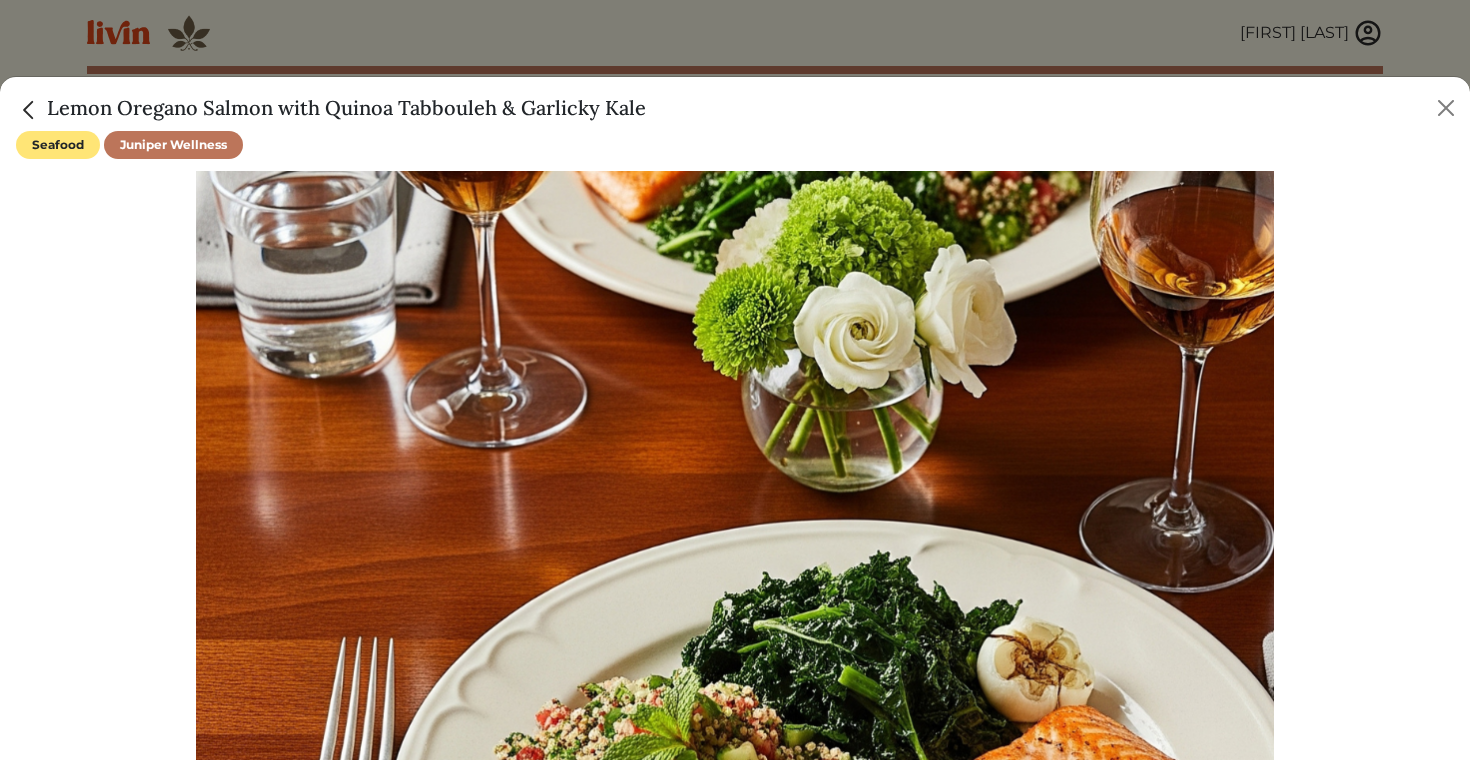 click at bounding box center (29, 110) 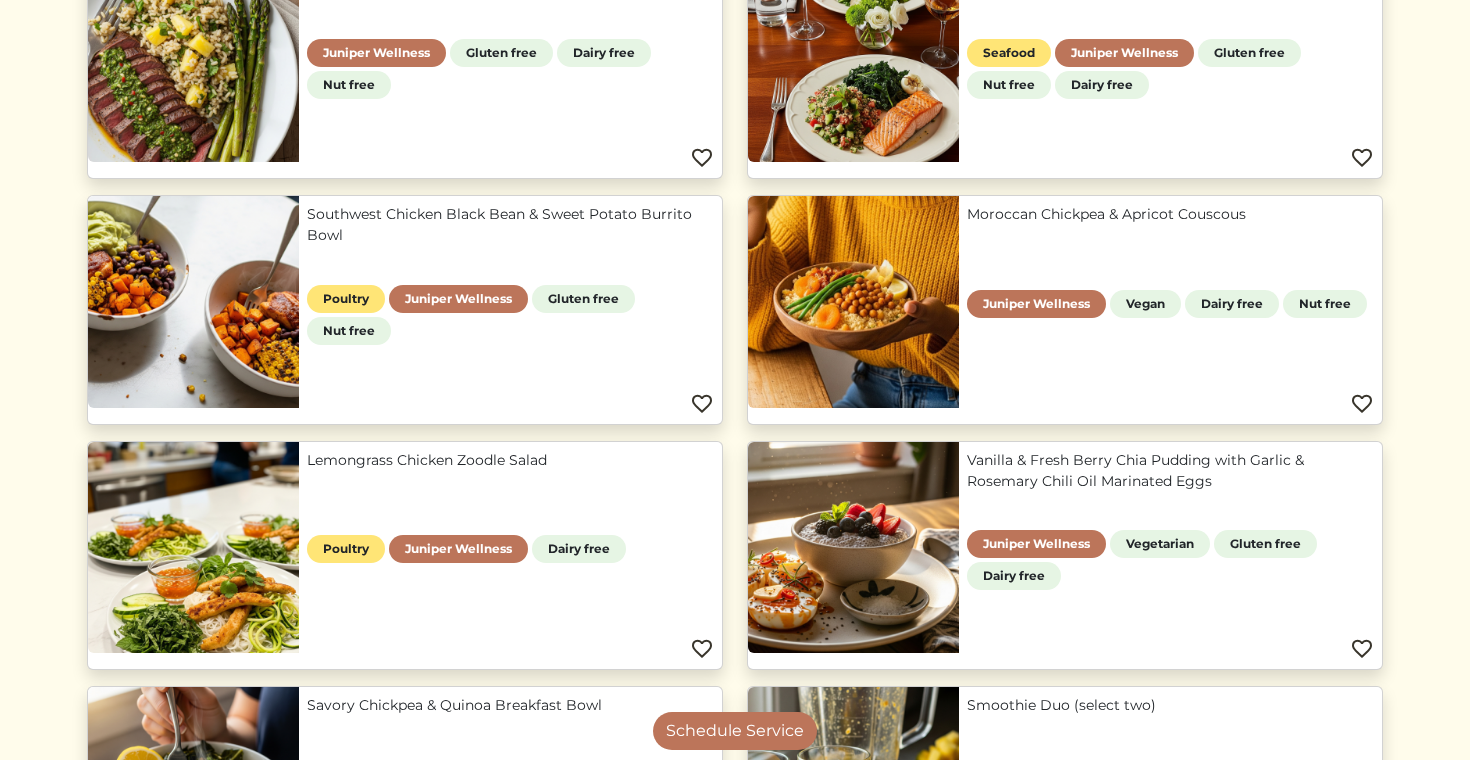 scroll, scrollTop: 0, scrollLeft: 0, axis: both 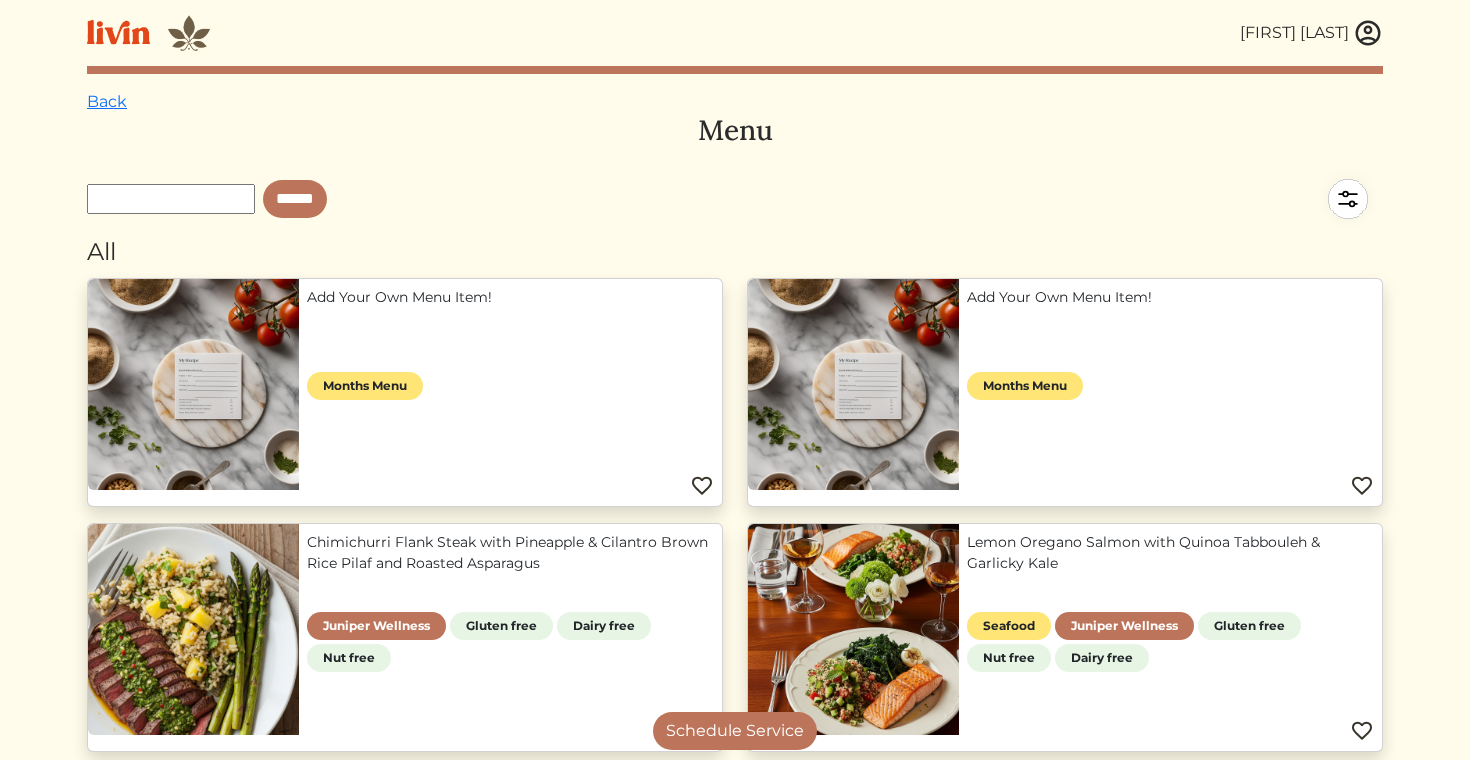 click at bounding box center (1368, 33) 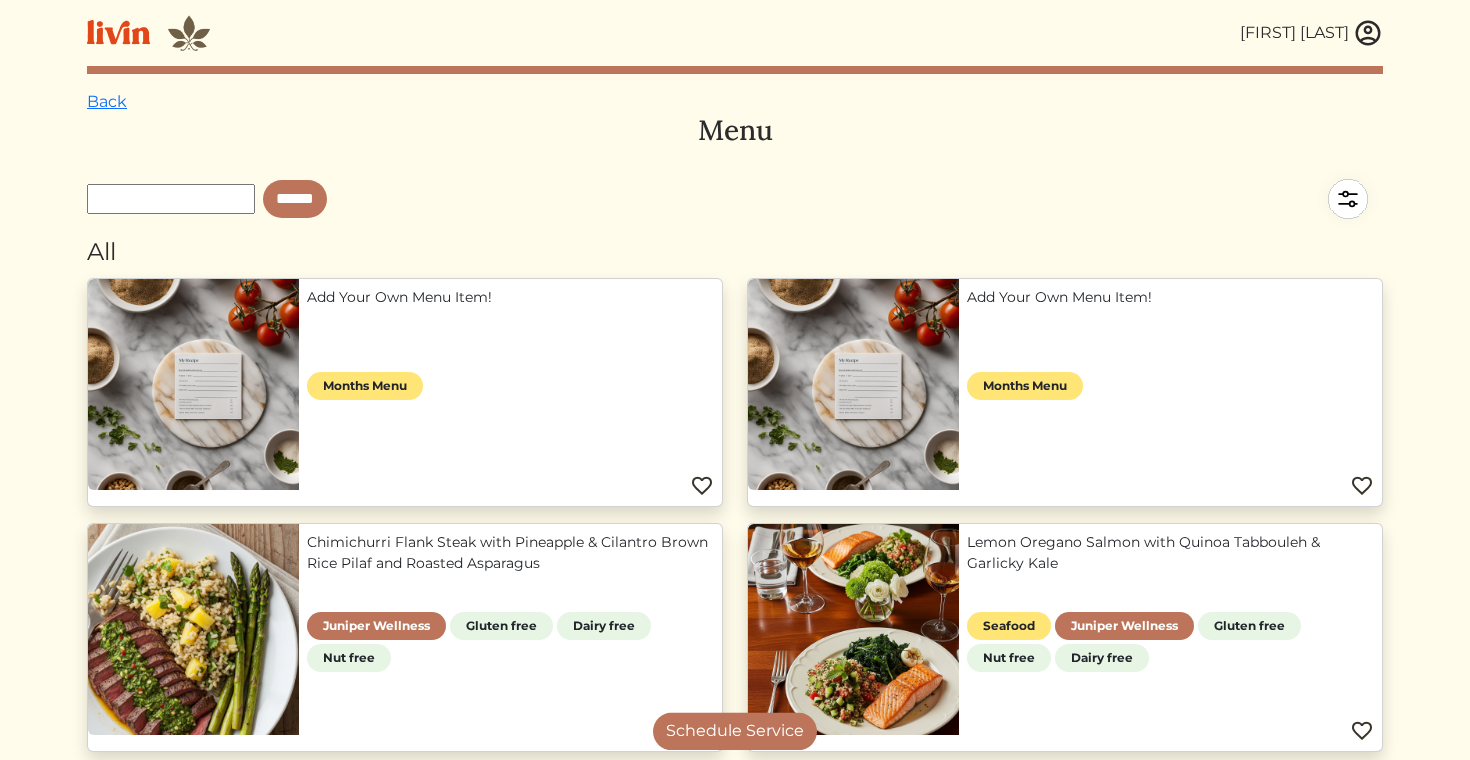 click at bounding box center [735, 380] 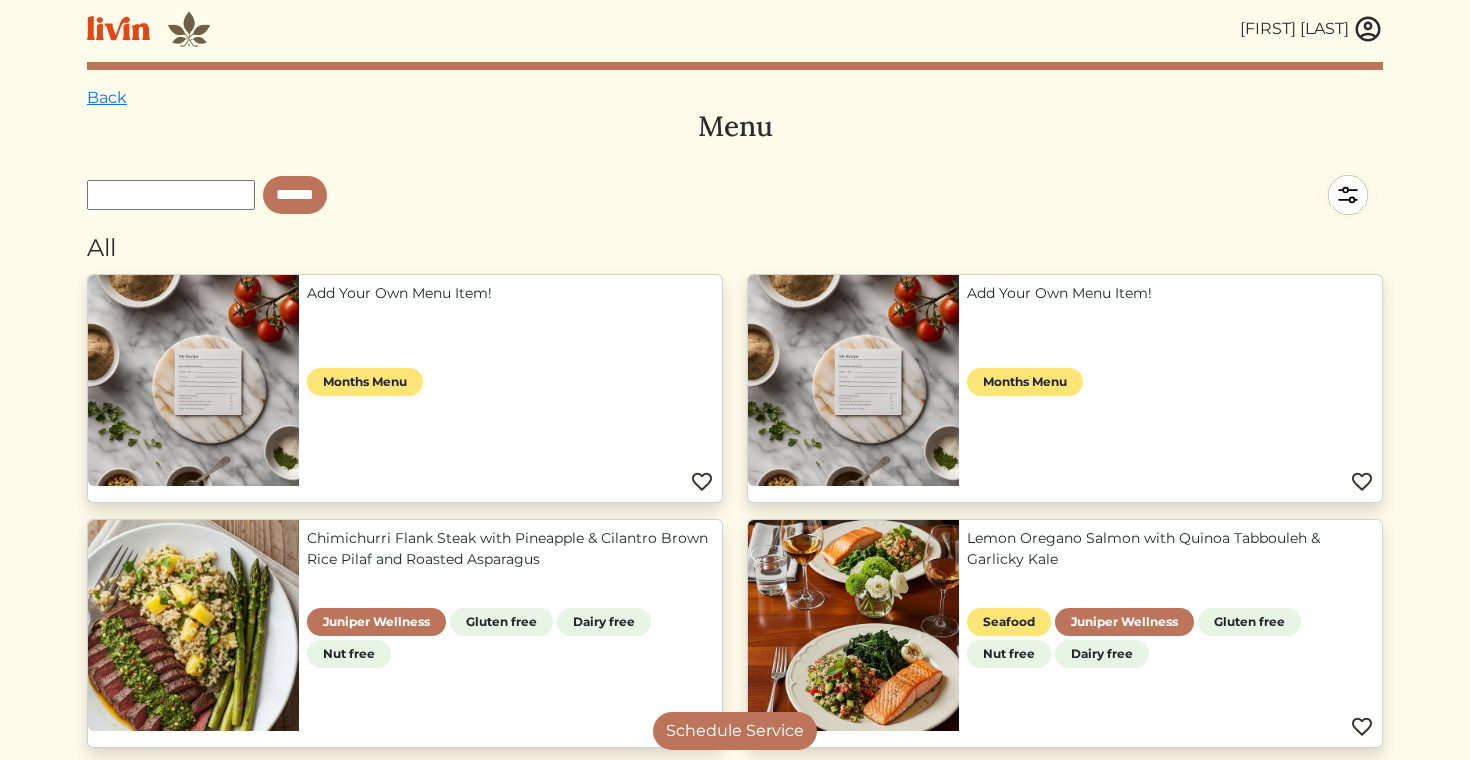 scroll, scrollTop: 0, scrollLeft: 0, axis: both 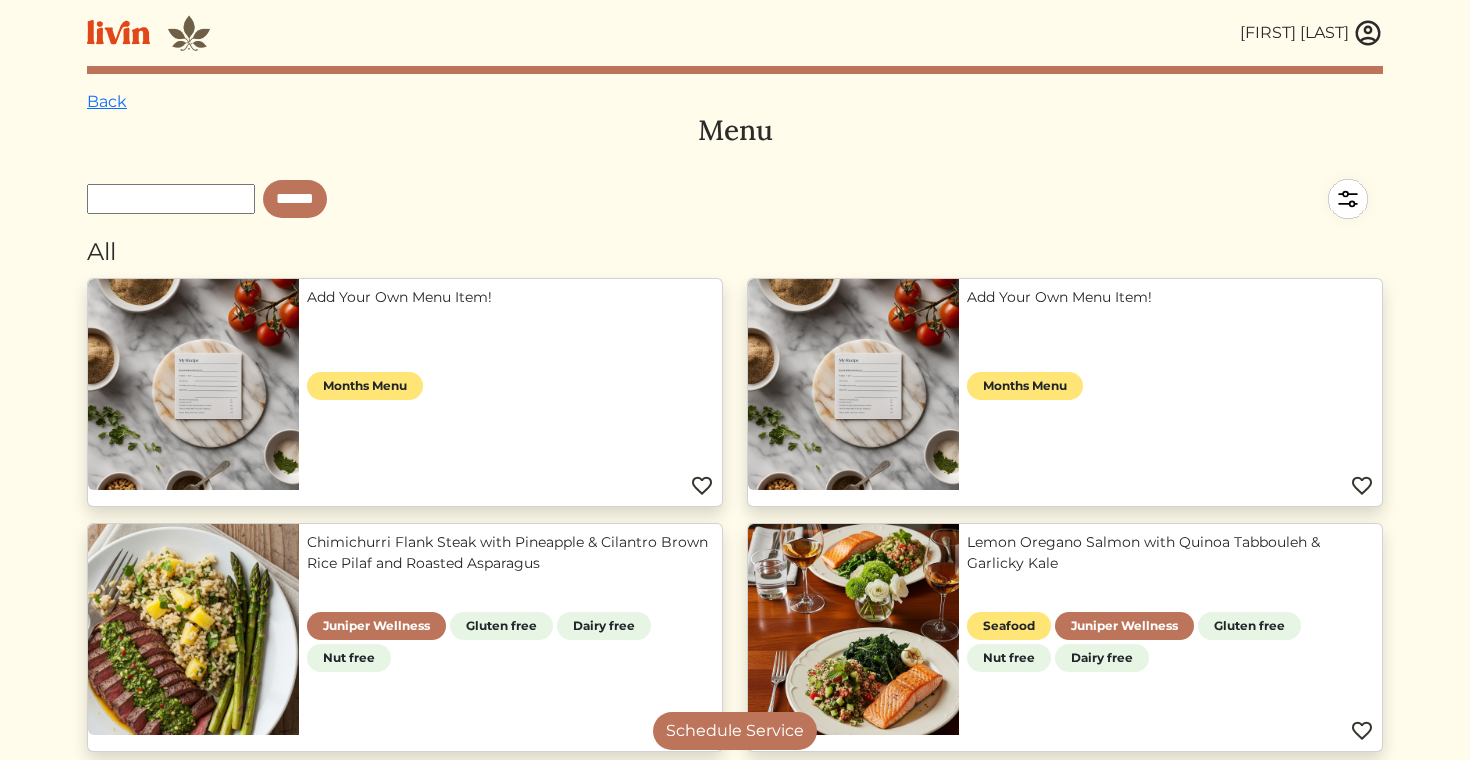 click at bounding box center (1368, 33) 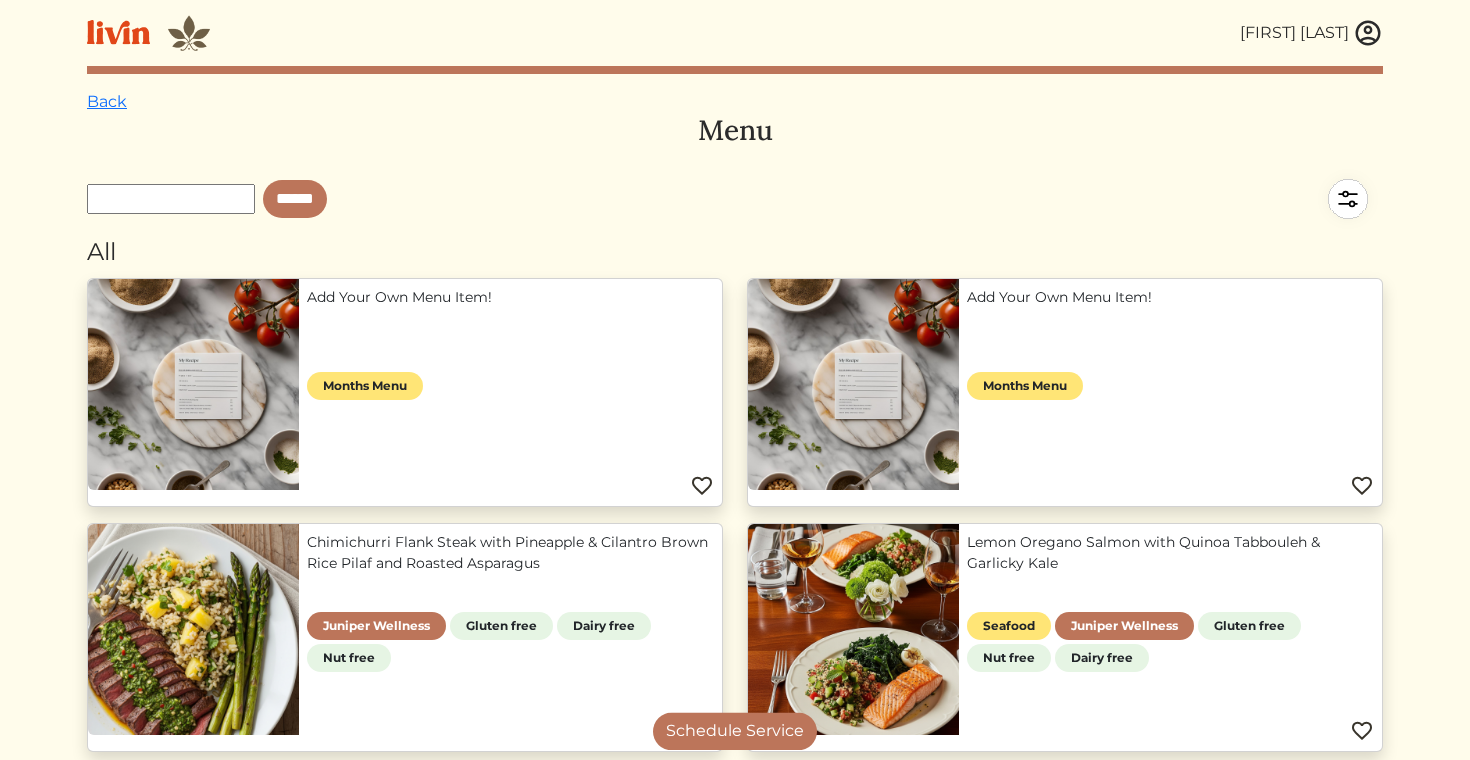 click at bounding box center (735, 380) 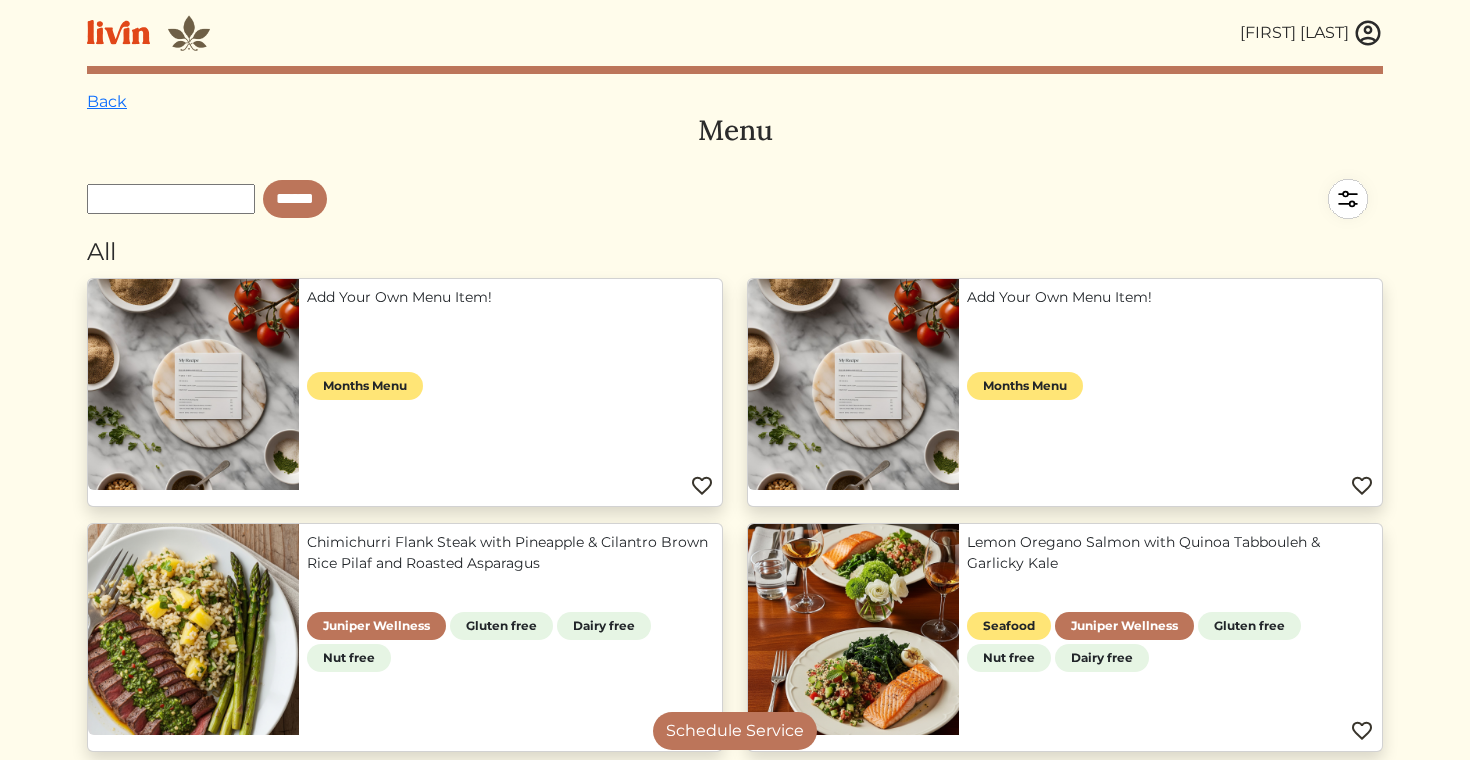 click at bounding box center [1348, 199] 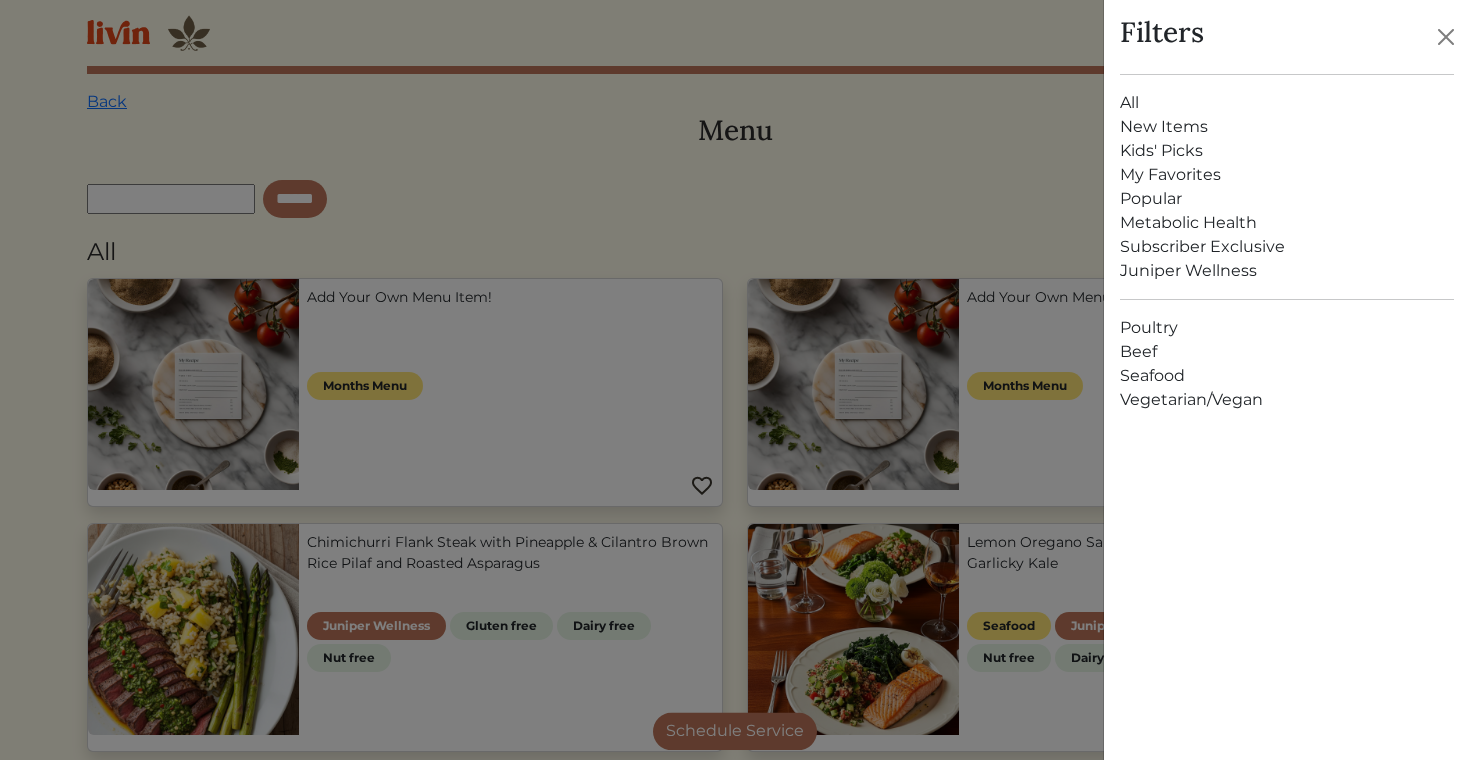 click on "Juniper Wellness" at bounding box center (1287, 271) 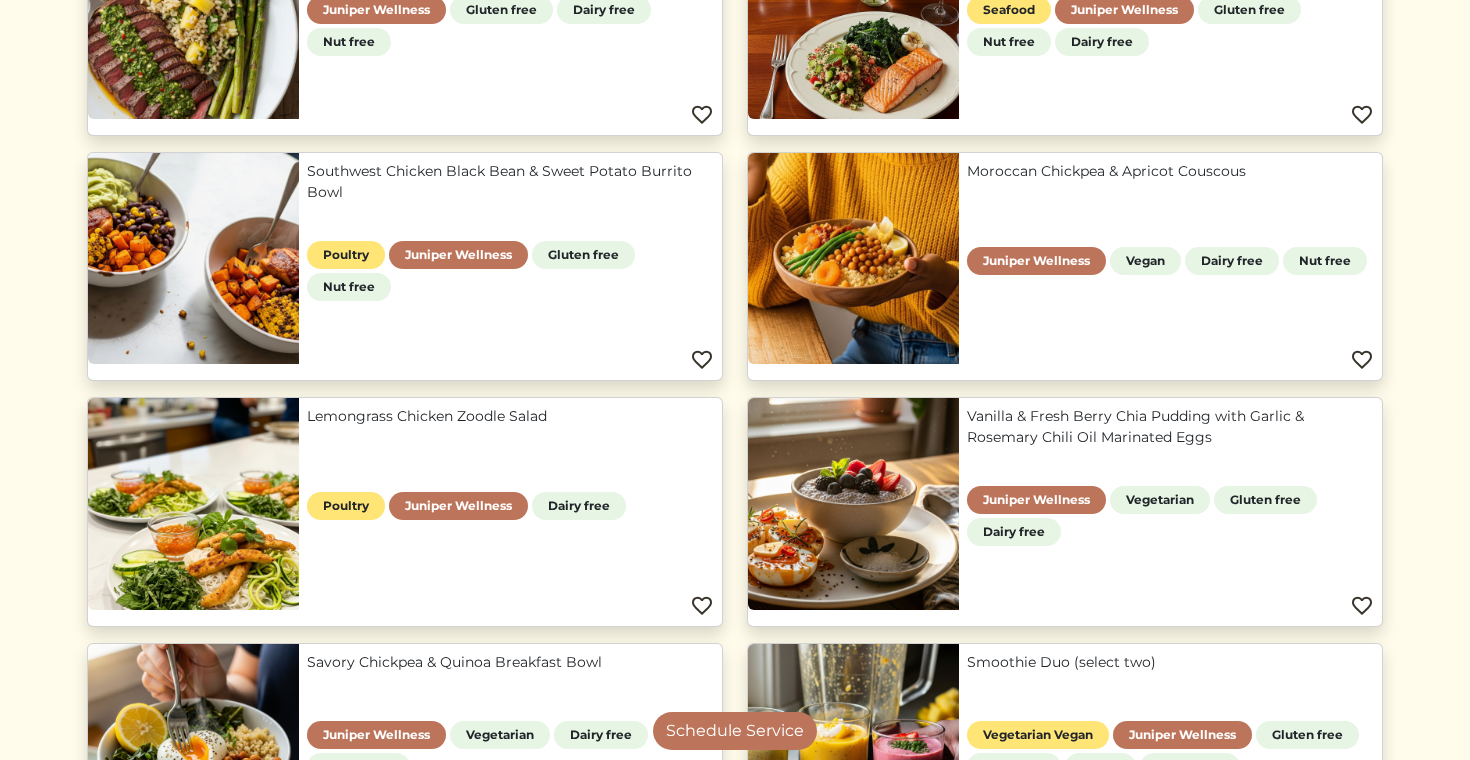 scroll, scrollTop: 0, scrollLeft: 0, axis: both 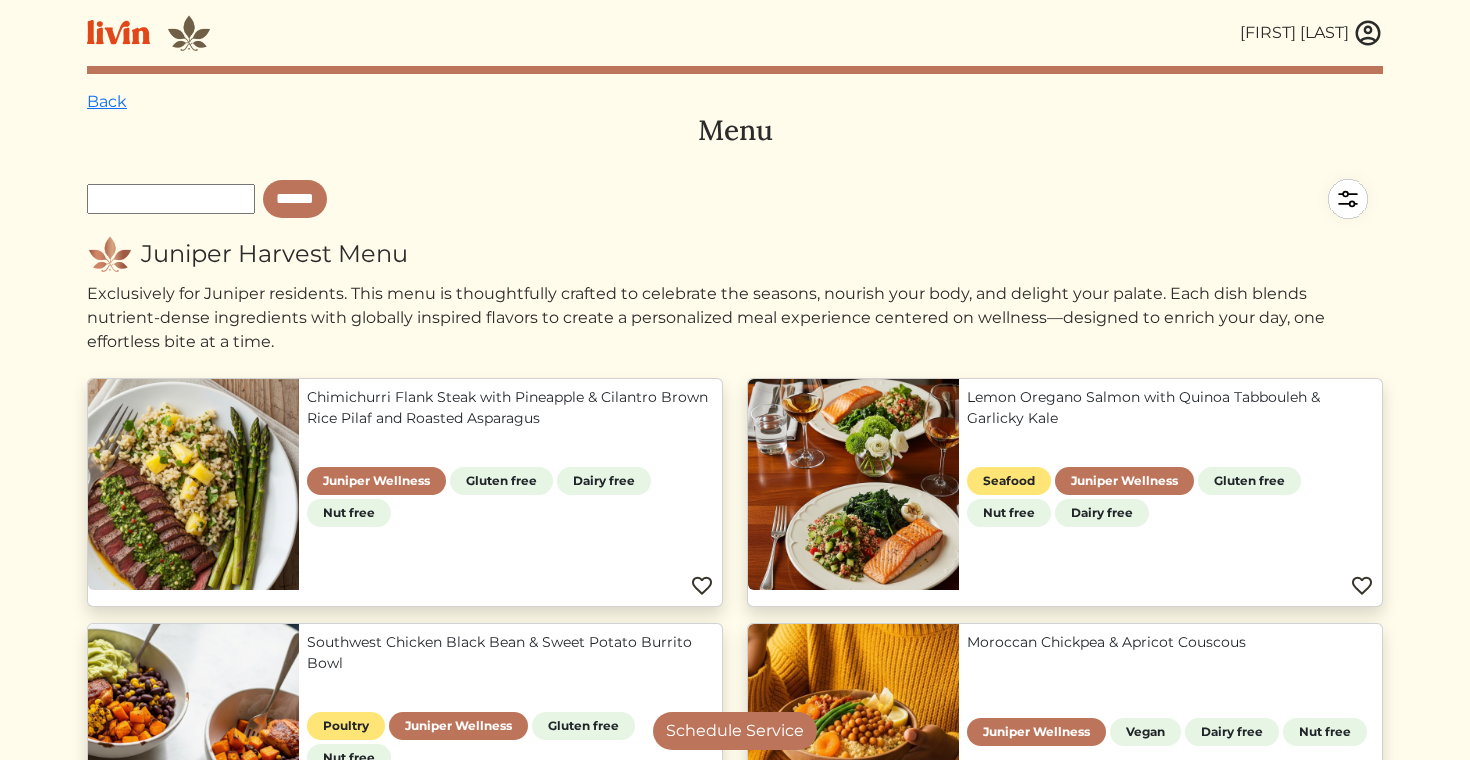 click at bounding box center (1368, 33) 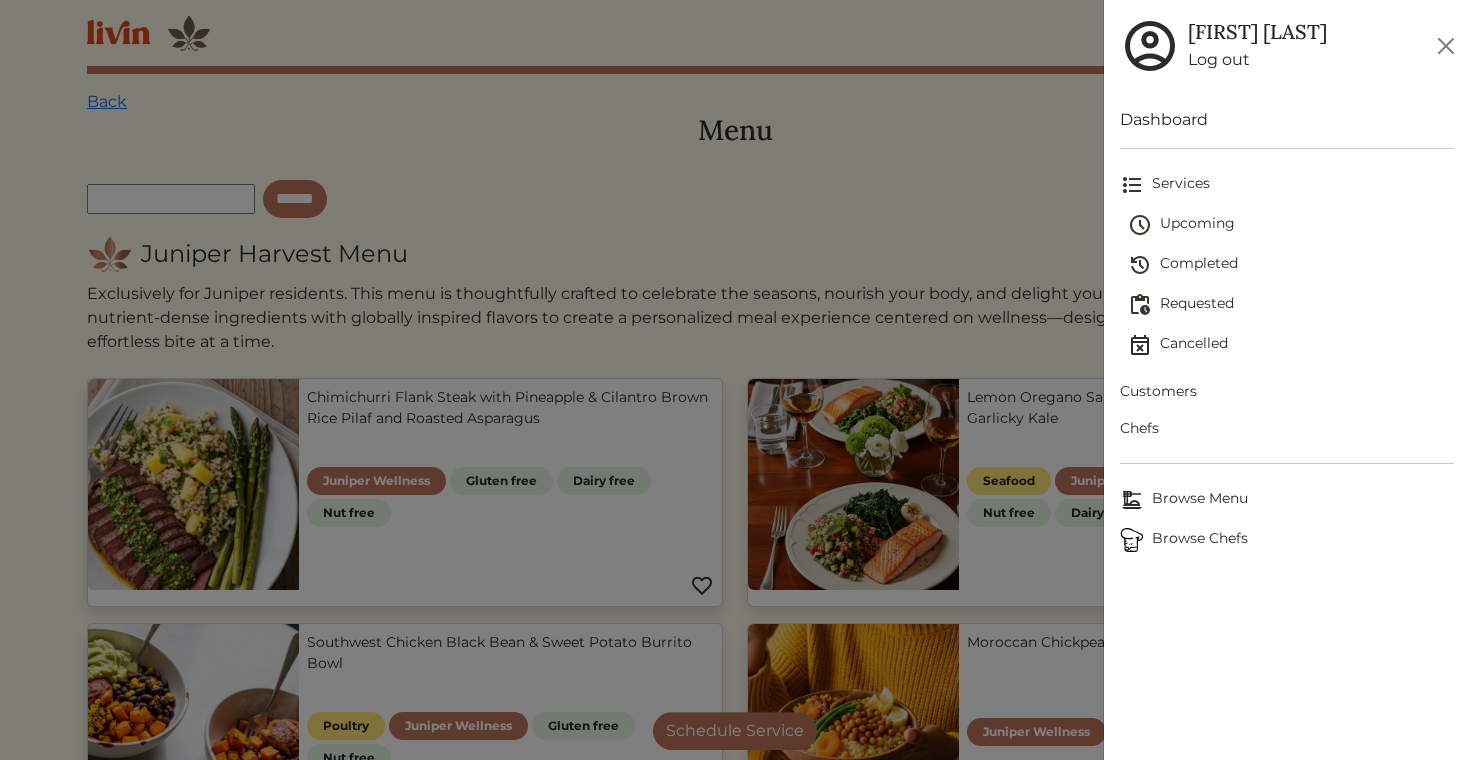 click on "Log out" at bounding box center [1257, 60] 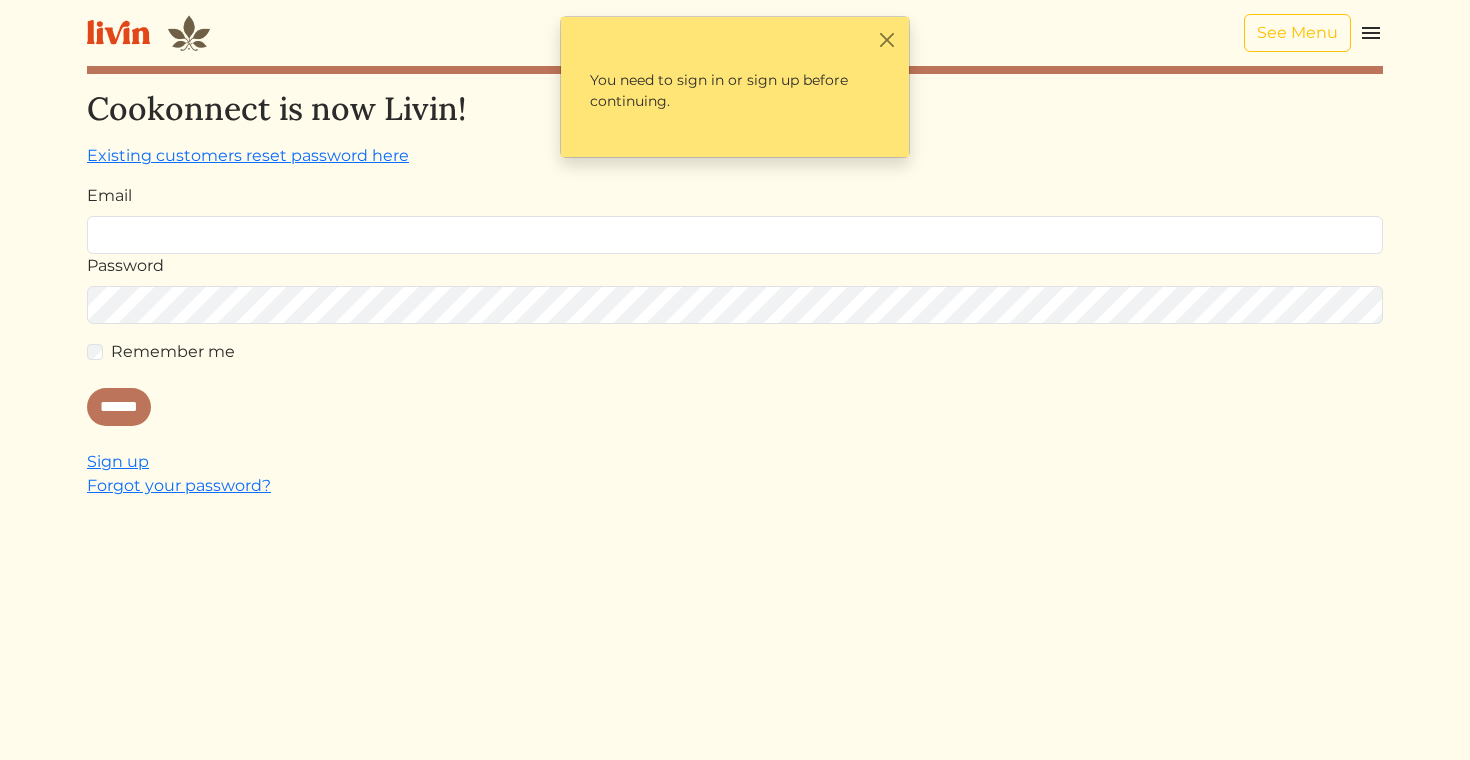 scroll, scrollTop: 0, scrollLeft: 0, axis: both 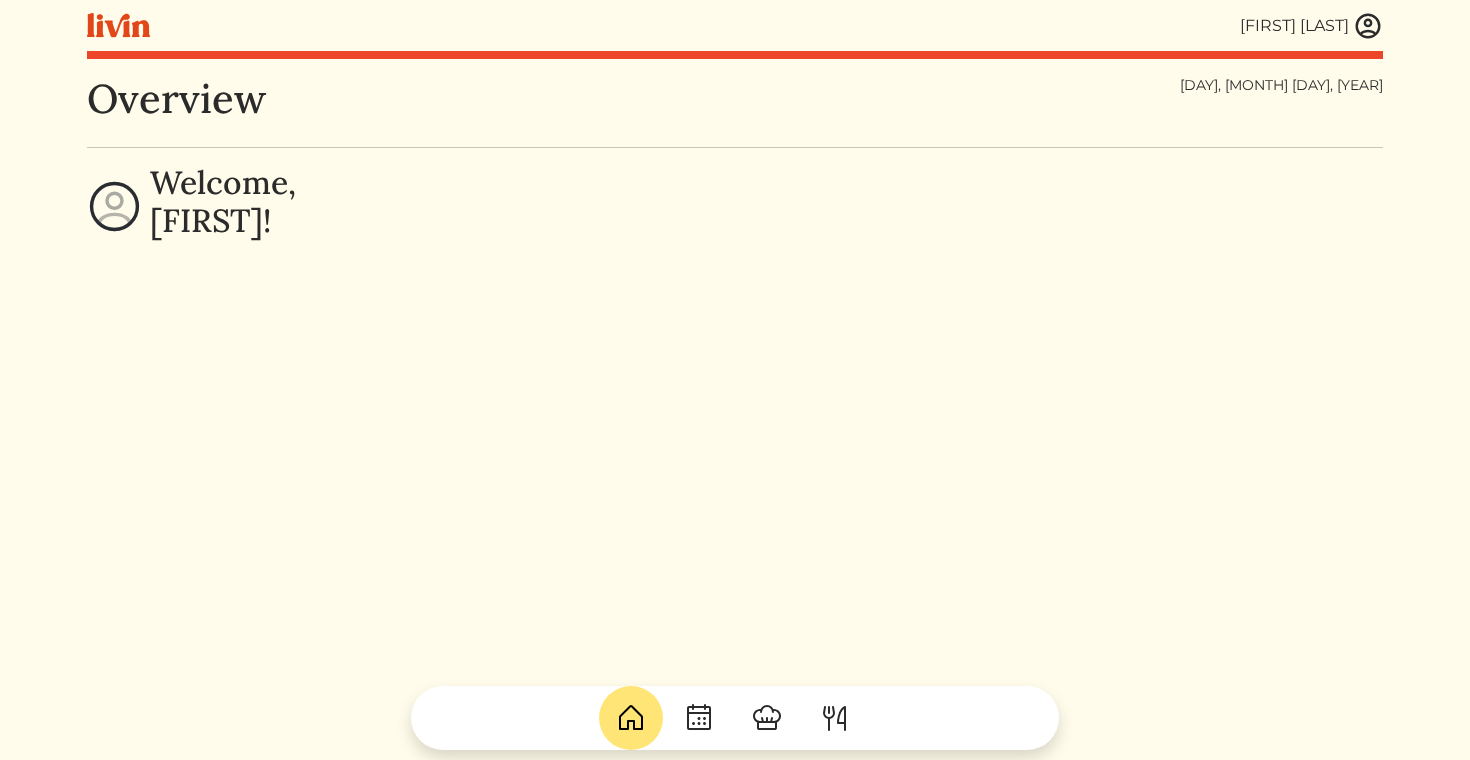 click at bounding box center (1368, 26) 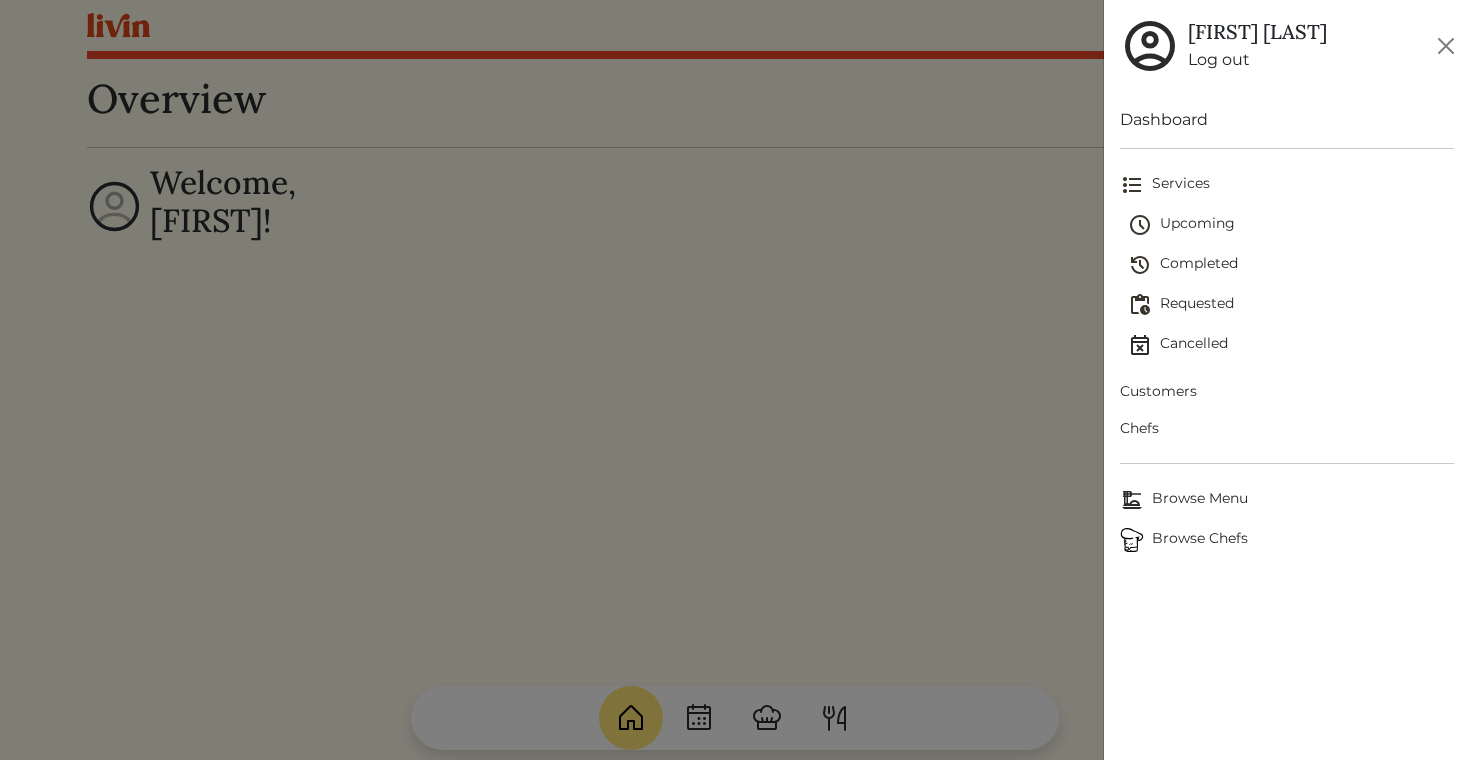 click on "Log out" at bounding box center [1257, 60] 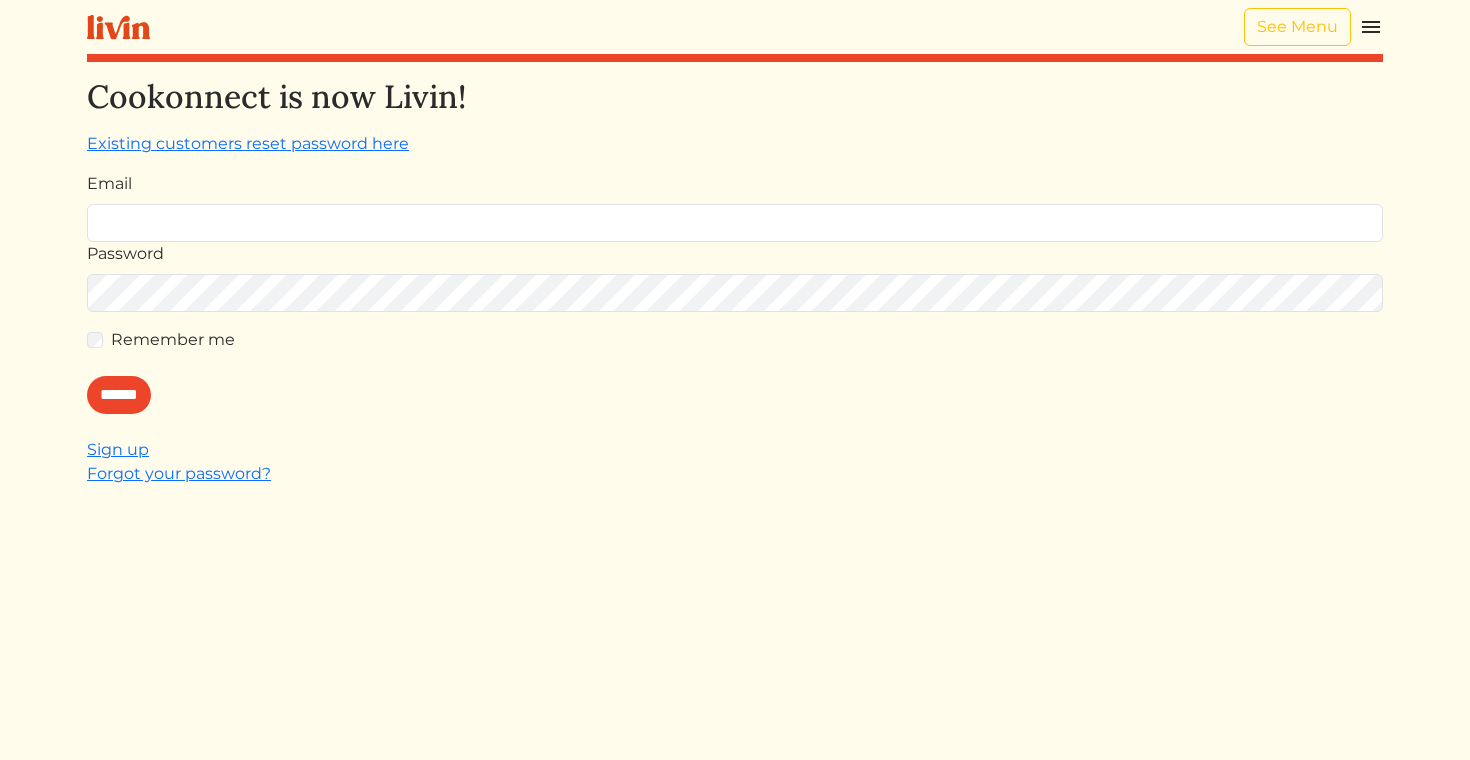 scroll, scrollTop: 0, scrollLeft: 0, axis: both 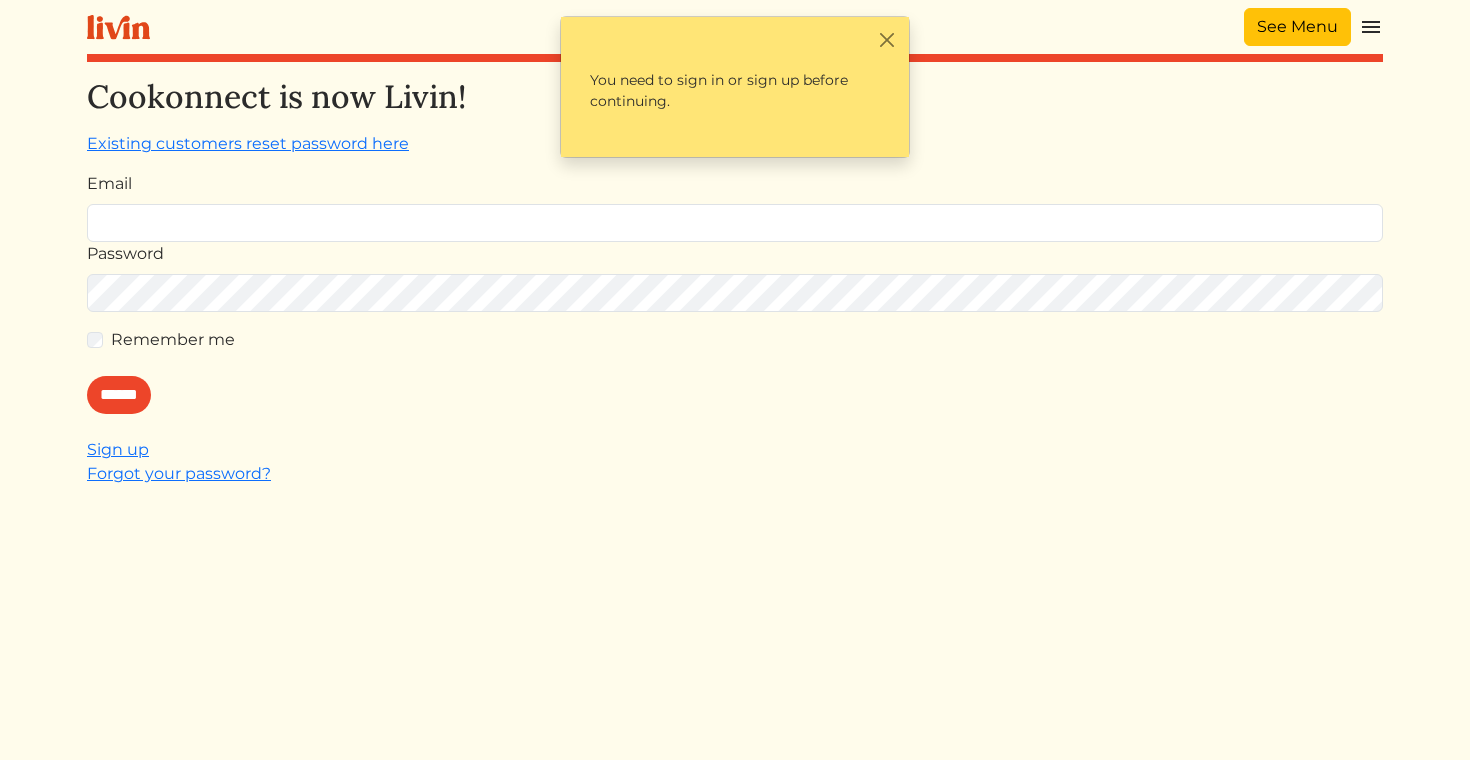 click on "See Menu" at bounding box center (1297, 27) 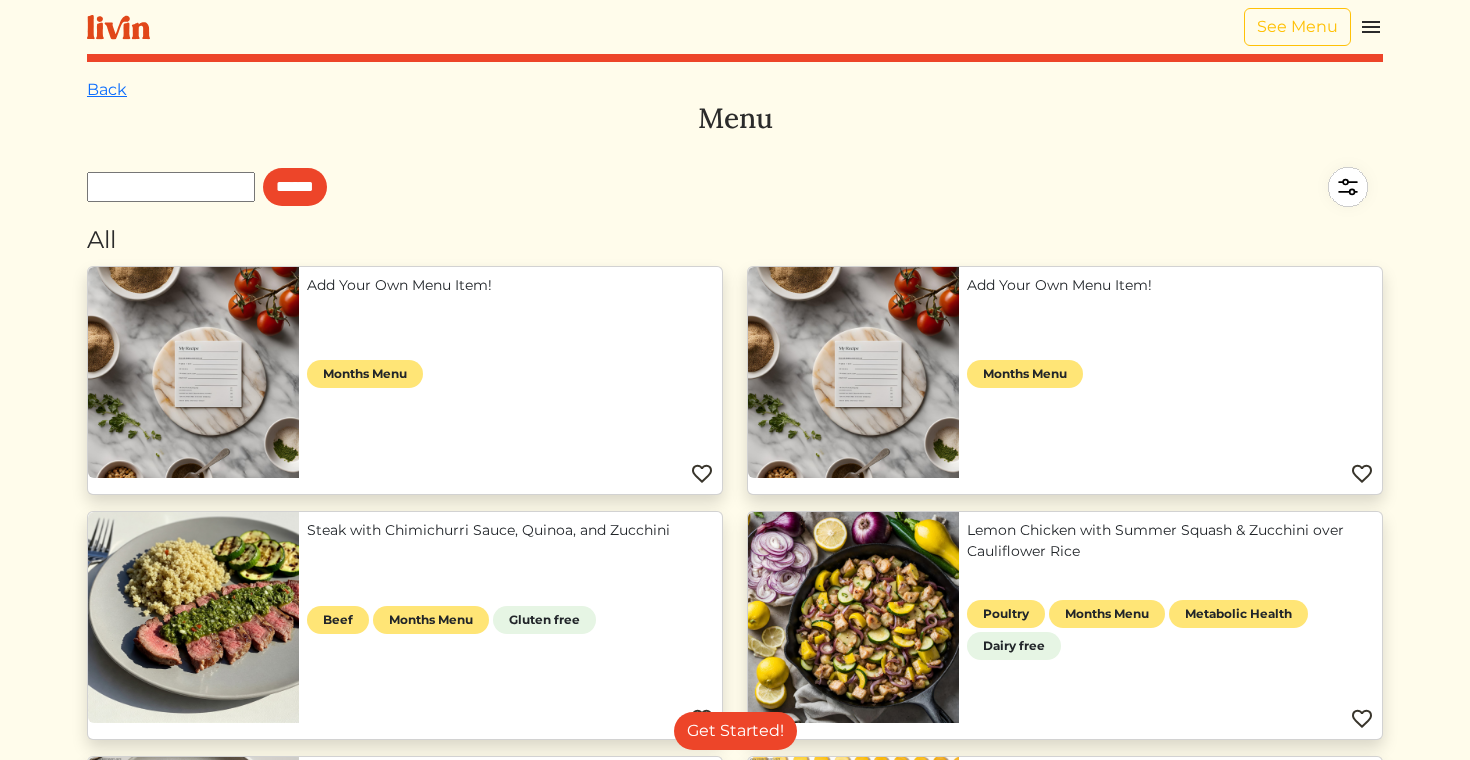 click on "Lemon Chicken with Summer Squash & Zucchini over Cauliflower Rice" at bounding box center (1170, 541) 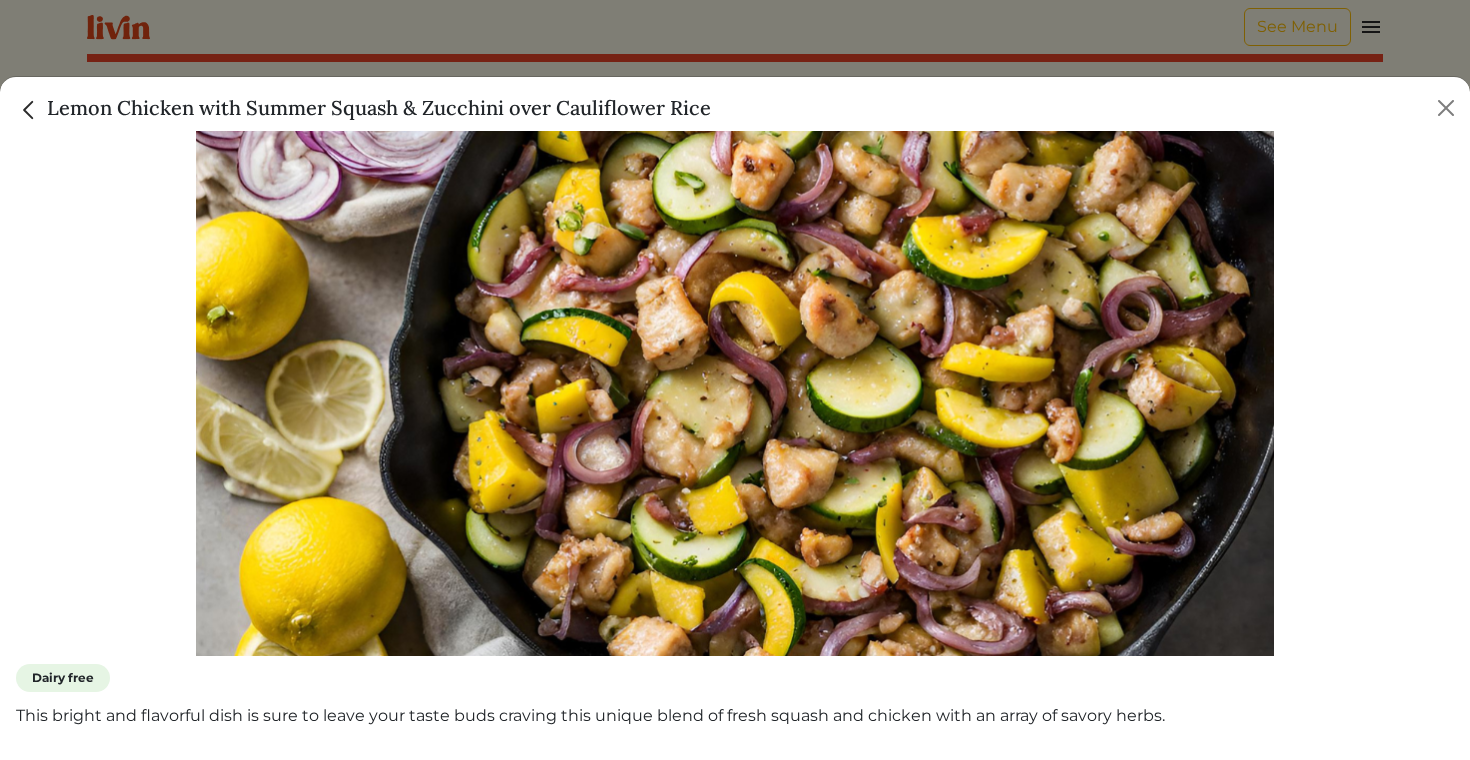 scroll, scrollTop: 0, scrollLeft: 0, axis: both 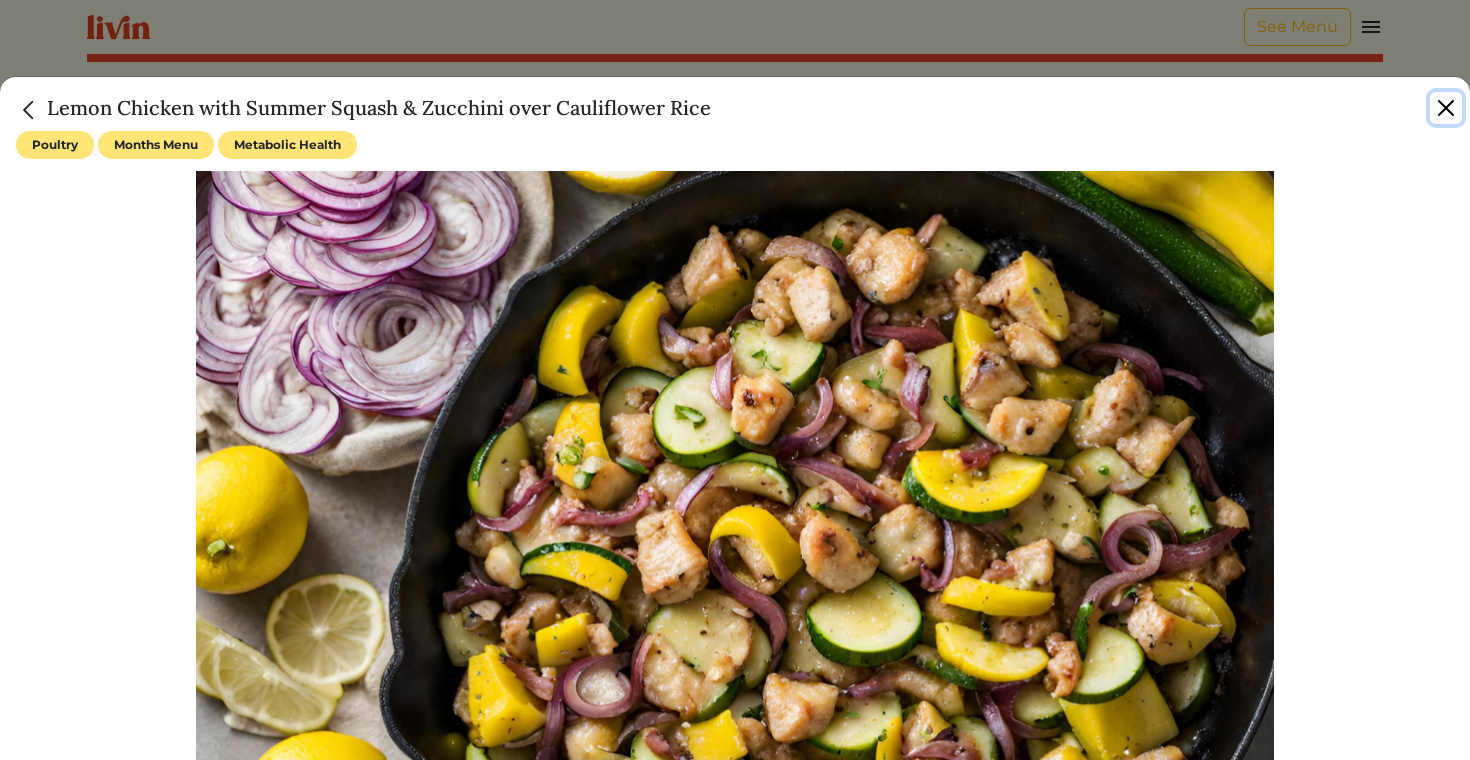 click at bounding box center (1446, 108) 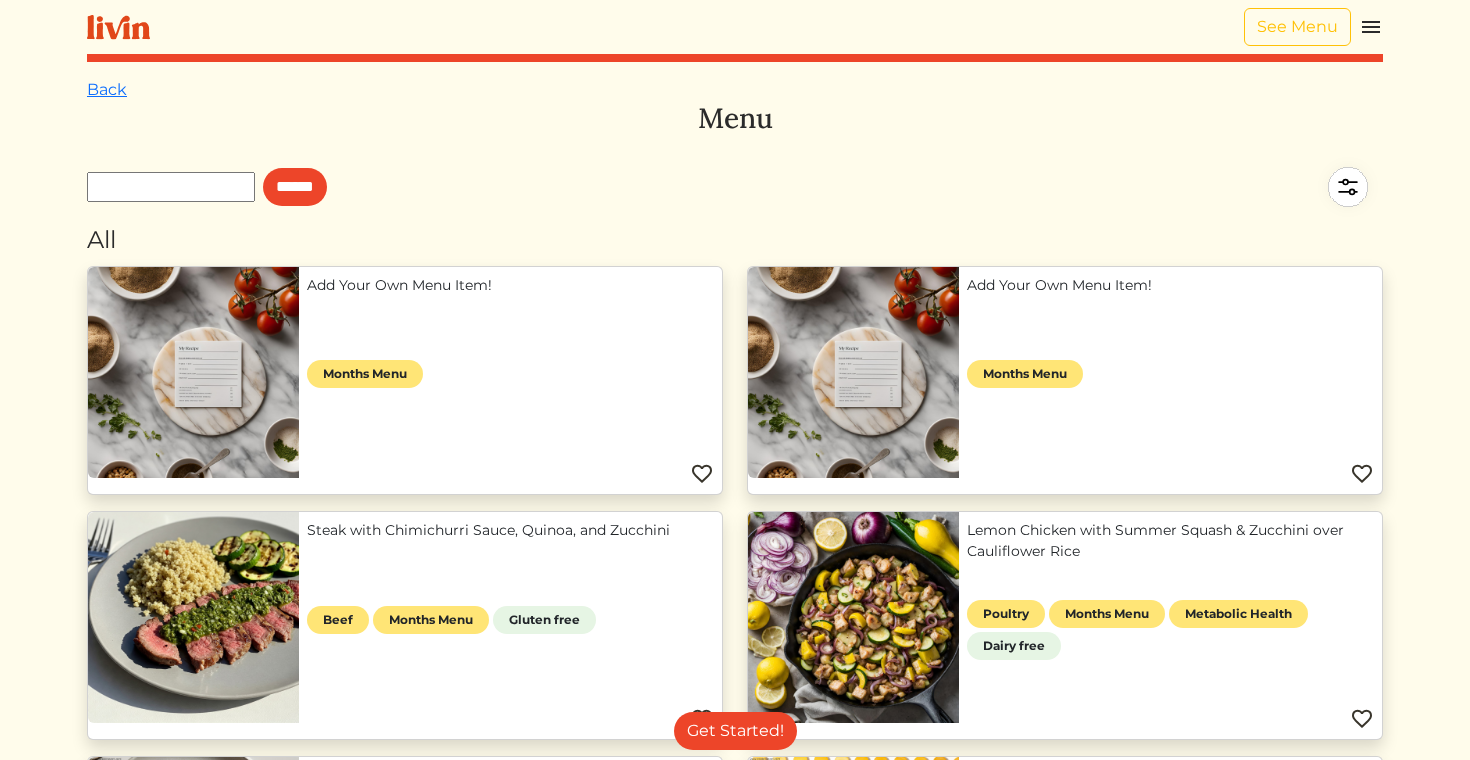 click on "Steak with Chimichurri Sauce, Quinoa, and Zucchini" at bounding box center (510, 530) 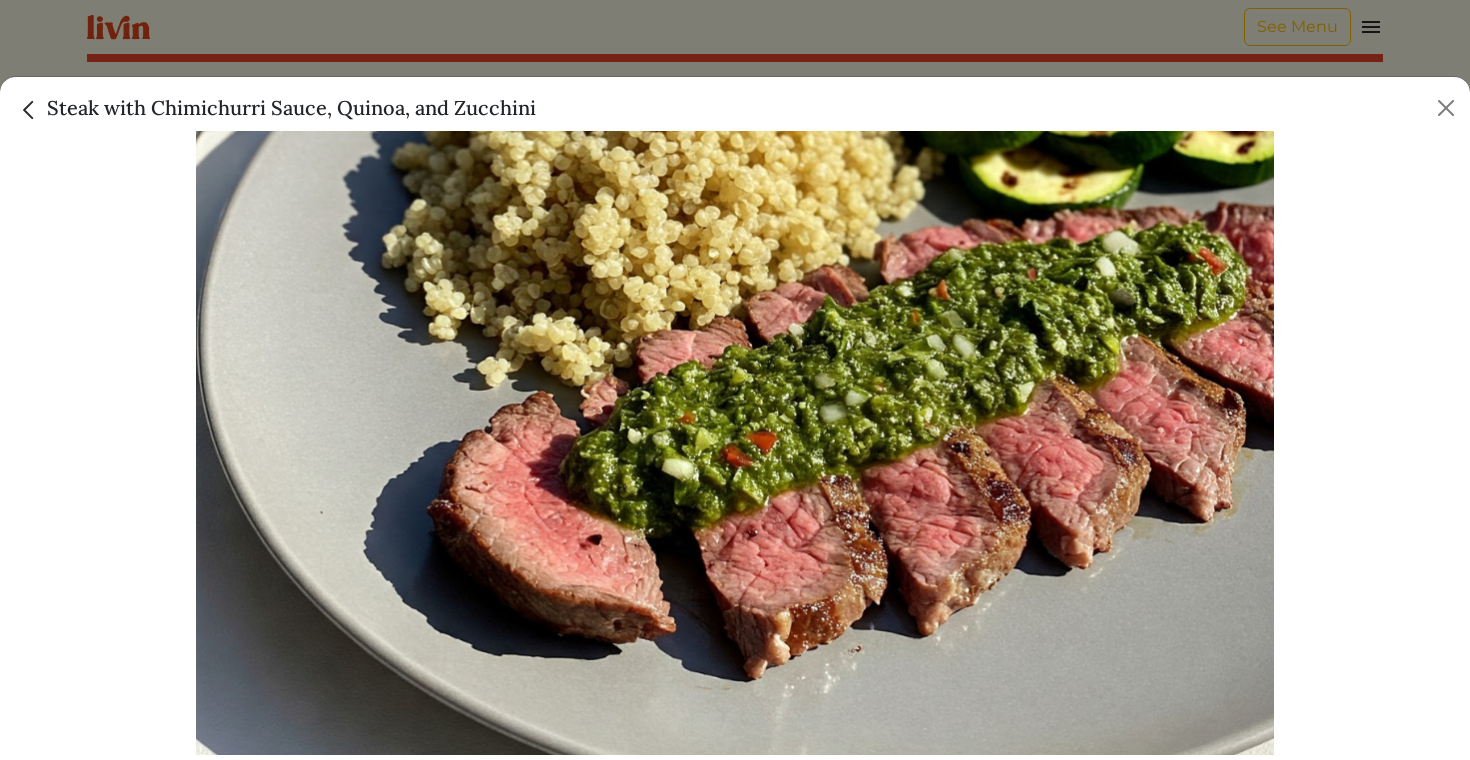 scroll, scrollTop: 234, scrollLeft: 0, axis: vertical 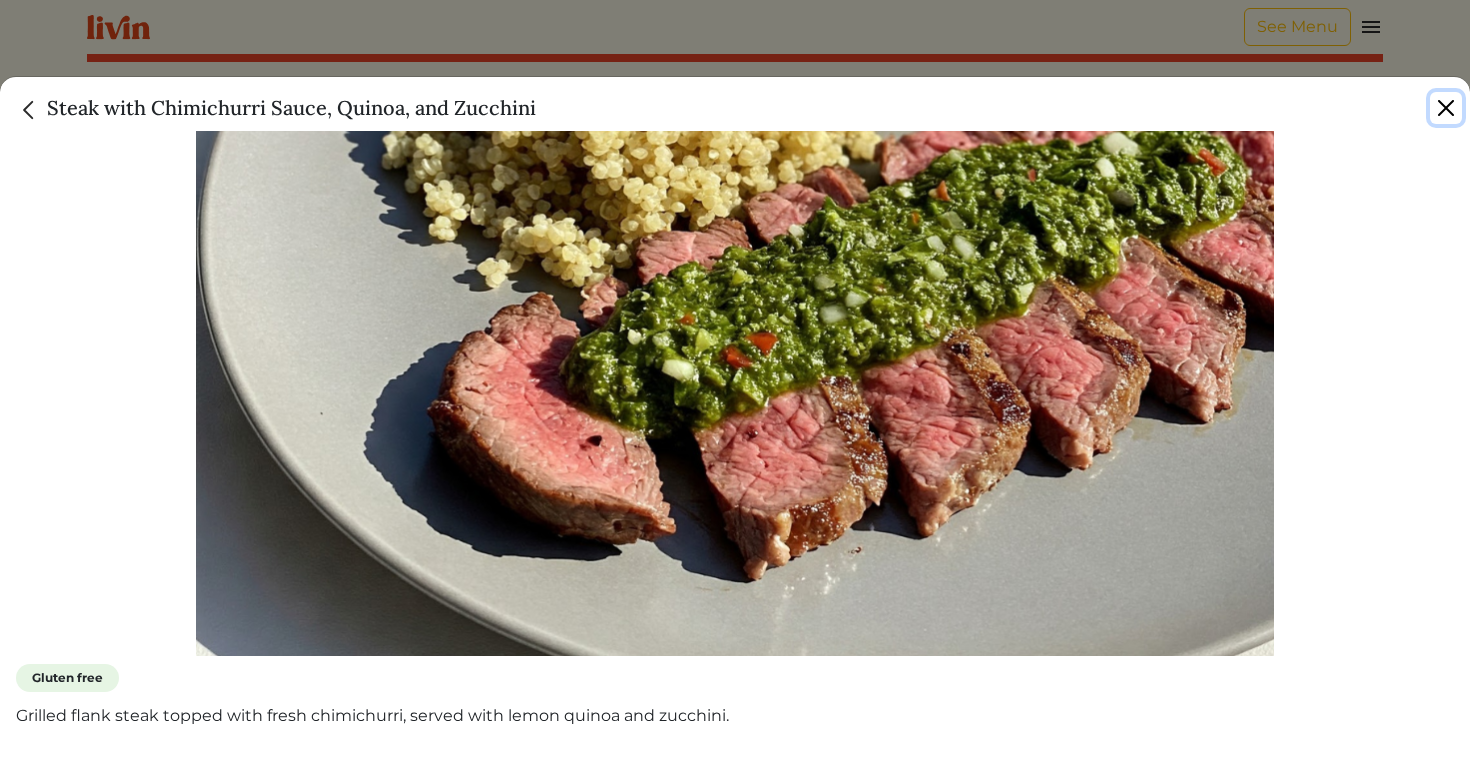 click at bounding box center [1446, 108] 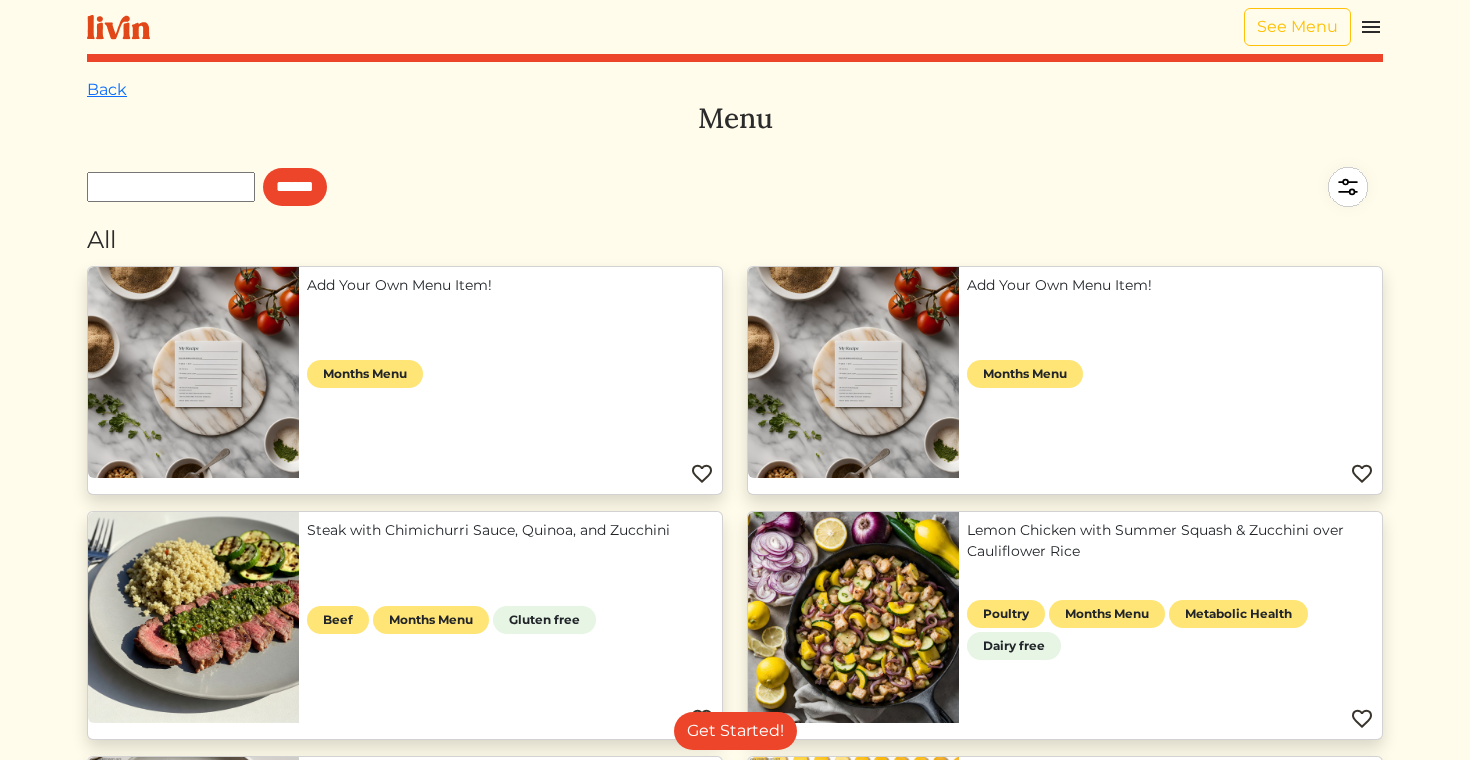 click at bounding box center [1348, 187] 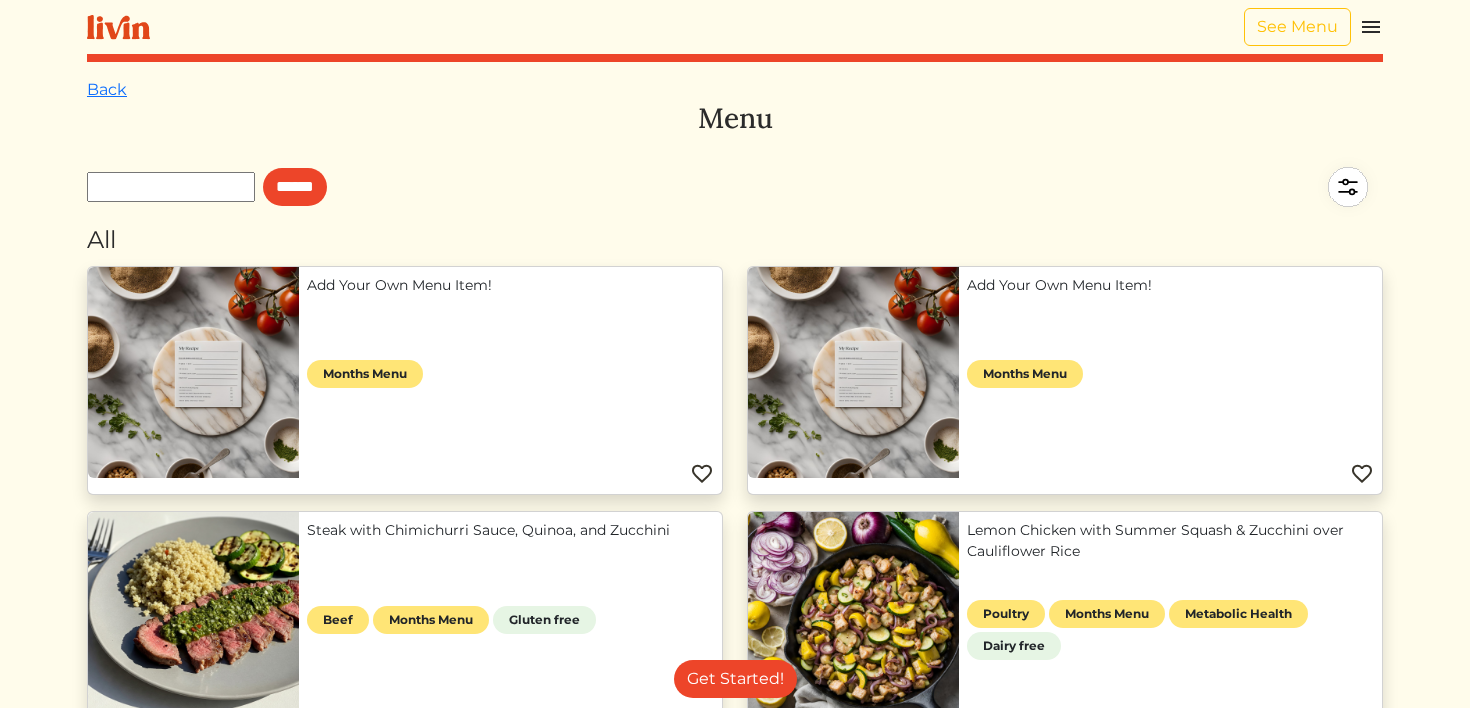 scroll, scrollTop: 0, scrollLeft: 0, axis: both 